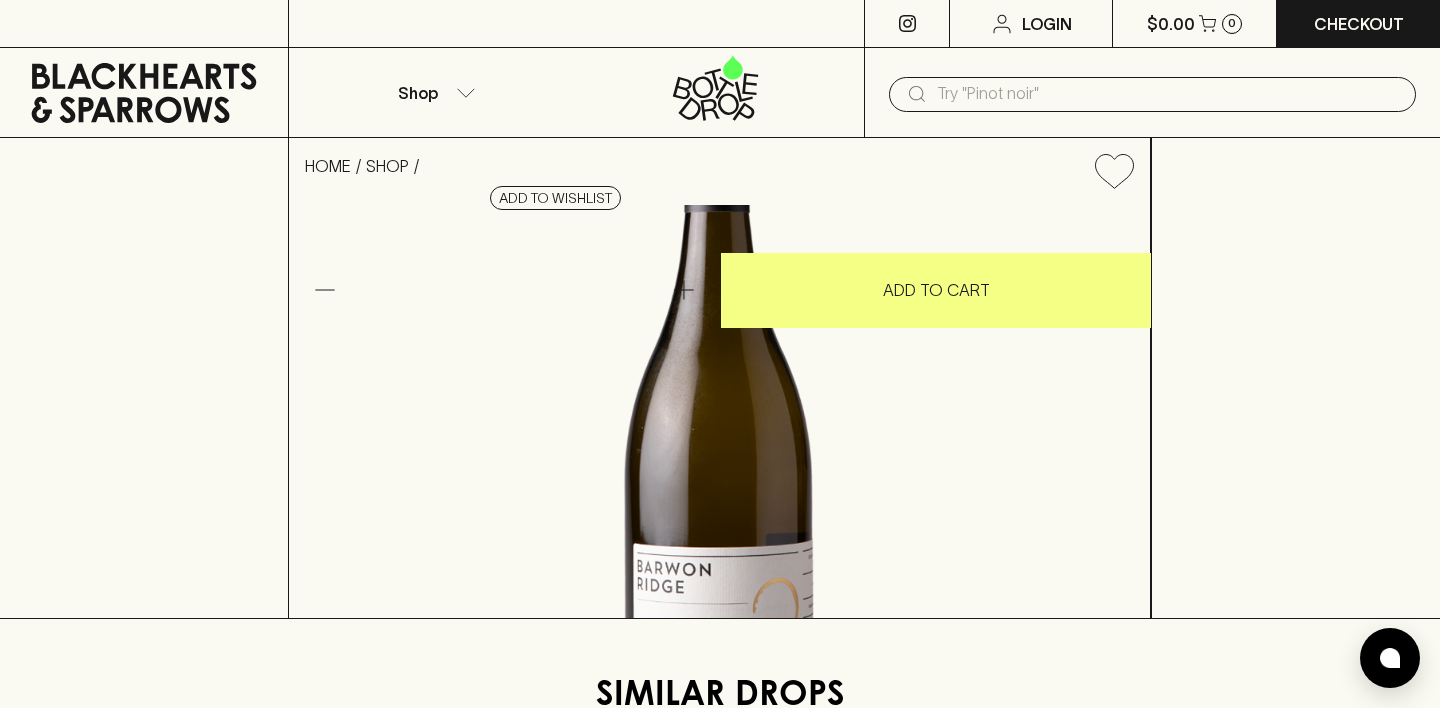scroll, scrollTop: 0, scrollLeft: 0, axis: both 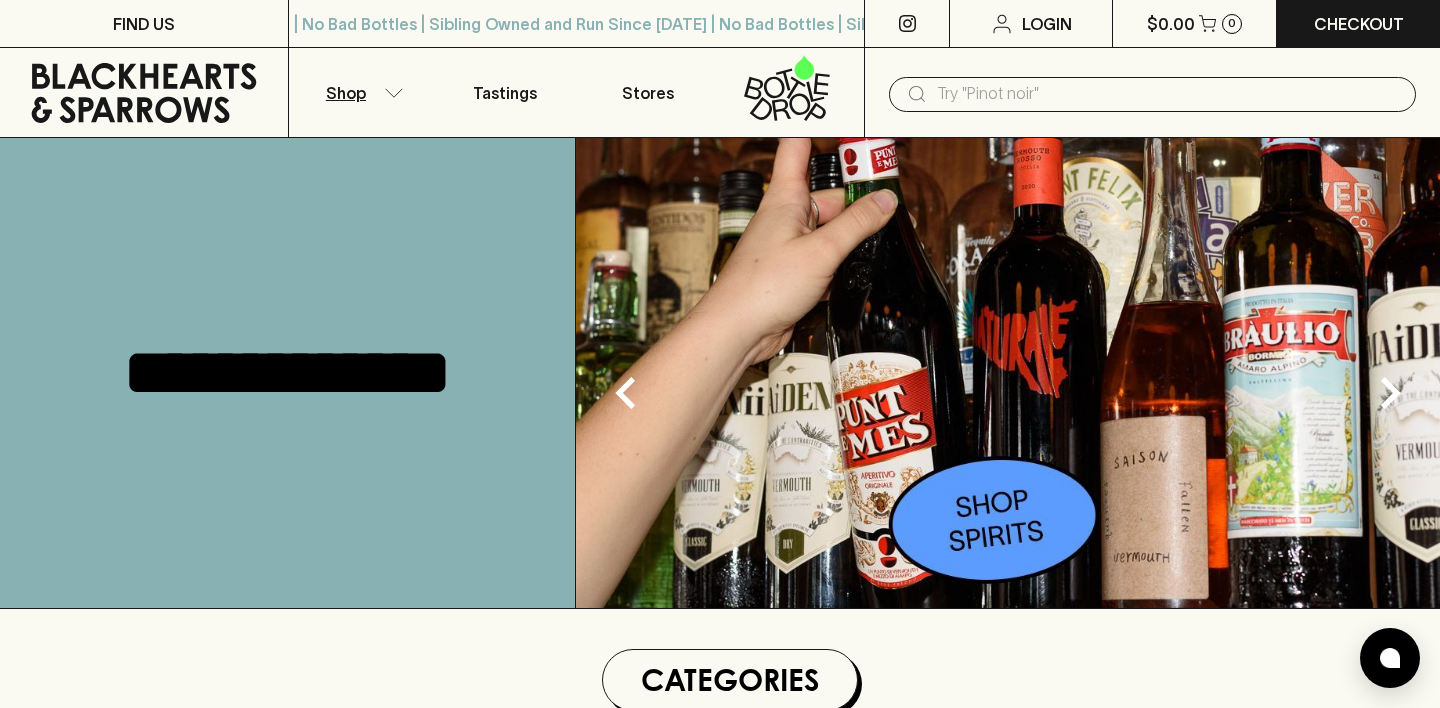 click on "Shop" at bounding box center (361, 92) 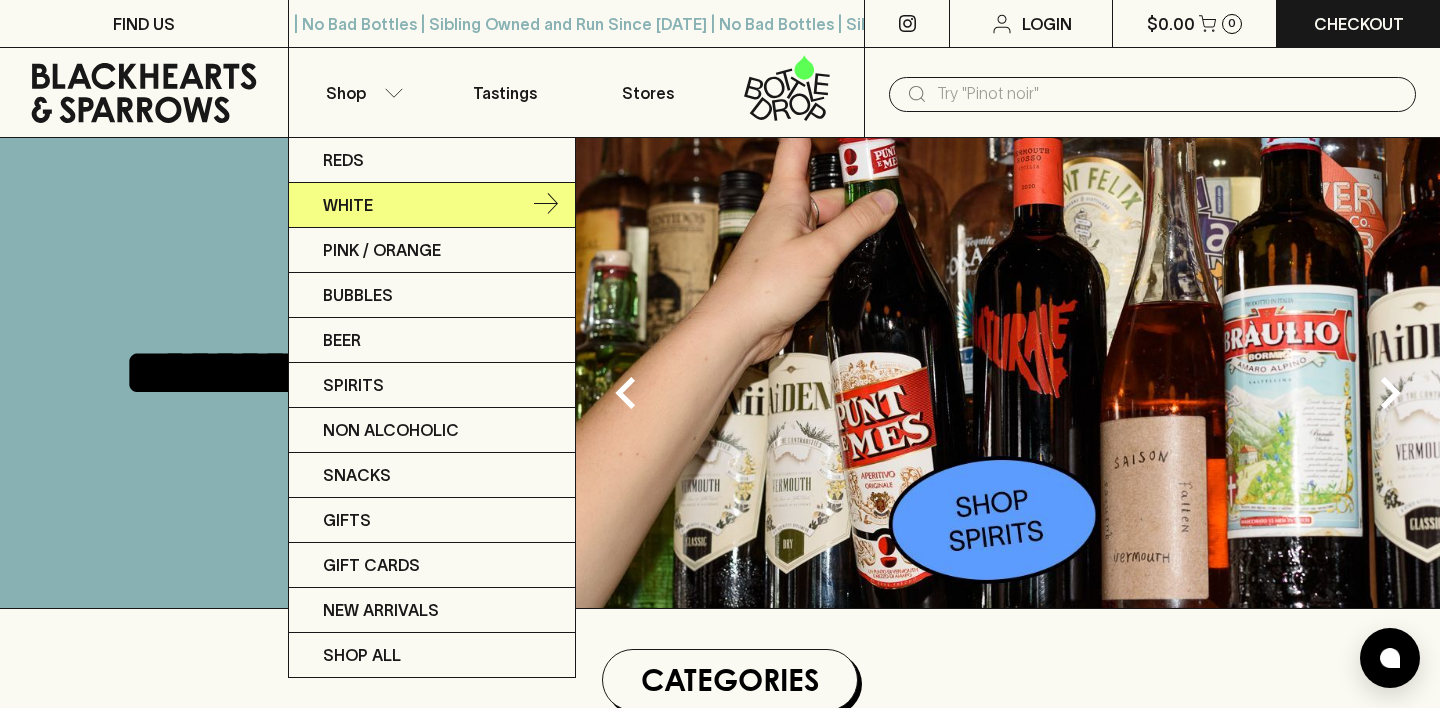 click on "White" at bounding box center [432, 205] 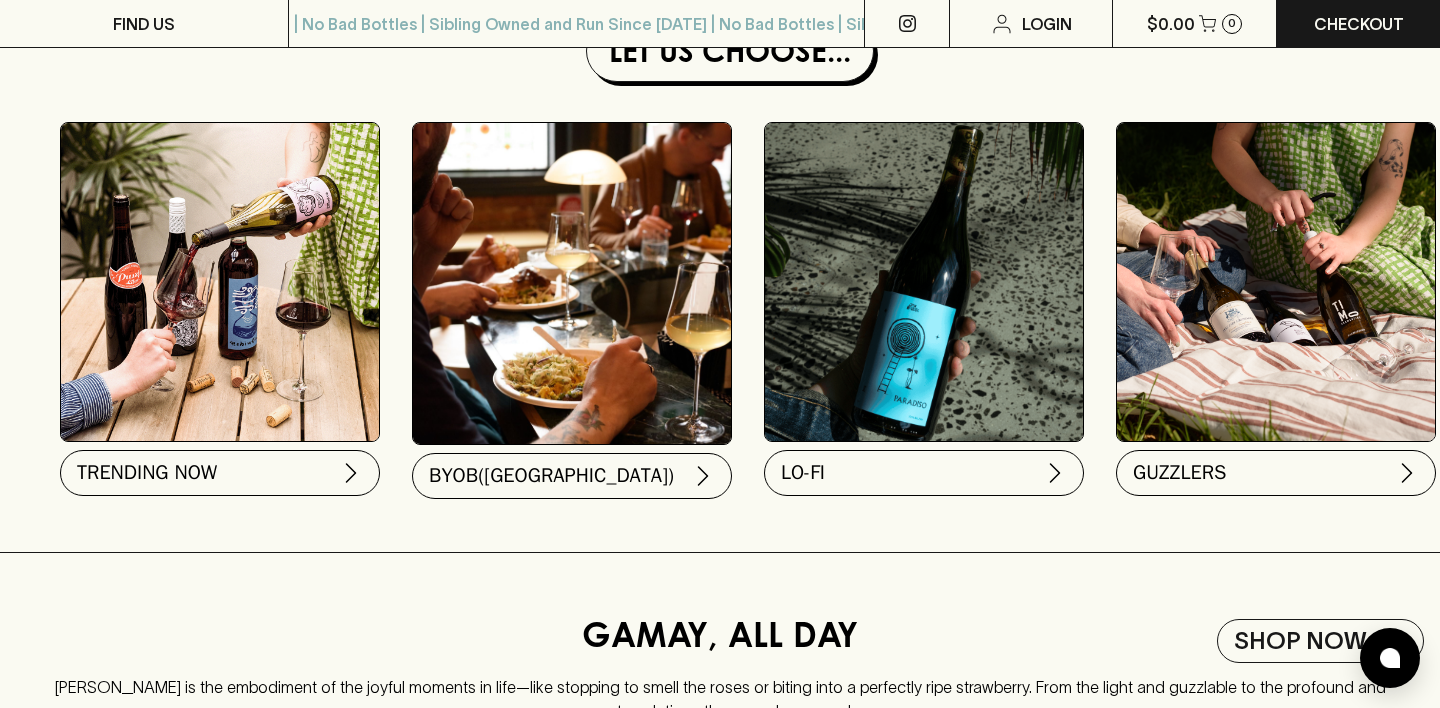 scroll, scrollTop: 1904, scrollLeft: 0, axis: vertical 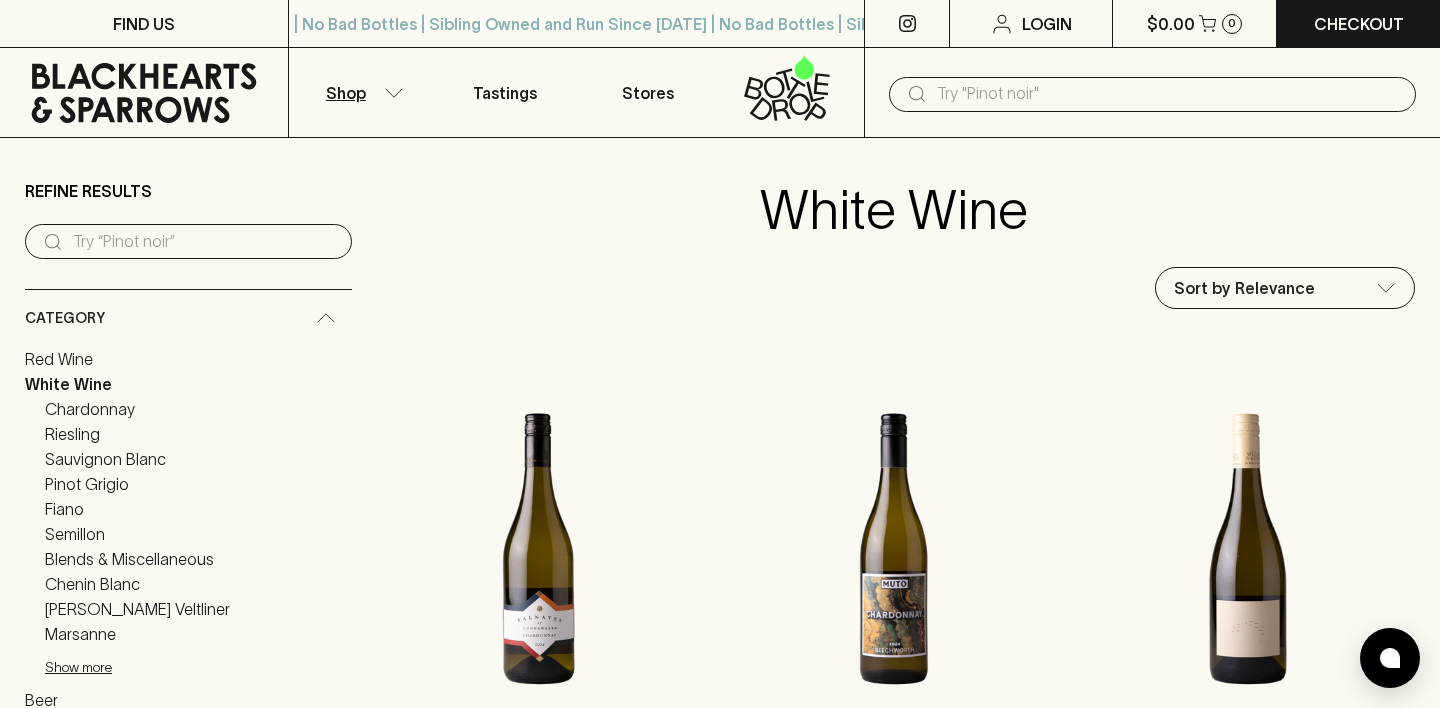 click on "White Wine Sort by Relevance production_products ​ Balnaves Chardonnay 2024 $30.00 1 ADD TO CART Muto Chardonnay 2024 $31.00 1 ADD TO CART Willow & Goose Freefall Chardonnay 2024 $25.00 1 ADD TO CART All Saints Estate Marsanne 2023 $30.00 1 ADD TO CART Christine, Elodie and Patrick Chalmeau Aligote 2022 $45.00 1 ADD TO CART Auld Family Wilberforce Riesling 2024 $26.00 1 ADD TO CART Johannes Zillinger Velue Riesling Muskateller Gruner Veltiner 2023 $48.00 1 ADD TO CART Alessandro Viola Note di Bianco Grillo 2023 $51.00 1 ADD TO CART Domaine de la Pinte Cuvee d Automne Savagnin Chardonnay NV $84.00 1 ADD TO CART Sven Joschke La Justine Chardonnay 2024 $43.00 1 ADD TO CART Gant & Co Alvarinho 2024 $34.00 1 ADD TO CART Municipal Flor Savagnin 2021 $52.00 1 ADD TO CART Billaud Simon Chablis Tete d’Or 2022 $119.00 1 ADD TO CART Bandicoot Run Ceramic Chardonnay 2023 $45.00 1 ADD TO CART J Navascues Cutio Macabeo 2022 $29.00 1 ADD TO CART Lyons Will Chardonnay 2024 $57.00 1 ADD TO CART $43.00 1 ADD TO CART $53.00" at bounding box center (893, 2152) 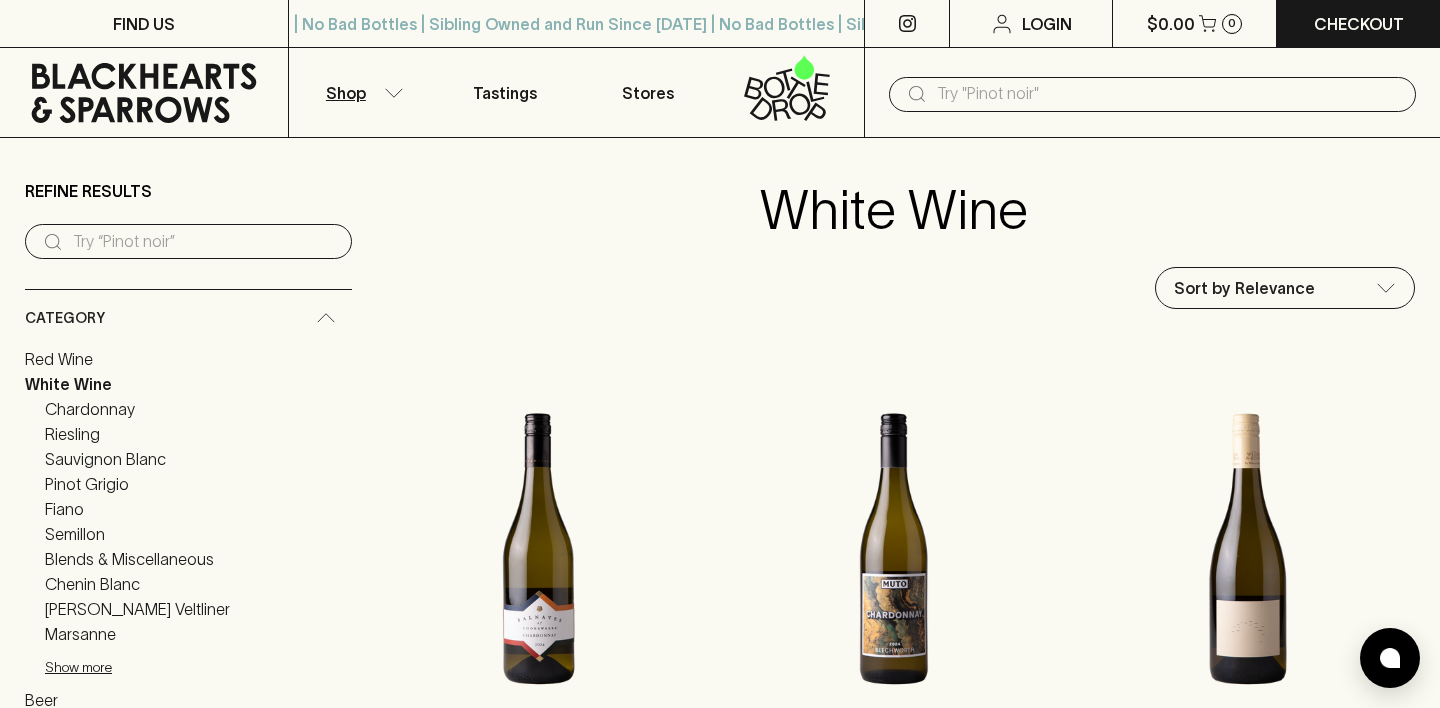 click 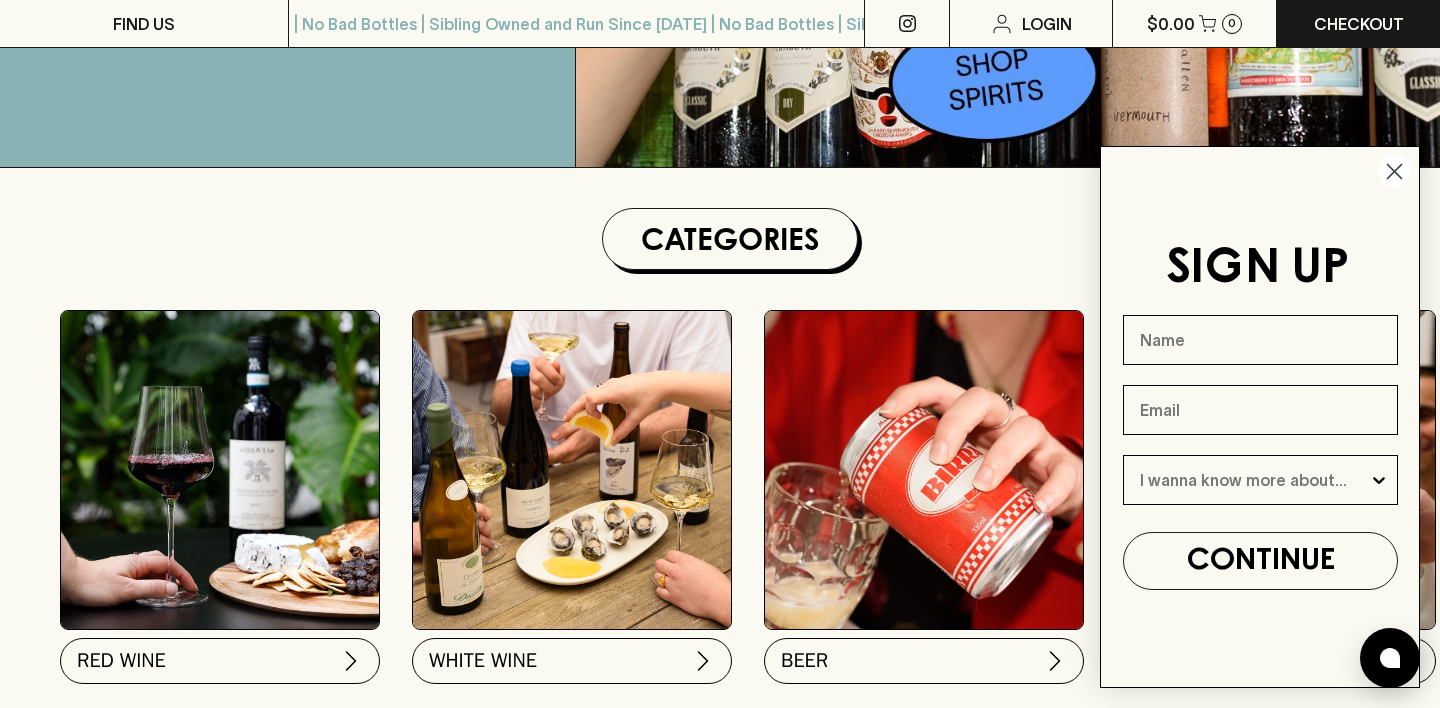 scroll, scrollTop: 453, scrollLeft: 0, axis: vertical 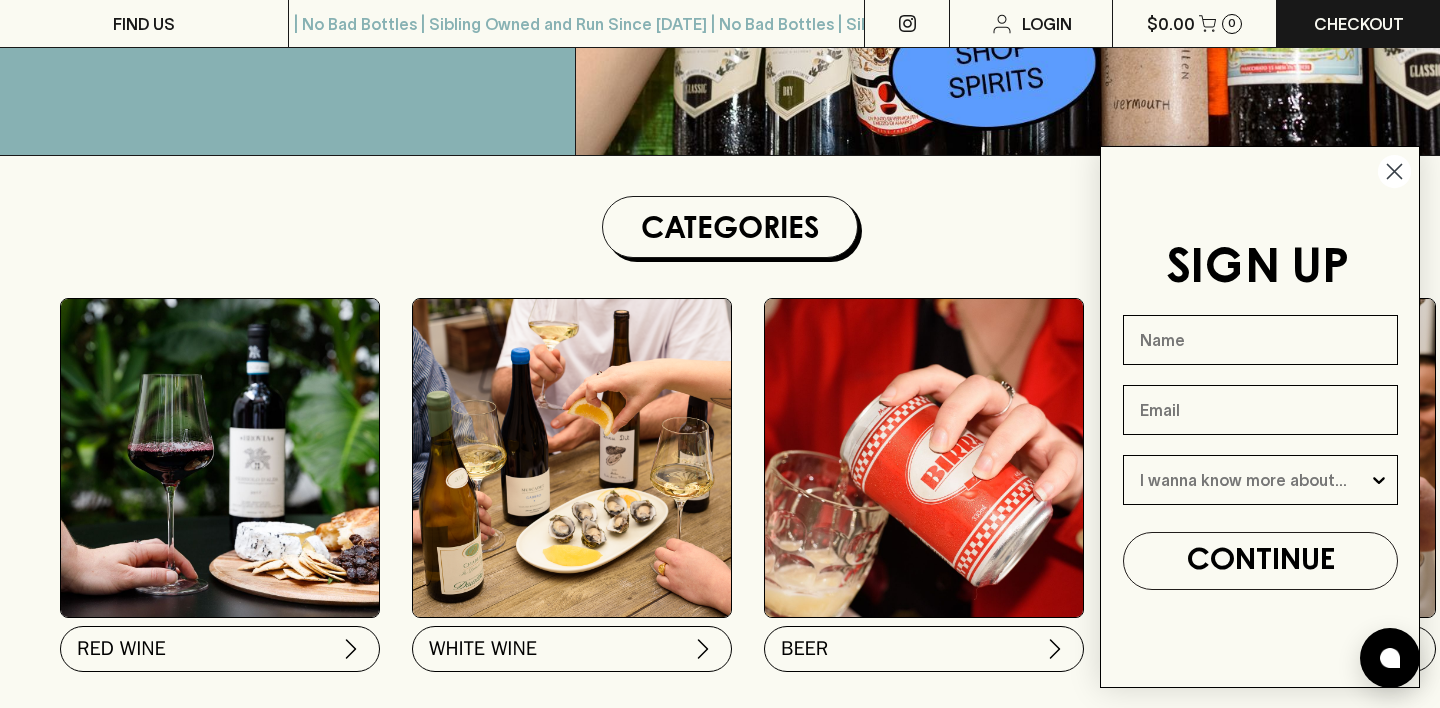 click on "**********" at bounding box center (720, 1958) 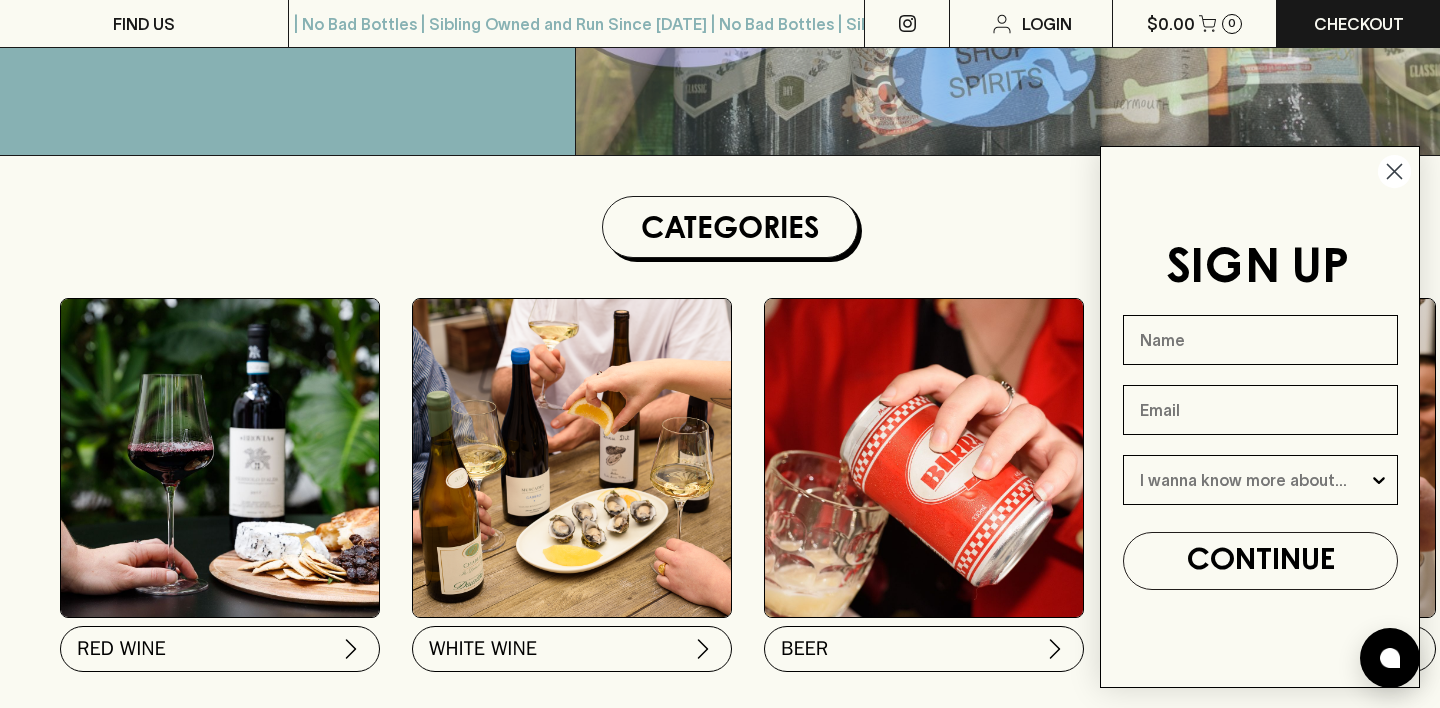 click 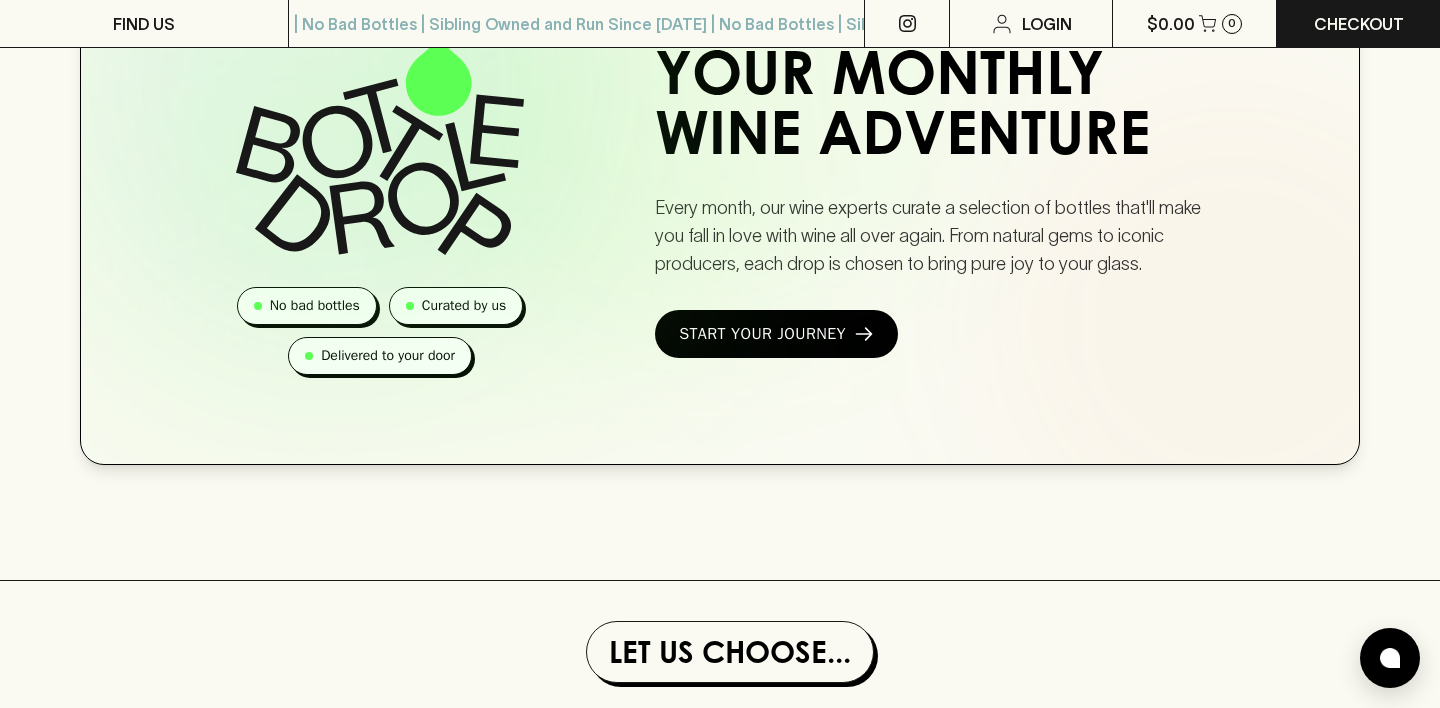 scroll, scrollTop: 1320, scrollLeft: 0, axis: vertical 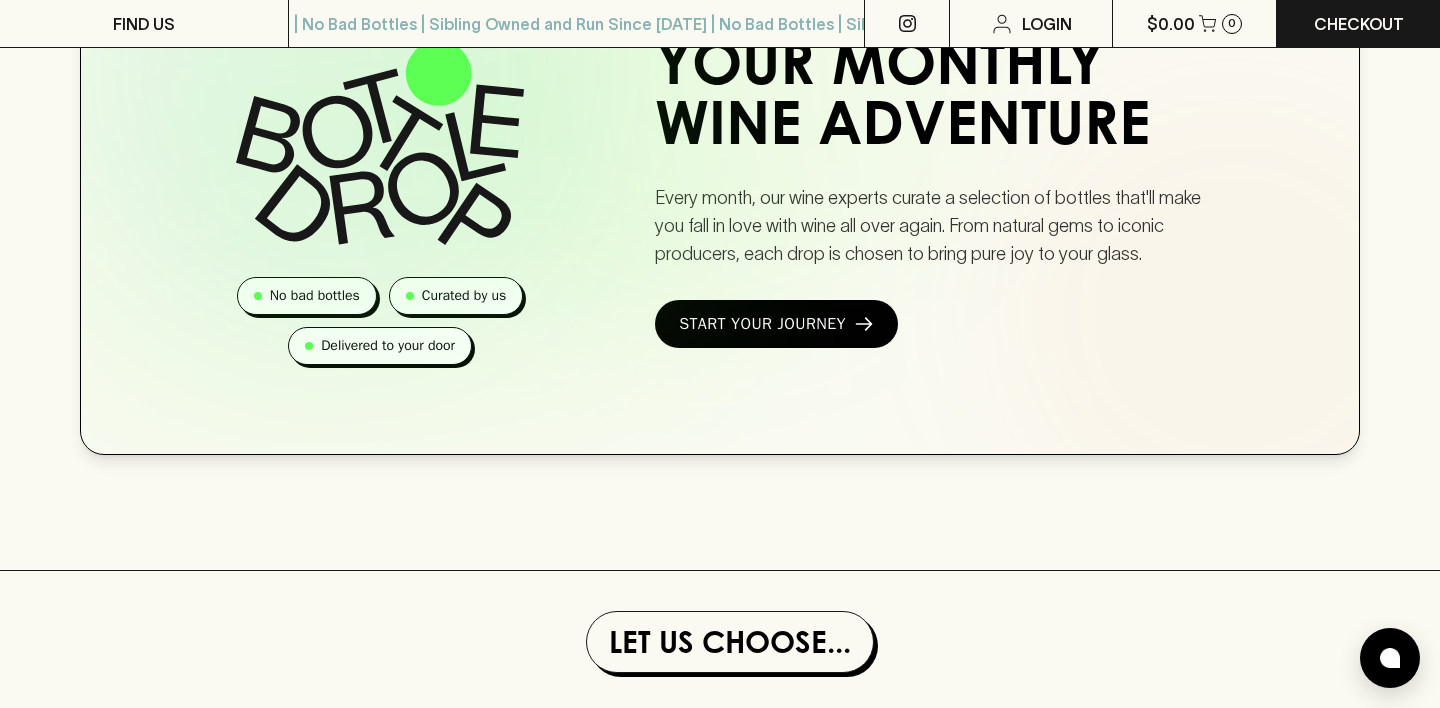 click on "Categories
RED WINE
WHITE WINE
BEER
BUBBLES
PINK / ORANGE
SPIRITS
GIFTS
SNACKS" at bounding box center [720, 1326] 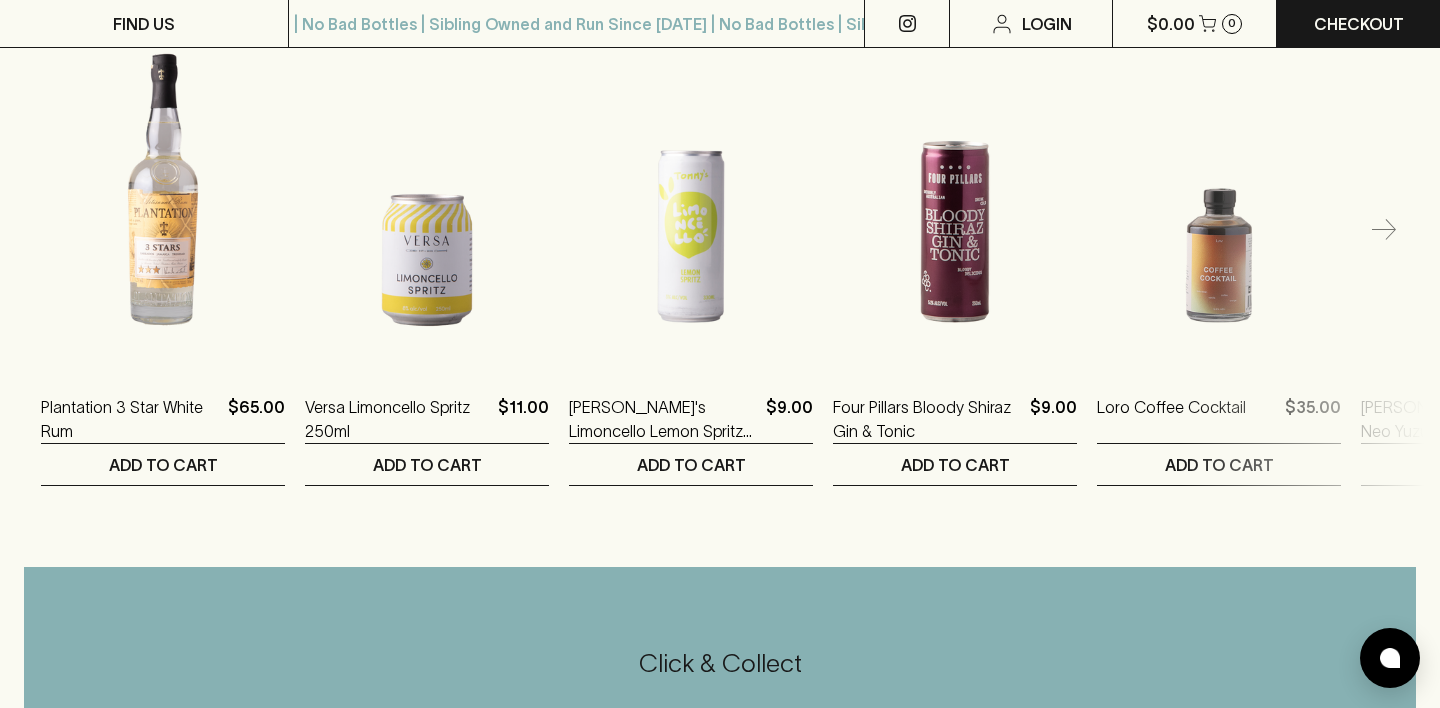 scroll, scrollTop: 4161, scrollLeft: 0, axis: vertical 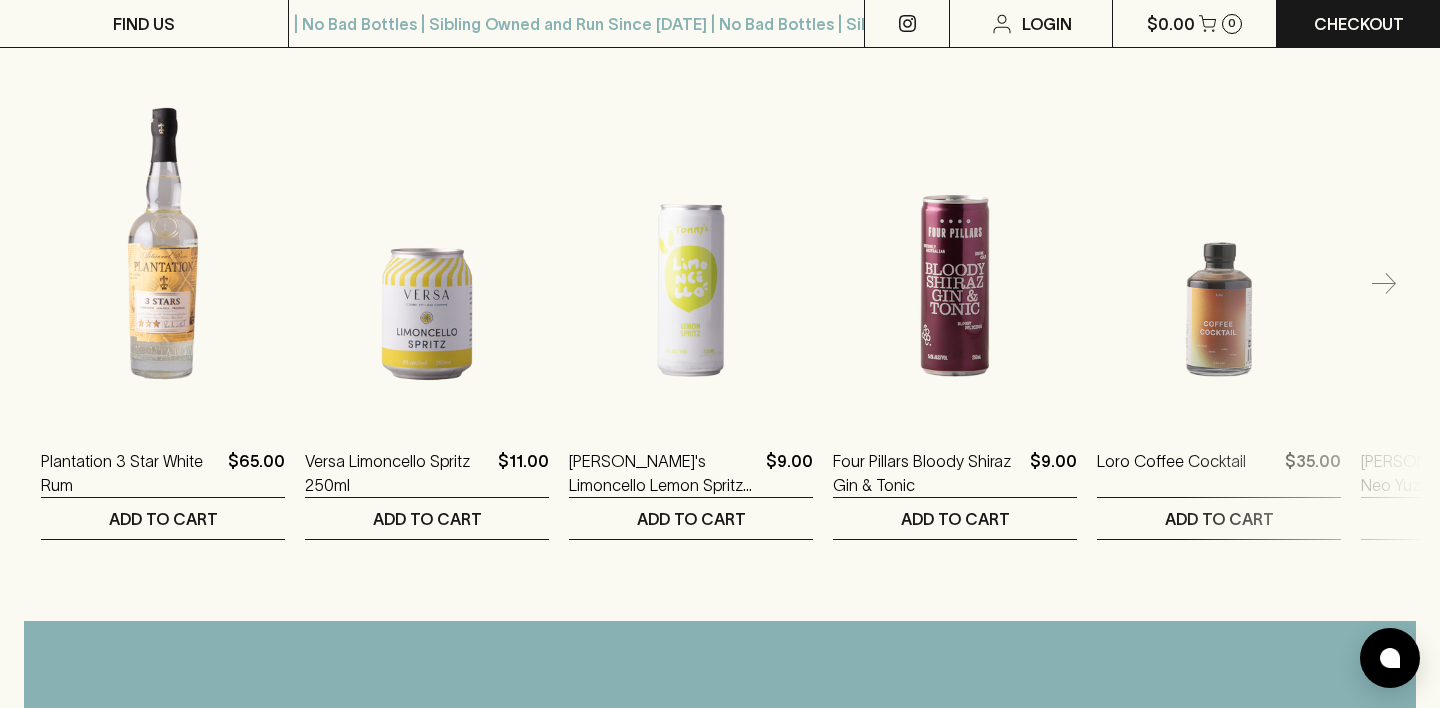 click on "Categories
RED WINE
WHITE WINE
BEER
BUBBLES
PINK / ORANGE
SPIRITS
GIFTS
SNACKS" at bounding box center (720, -1482) 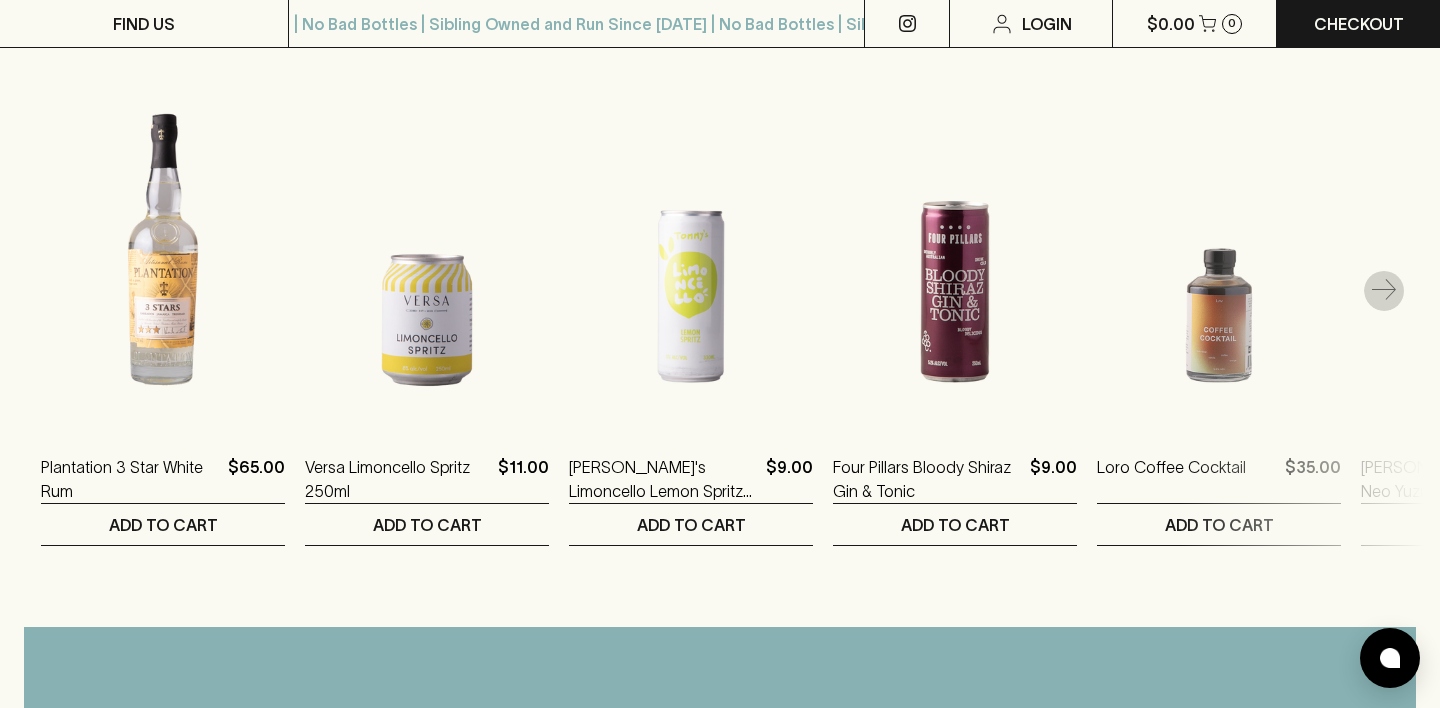 click 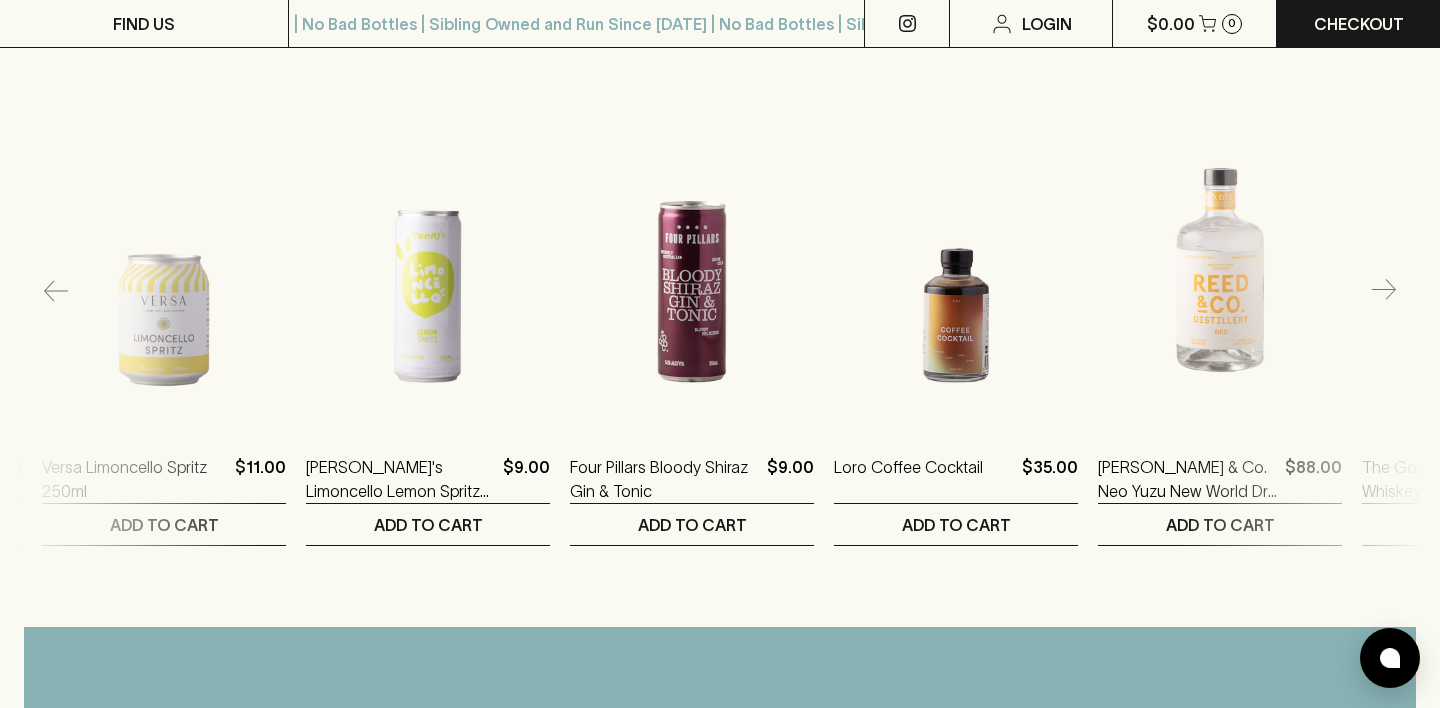 scroll, scrollTop: 0, scrollLeft: 264, axis: horizontal 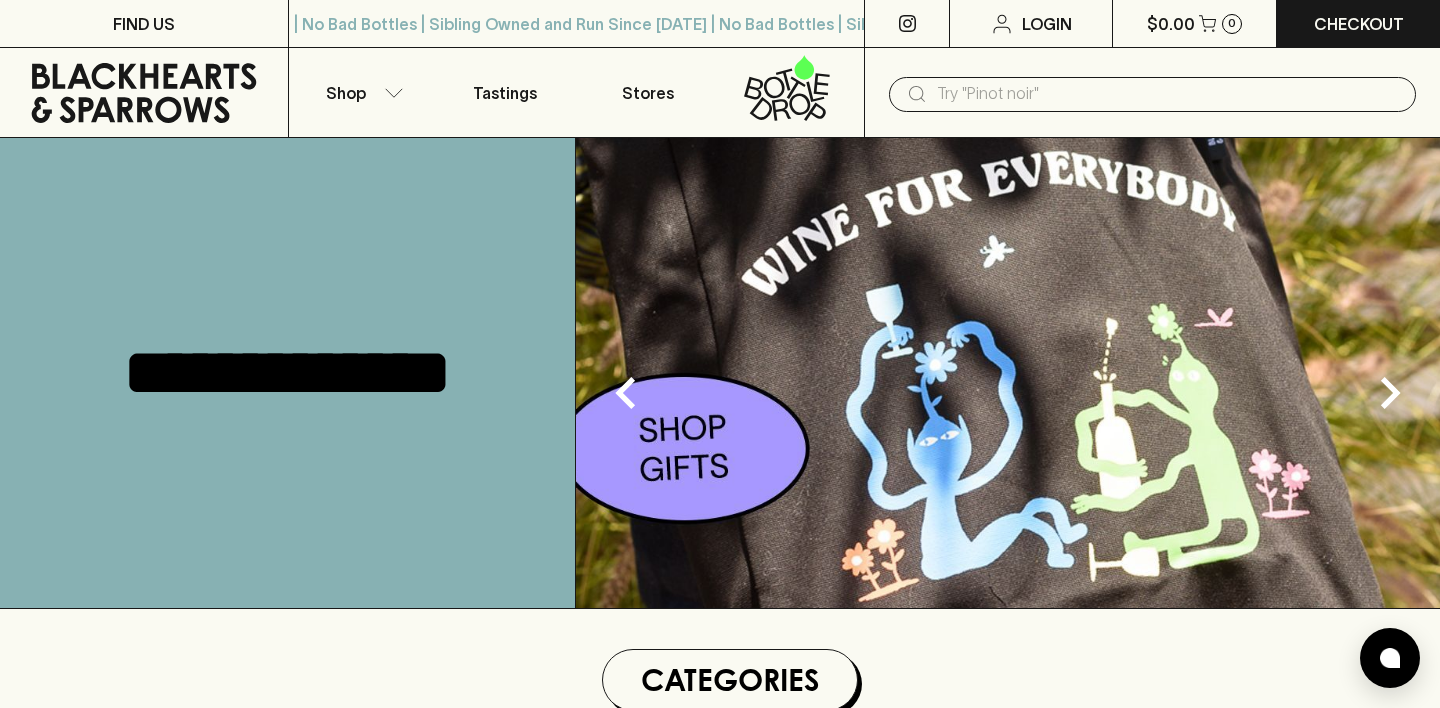 click on "**********" at bounding box center (720, 2411) 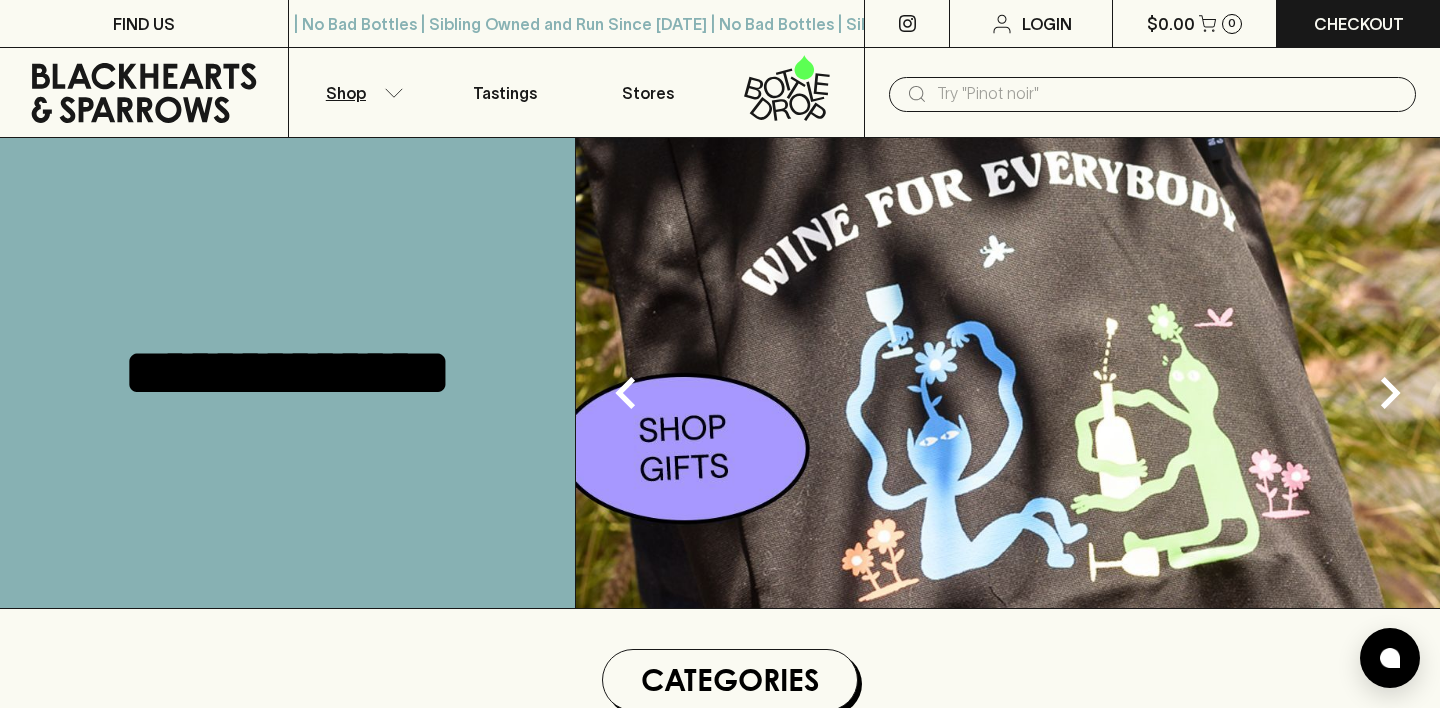 click 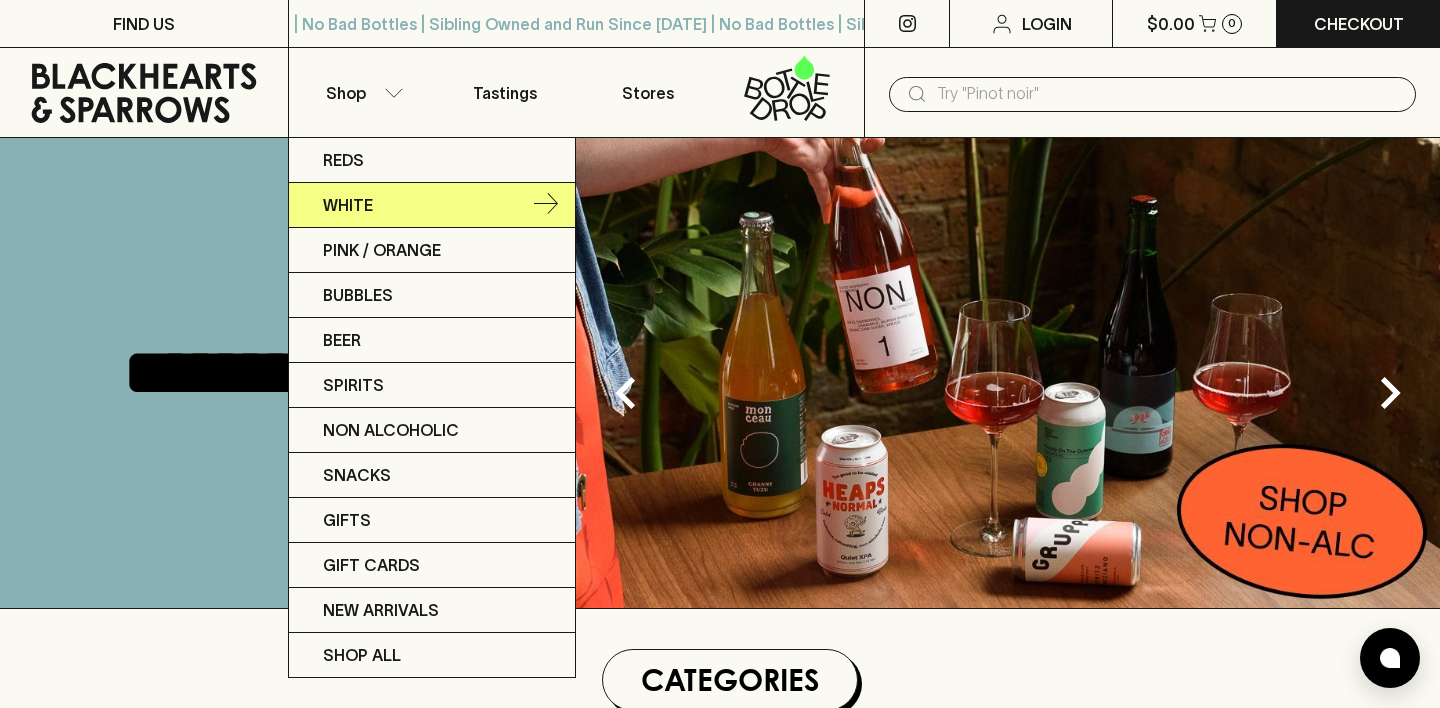 click on "White" at bounding box center [432, 205] 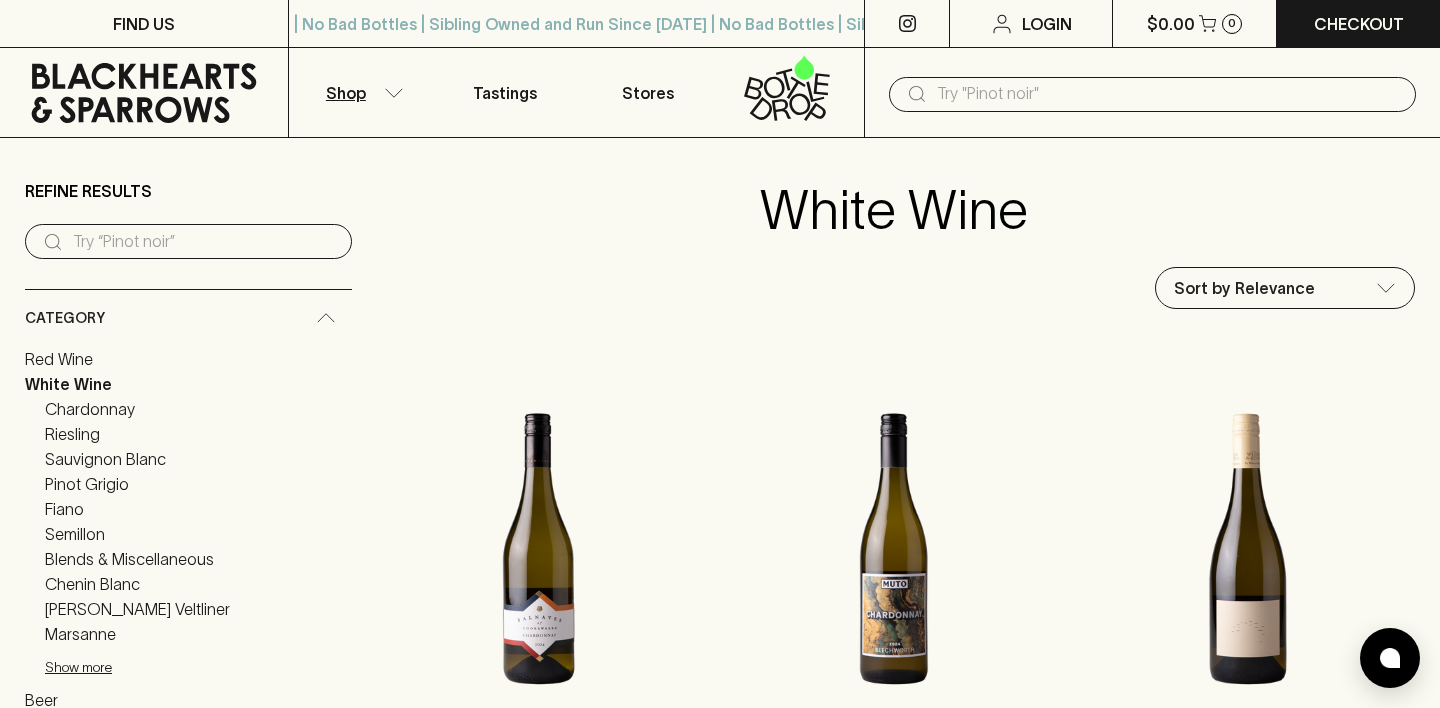 click on "Chardonnay" at bounding box center (198, 409) 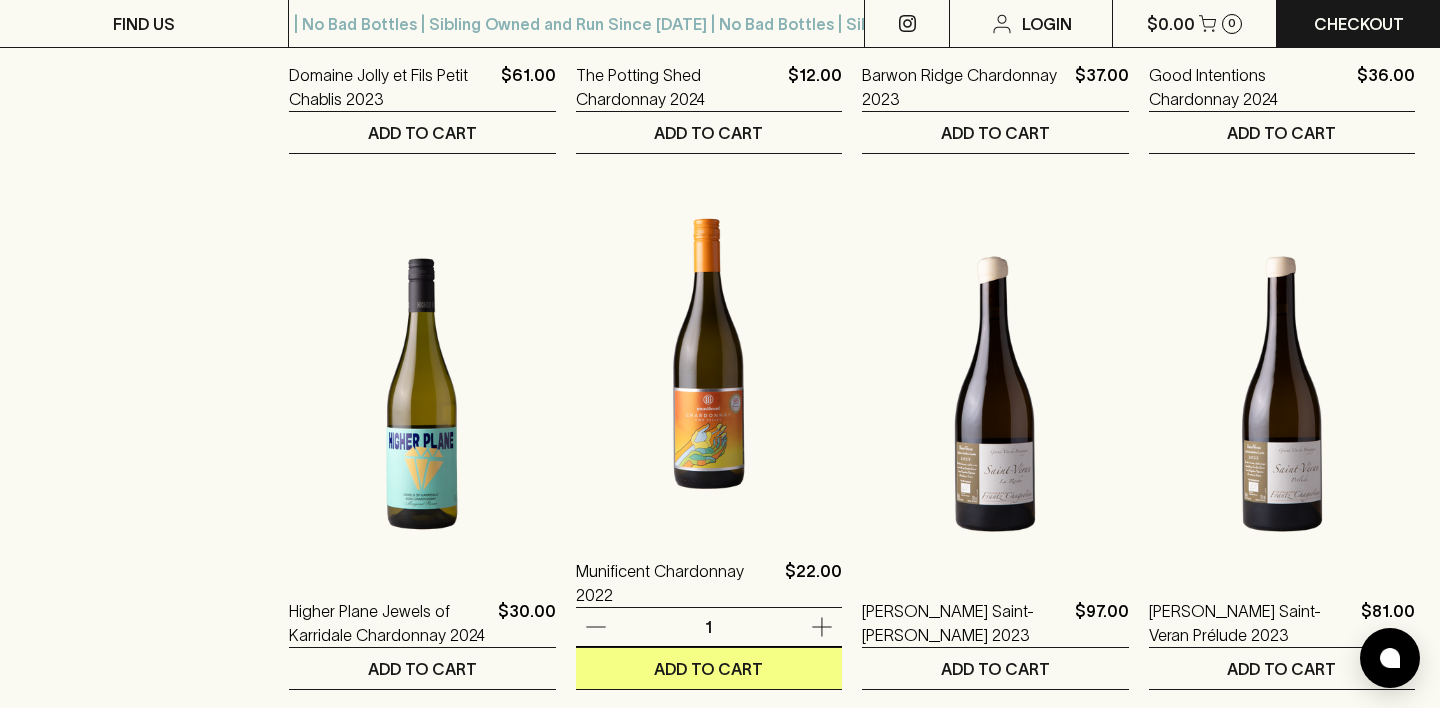 scroll, scrollTop: 1829, scrollLeft: 0, axis: vertical 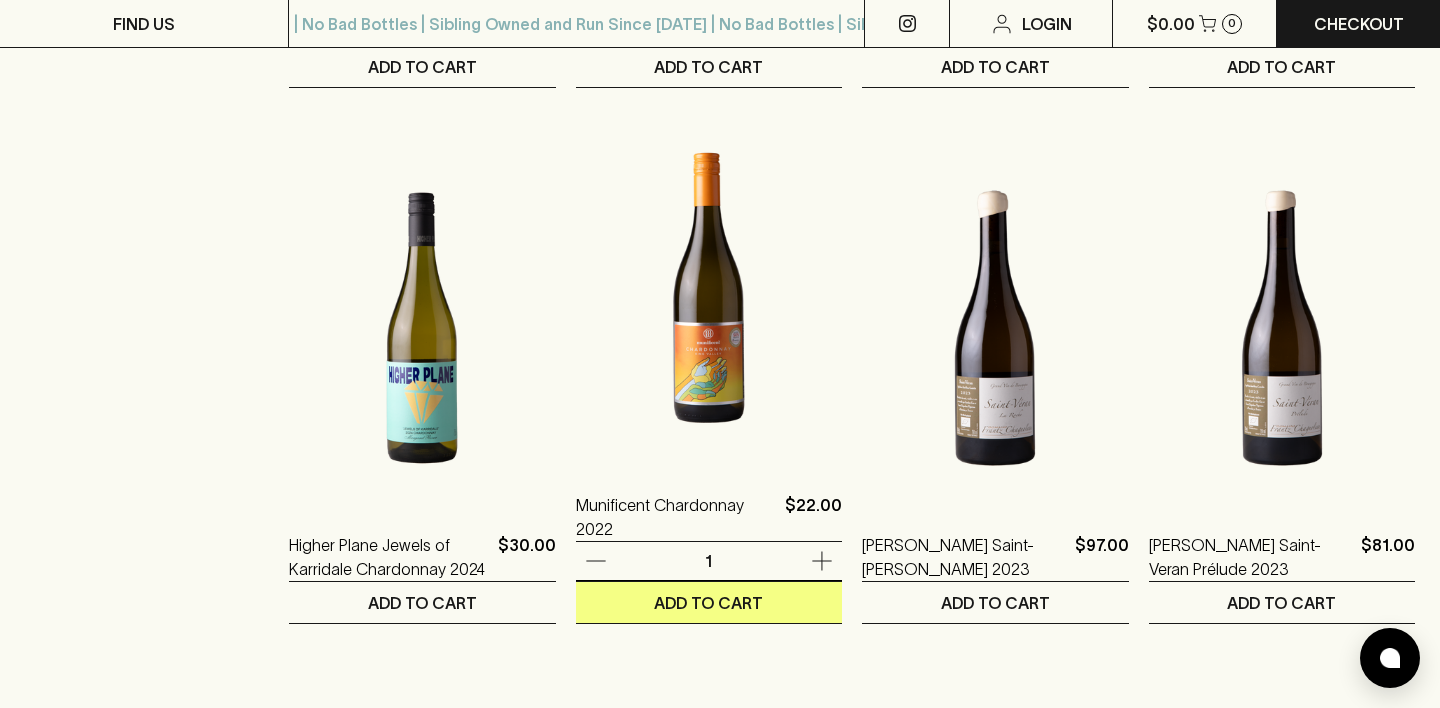 click on "Chardonnay Sort by Relevance production_products ​ Balnaves Chardonnay 2024 $30.00 1 ADD TO CART Muto Chardonnay 2024 $31.00 1 ADD TO CART Willow & Goose Freefall Chardonnay 2024 $25.00 1 ADD TO CART Sven Joschke La Justine Chardonnay 2024 $43.00 1 ADD TO CART Billaud Simon Chablis Tete d’Or 2022 $119.00 1 ADD TO CART Bandicoot Run Ceramic Chardonnay 2023 $45.00 1 ADD TO CART Lyons Will Chardonnay 2024 $57.00 1 ADD TO CART Domaine Jolly et Fils Chablis 2023 $70.00 1 ADD TO CART Domaine Jolly et Fils Petit Chablis 2023 $61.00 1 ADD TO CART The Potting Shed Chardonnay 2024 $12.00 1 ADD TO CART Barwon Ridge Chardonnay 2023 $37.00 1 ADD TO CART Good Intentions Chardonnay 2024 $36.00 1 ADD TO CART Higher Plane Jewels of Karridale Chardonnay 2024 $30.00 1 ADD TO CART Munificent Chardonnay 2022 $22.00 1 ADD TO CART Frantz Chagnoleau Saint-Véran La Roche 2023 $97.00 1 ADD TO CART Frantz Chagnoleau Saint-Veran Prélude 2023 $81.00 1 ADD TO CART Frantz Chagnoleau Mâcon-Villages Clos Saint Pancras 2023 $67.00 1 1" at bounding box center [852, -213] 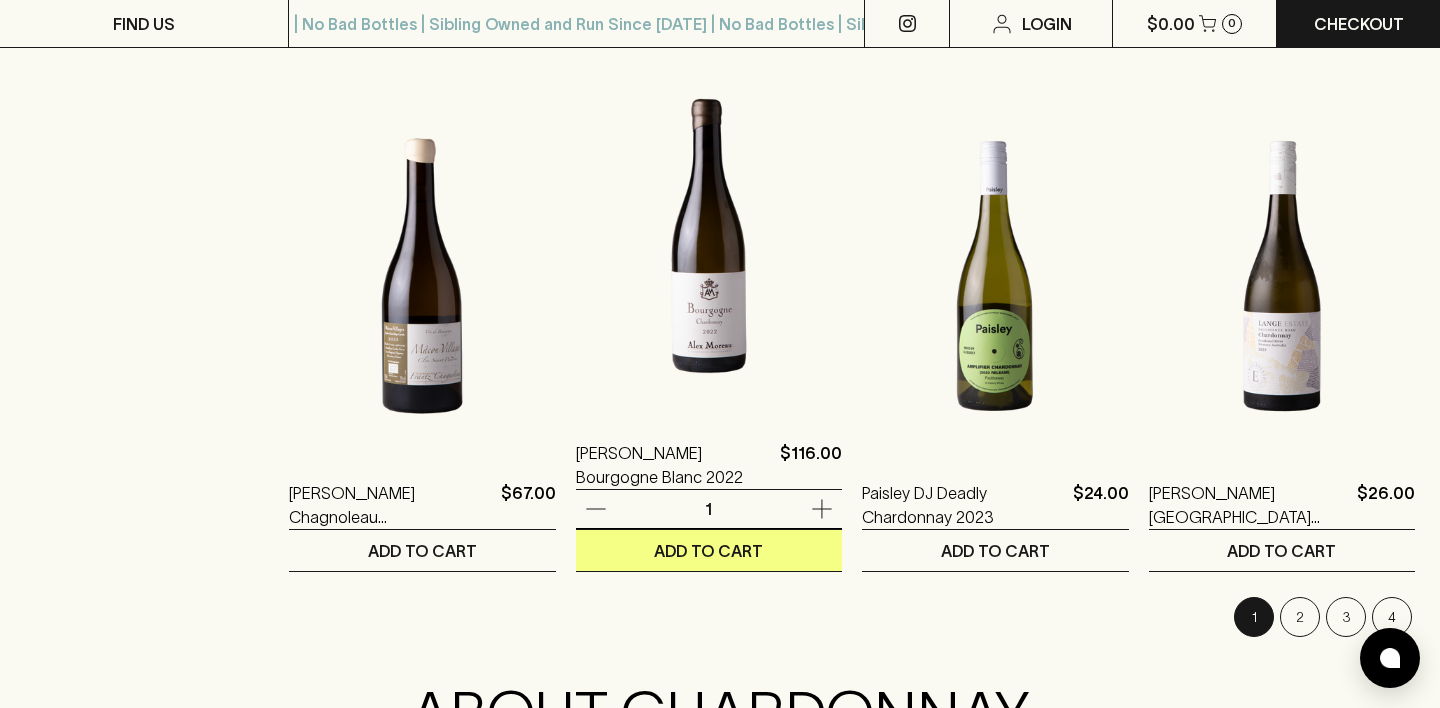 scroll, scrollTop: 2425, scrollLeft: 0, axis: vertical 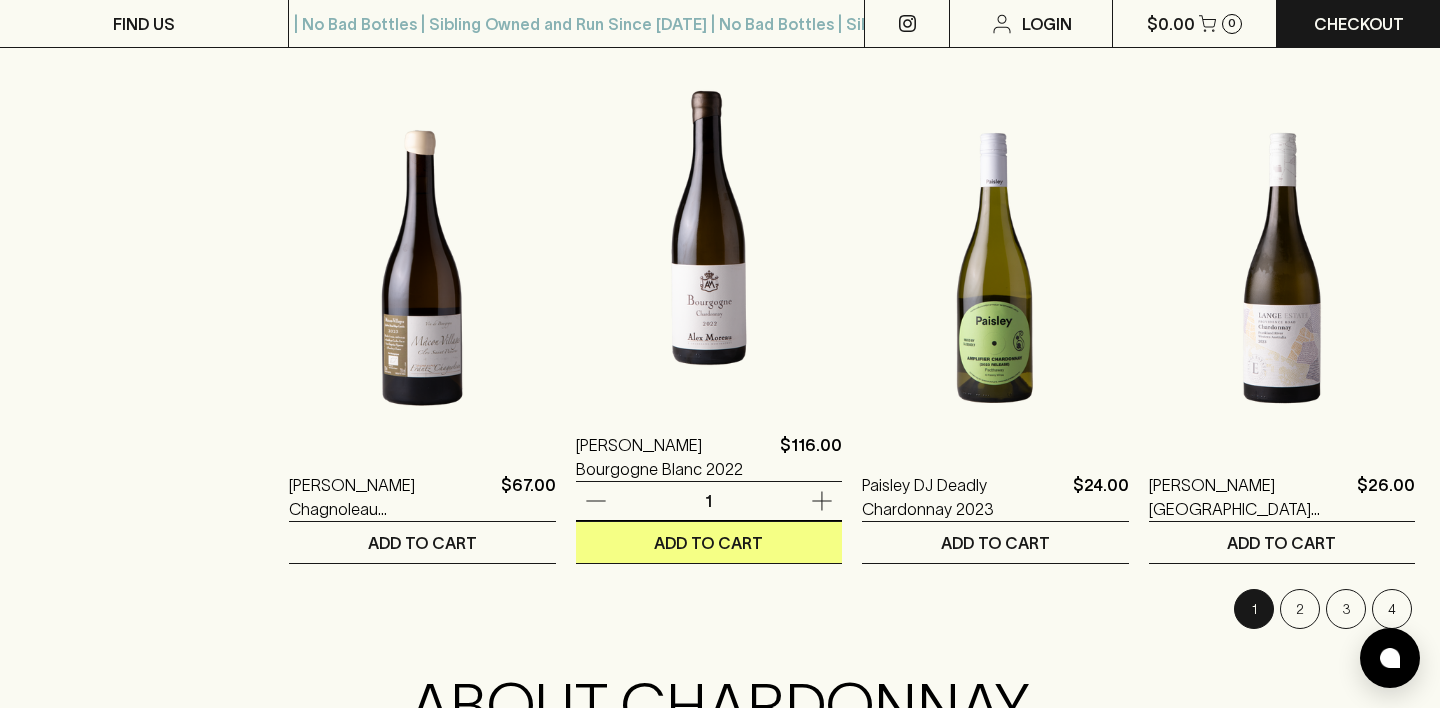 click on "Balnaves Chardonnay 2024 $30.00 1 ADD TO CART Muto Chardonnay 2024 $31.00 1 ADD TO CART Willow & Goose Freefall Chardonnay 2024 $25.00 1 ADD TO CART Sven Joschke La Justine Chardonnay 2024 $43.00 1 ADD TO CART Billaud Simon Chablis Tete d’Or 2022 $119.00 1 ADD TO CART Bandicoot Run Ceramic Chardonnay 2023 $45.00 1 ADD TO CART Lyons Will Chardonnay 2024 $57.00 1 ADD TO CART Domaine Jolly et Fils Chablis 2023 $70.00 1 ADD TO CART Domaine Jolly et Fils Petit Chablis 2023 $61.00 1 ADD TO CART The Potting Shed Chardonnay 2024 $12.00 1 ADD TO CART Barwon Ridge Chardonnay 2023 $37.00 1 ADD TO CART Good Intentions Chardonnay 2024 $36.00 1 ADD TO CART Higher Plane Jewels of Karridale Chardonnay 2024 $30.00 1 ADD TO CART Munificent Chardonnay 2022 $22.00 1 ADD TO CART Frantz Chagnoleau Saint-Véran La Roche 2023 $97.00 1 ADD TO CART Frantz Chagnoleau Saint-Veran Prélude 2023 $81.00 1 ADD TO CART Frantz Chagnoleau Mâcon-Villages Clos Saint Pancras 2023 $67.00 1 ADD TO CART Alex Moreau Bourgogne Blanc 2022 $116.00 1" at bounding box center [852, -764] 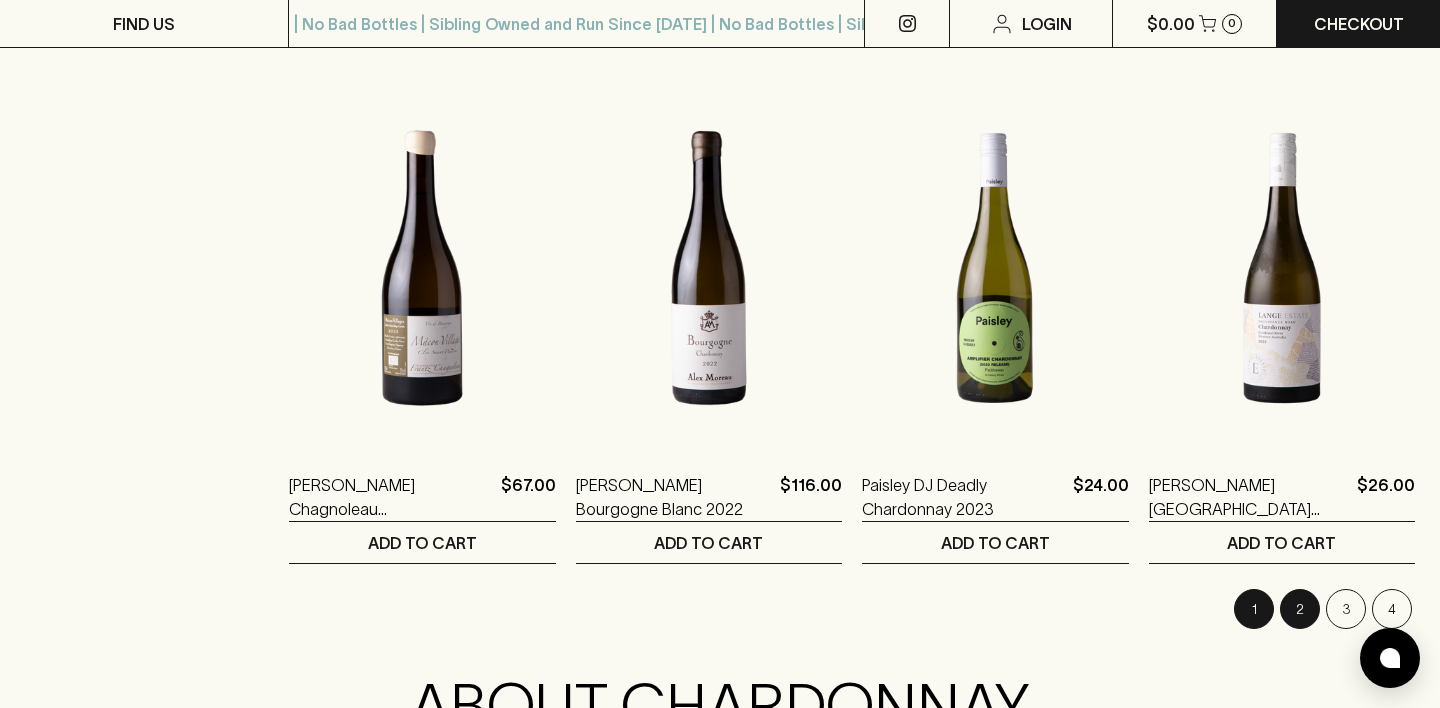 click on "2" at bounding box center (1300, 609) 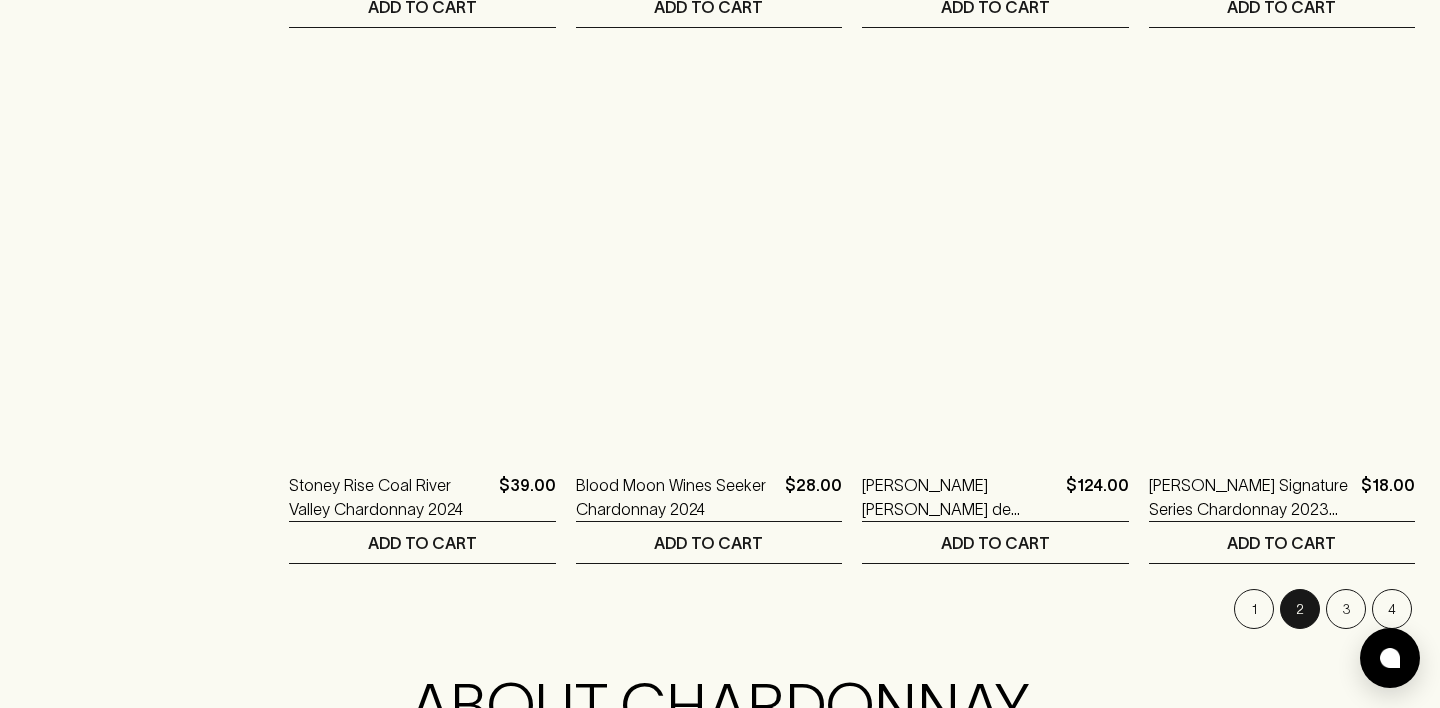 scroll, scrollTop: 0, scrollLeft: 0, axis: both 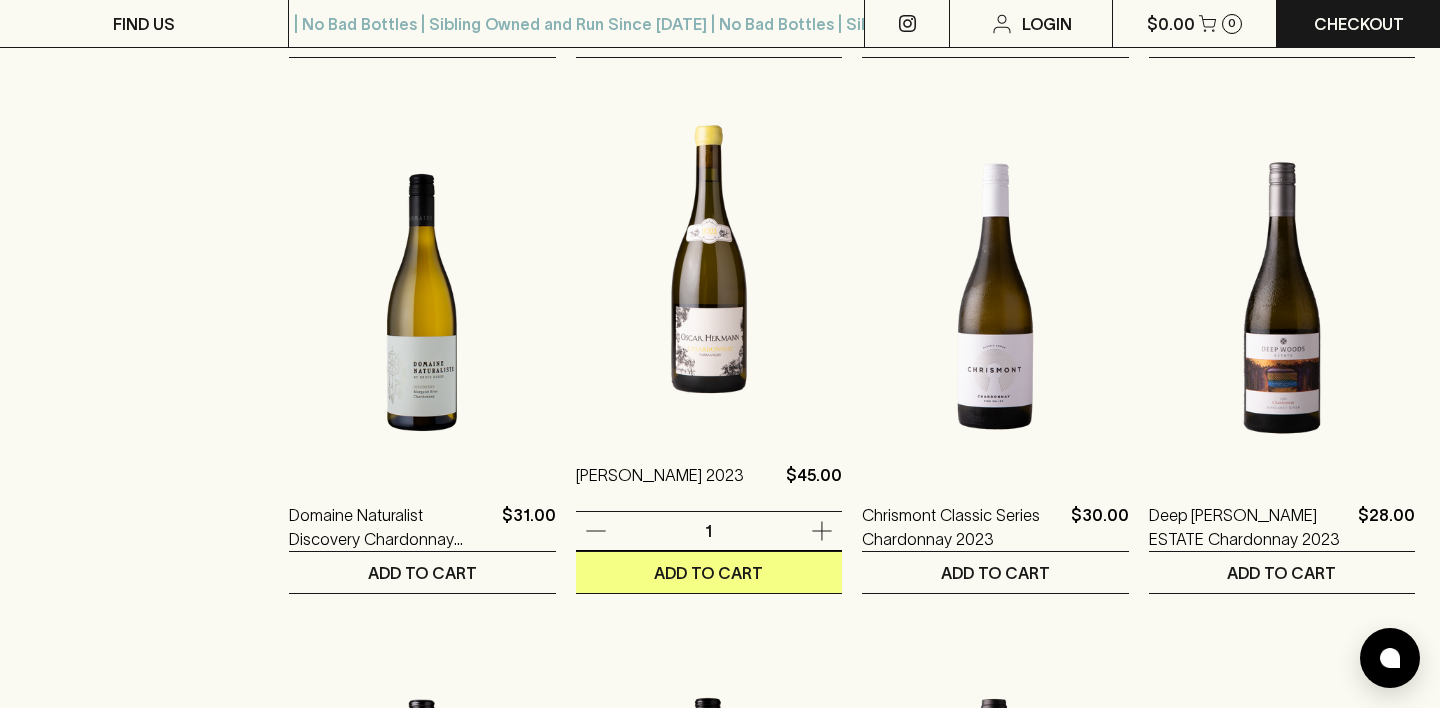 click on "Chardonnay Sort by Relevance production_products ​ Sentio Beechworth Chardonnay 2024 $56.00 1 ADD TO CART Joshua Cooper Regional Series Chardonnay 2024 $56.00 1 ADD TO CART Vandenberg Ari Gold Chardonnay 2023 $23.00 1 ADD TO CART Gentle Giant Chardonnay $15.00 1 ADD TO CART Scorpo Aubane Chardonnay 2024 $40.00 1 ADD TO CART Fighting Gully Road Chardonnay 2023 $55.00 1 ADD TO CART Provenance Henty Chardonnay 2022 $59.00 1 ADD TO CART Montalto The Elevens Single Vineyard Chardonnay 2023 $108.00 1 ADD TO CART Rouleur Chardonnay 2024 $39.00 1 ADD TO CART Elderton E Series Chardonnay 2023 $22.00 1 ADD TO CART Tamburlaine Point 65 Chardonnay 2023 $27.00 1 ADD TO CART Kellybrook Edenesque Chardonnay 2023 $35.00 1 ADD TO CART Domaine Naturalist Discovery Chardonnay 2023 $31.00 1 ADD TO CART Oscar Hermann Chardonnay 2023 $45.00 1 ADD TO CART Chrismont Classic Series Chardonnay 2023 $30.00 1 ADD TO CART Deep Woods ESTATE Chardonnay 2023 $28.00 1 ADD TO CART Stoney Rise Coal River Valley Chardonnay 2024 $39.00 1 1 1 1" at bounding box center [852, -243] 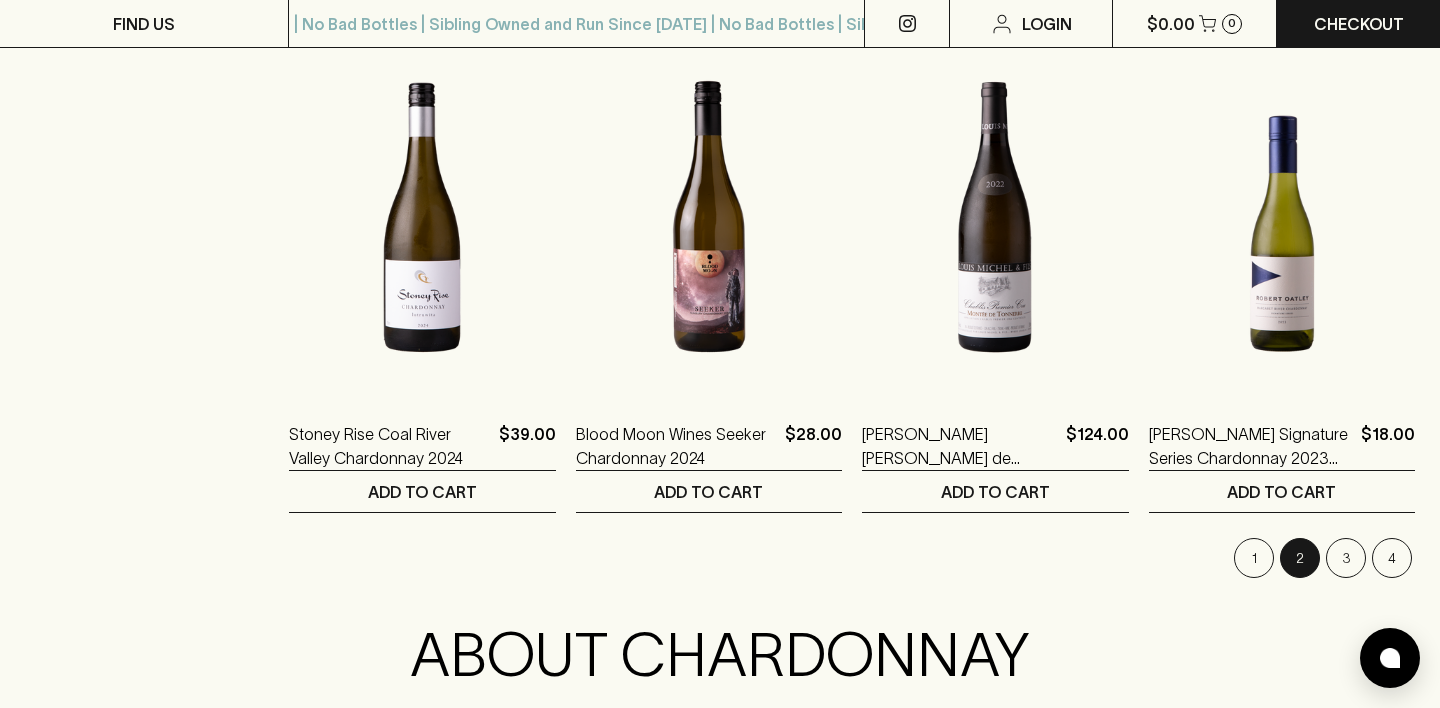 scroll, scrollTop: 2478, scrollLeft: 0, axis: vertical 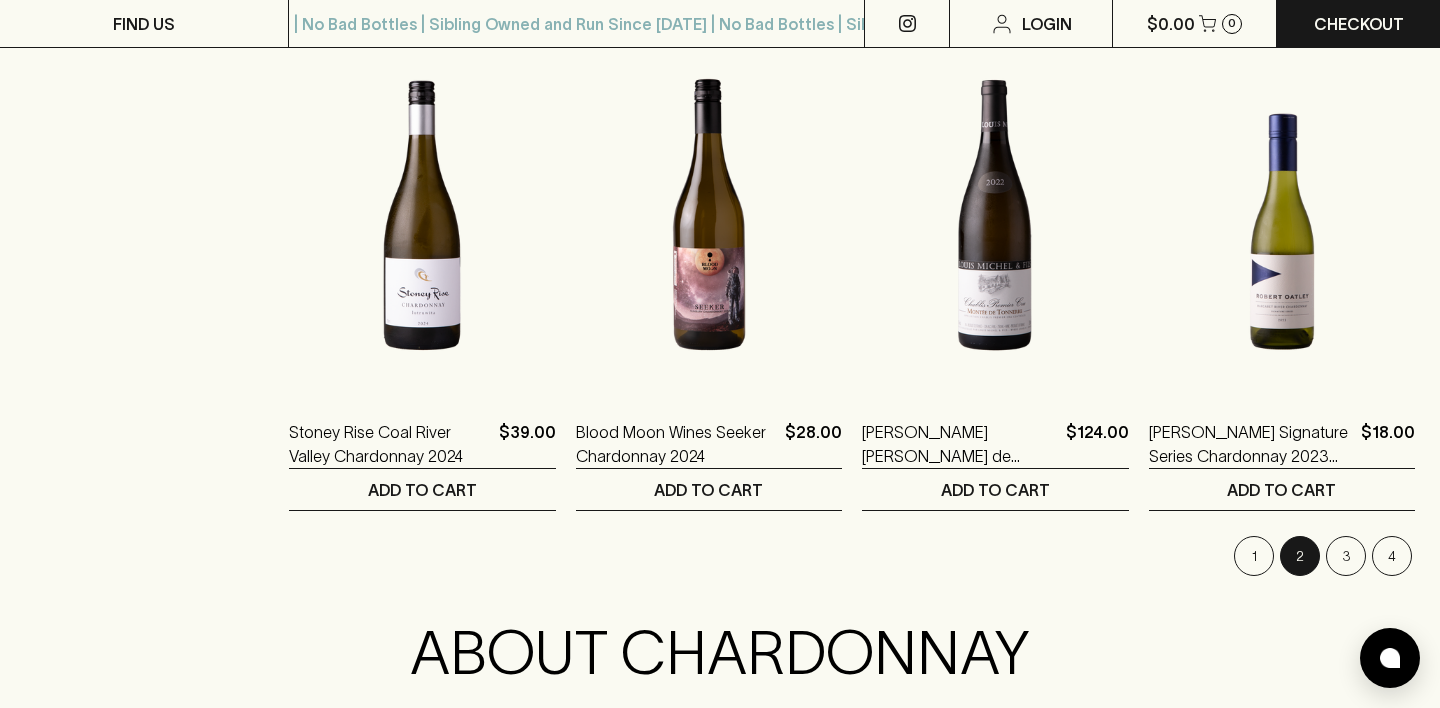 click on "Refine Results ​ Category Red Wine White Wine Chardonnay Riesling Sauvignon Blanc Pinot Grigio Fiano Semillon Blends & Miscellaneous Chenin Blanc Gruner Veltliner Marsanne Show more Beer Spirits/Vermouth Bubbles Pink/Orange Food Non Alcoholic Homewares Cider Show more region Australia France price $12 $280 style Medium Medium - Full Light - Medium Full Light drinkability Impress Guzzle Contemplate Farming Practices Organic Biodynamic Sustainable Dietary Vegan Vegan & Sulphur Free Type Lo-Fi Stylistic Choices Oxidative Saline New In New In Custom Collections 30 under $30 Best Sellers Midweek Dinner Wines Show More" at bounding box center (147, -862) 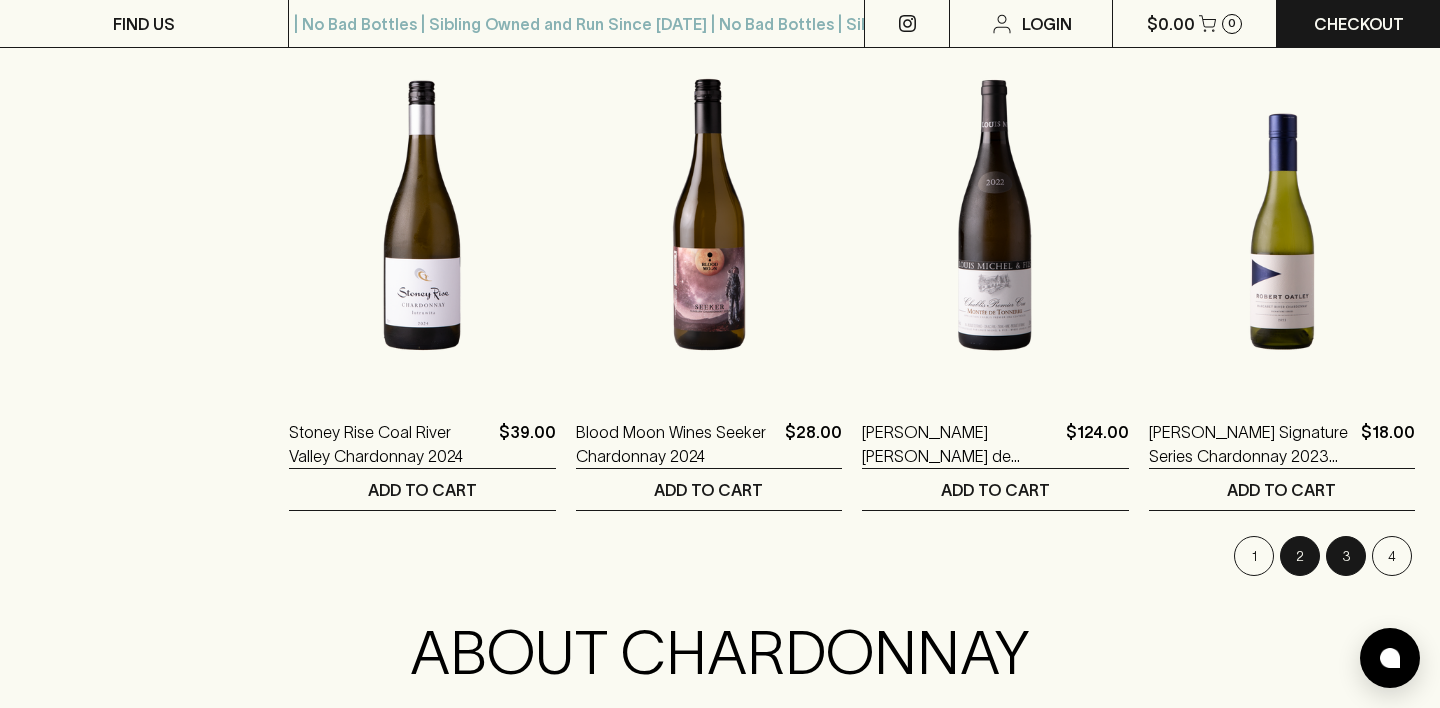 click on "3" at bounding box center (1346, 556) 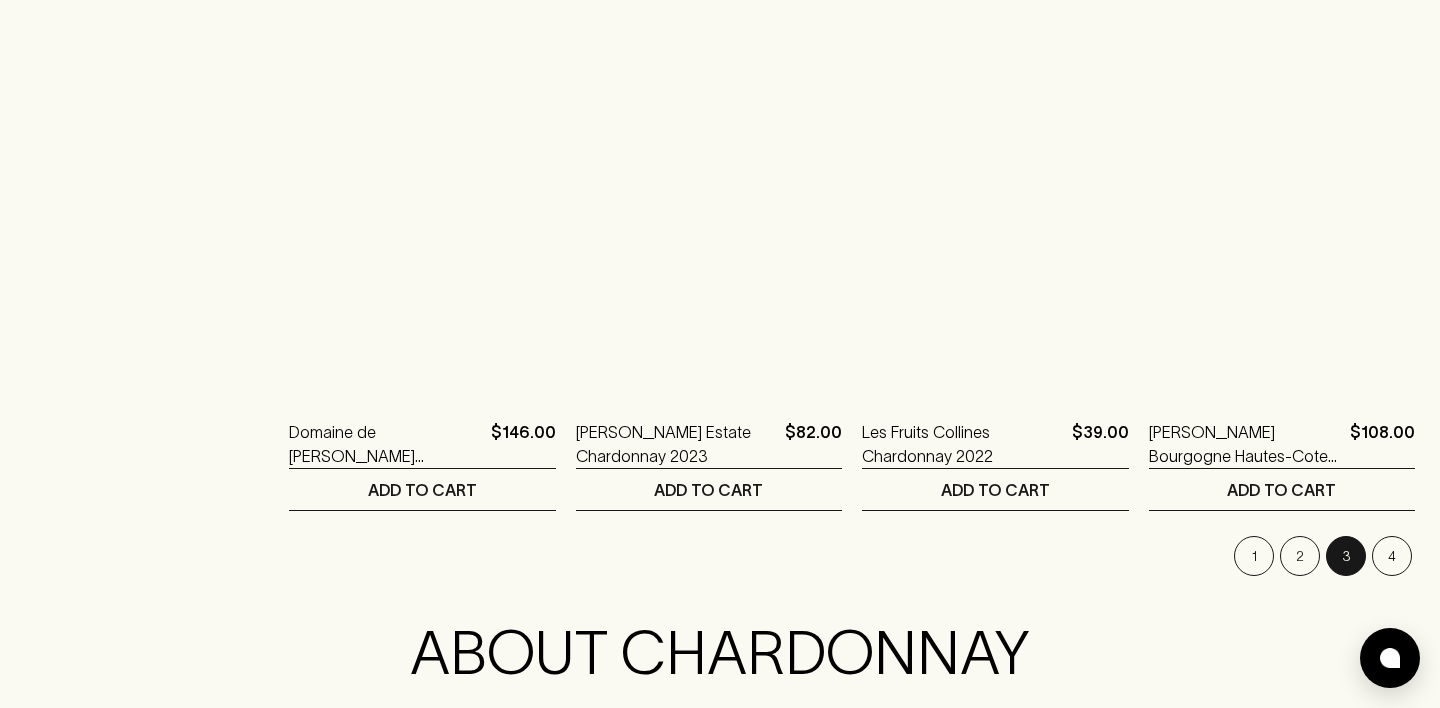 scroll, scrollTop: 0, scrollLeft: 0, axis: both 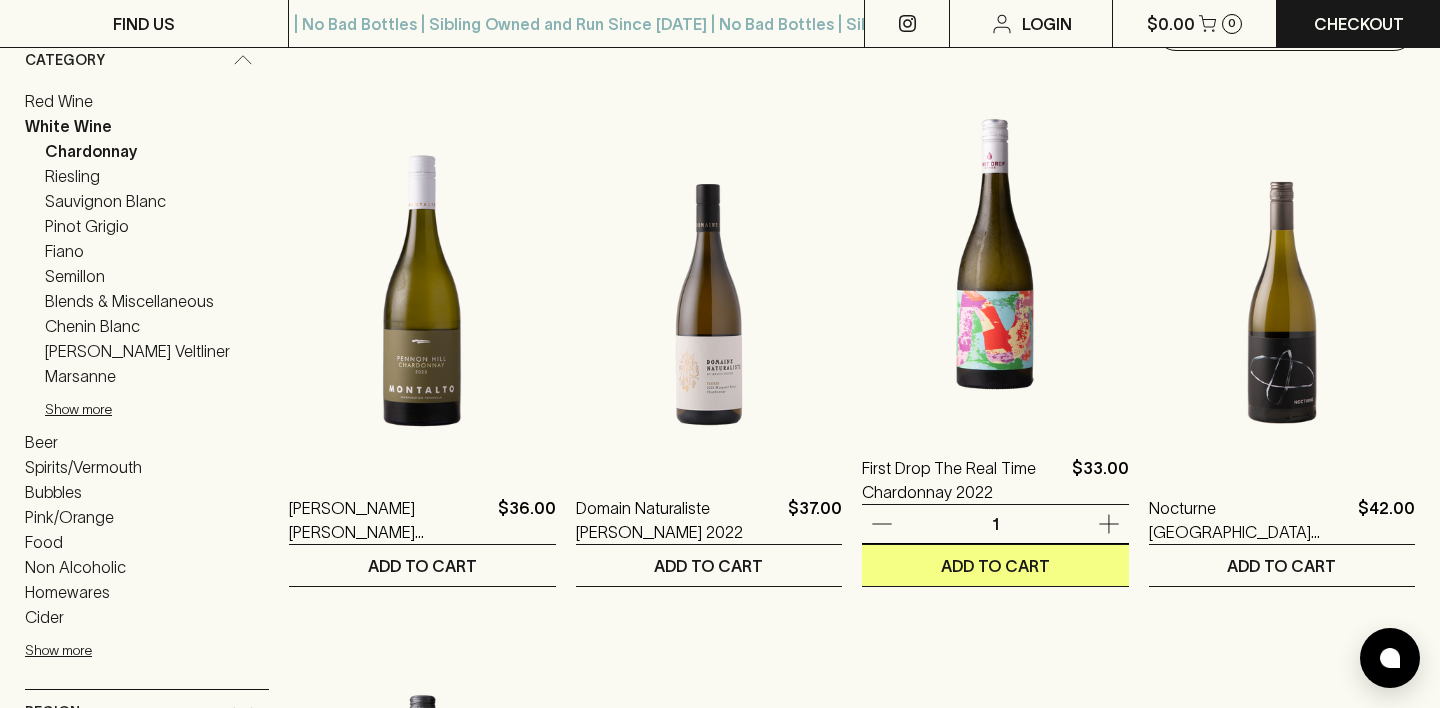 click on "Chardonnay Sort by Relevance production_products ​ [PERSON_NAME] [PERSON_NAME] [PERSON_NAME] Chardonnay 2023 $36.00 1 ADD TO CART Domain Naturaliste Floris Chardonnay 2022 $37.00 1 ADD TO CART First Drop The Real Time Chardonnay 2022 $33.00 1 ADD TO CART Nocturne [GEOGRAPHIC_DATA] [GEOGRAPHIC_DATA] 2024 $42.00 1 ADD TO CART Chain of Ponds Chardonnay 2023 $24.00 1 ADD TO CART Eastern [PERSON_NAME] [GEOGRAPHIC_DATA] Chardonnay 2022 $48.00 1 ADD TO CART [PERSON_NAME] Chablis Premier Cru Vaillon 2021 $99.00 1 ADD TO CART Marco Lubiana Huon & Derwent Chardonnay 2023 $74.00 1 ADD TO CART [PERSON_NAME] et [PERSON_NAME] Beauroy 1er Chablis Magnum 2021 $224.00 1 ADD TO CART [PERSON_NAME] Chardonnay 2024 $22.00 1 ADD TO CART Fervor Funka Riche Chardonnay 2022 $34.00 1 ADD TO CART BISTRO Chardonnay 2022 $25.00 1 ADD TO CART Woodlands Wilyabrup Chardonnay 2022 $43.00 1 ADD TO [GEOGRAPHIC_DATA][PERSON_NAME] Bacchant Chardonnay 2023 $38.00 1 ADD TO CART One Block Jayden Ong Woori Yallock Chardonnay 2024 $55.00 1 ADD TO CART [PERSON_NAME] Estate Chardonnay 2022 $61.00 1 ADD TO CART" at bounding box center (852, 1358) 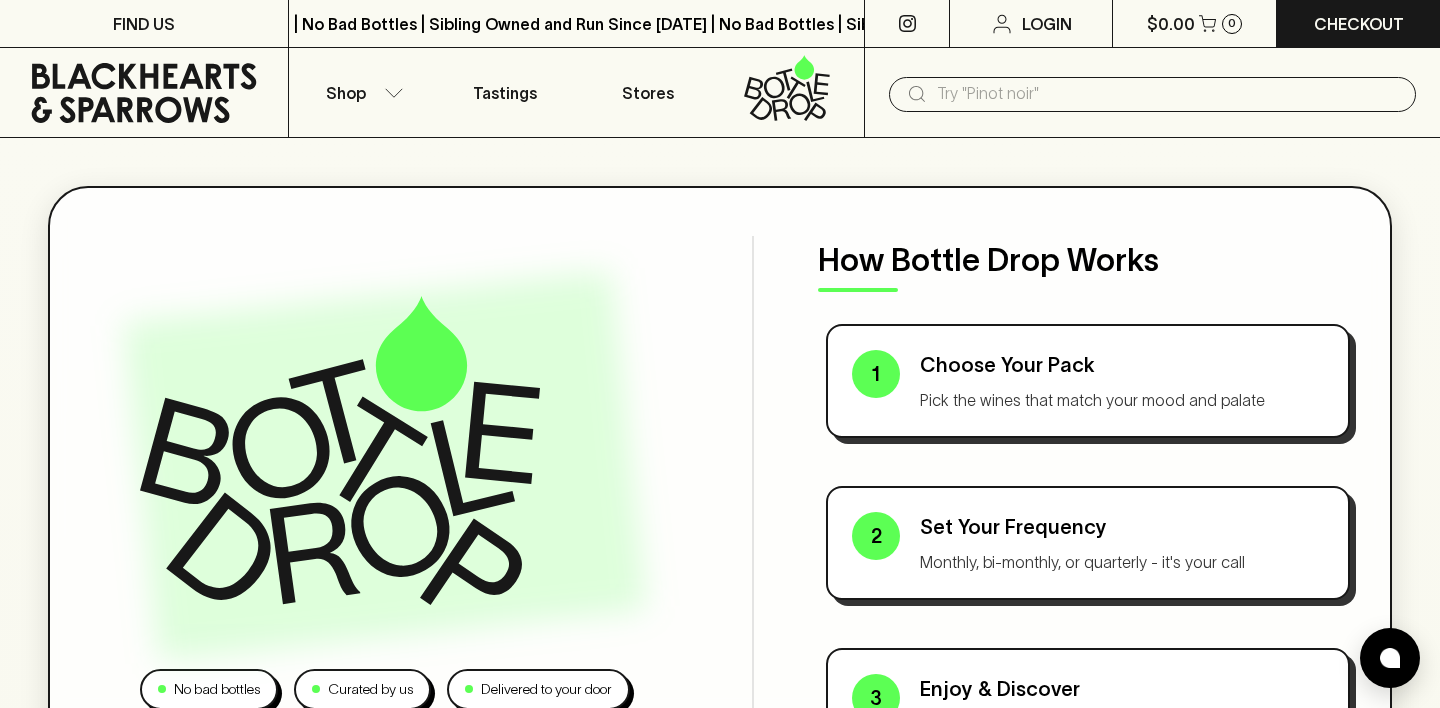 scroll, scrollTop: 0, scrollLeft: 0, axis: both 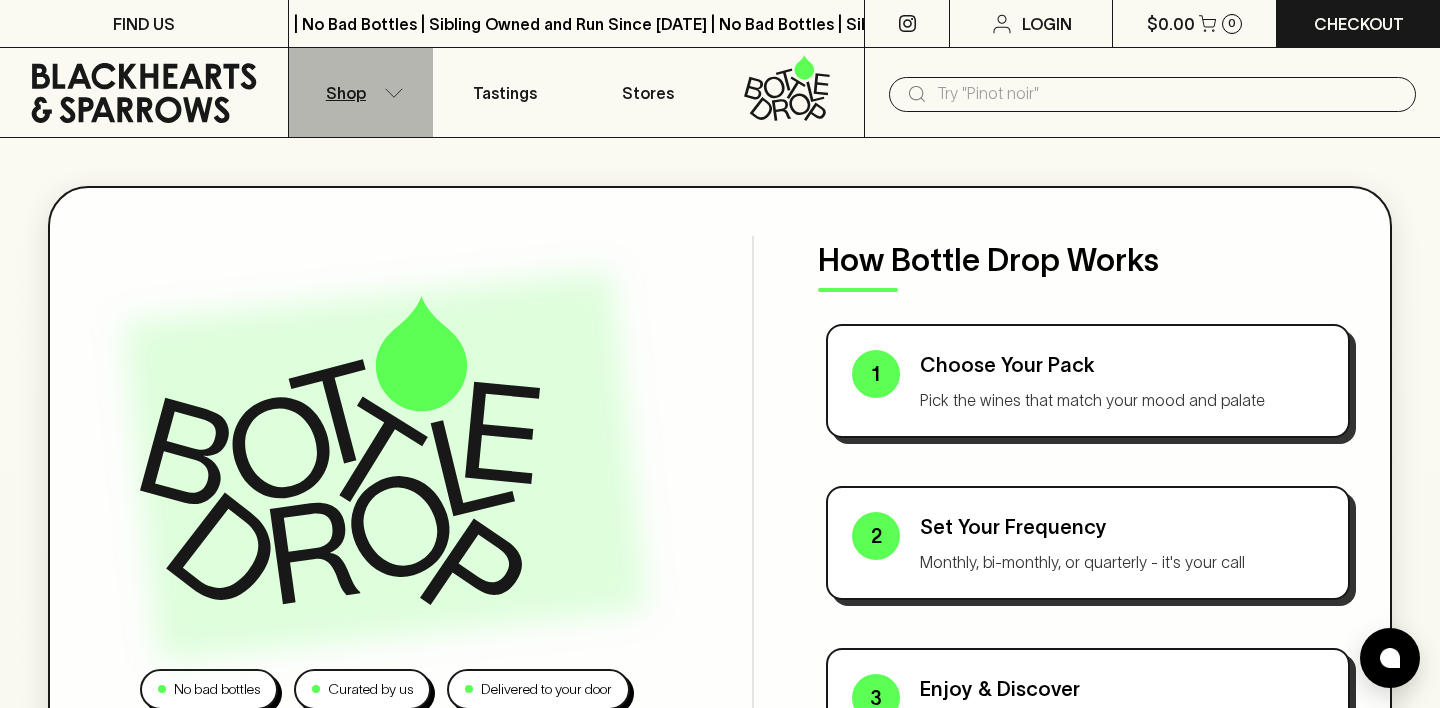 click on "Shop" at bounding box center (361, 92) 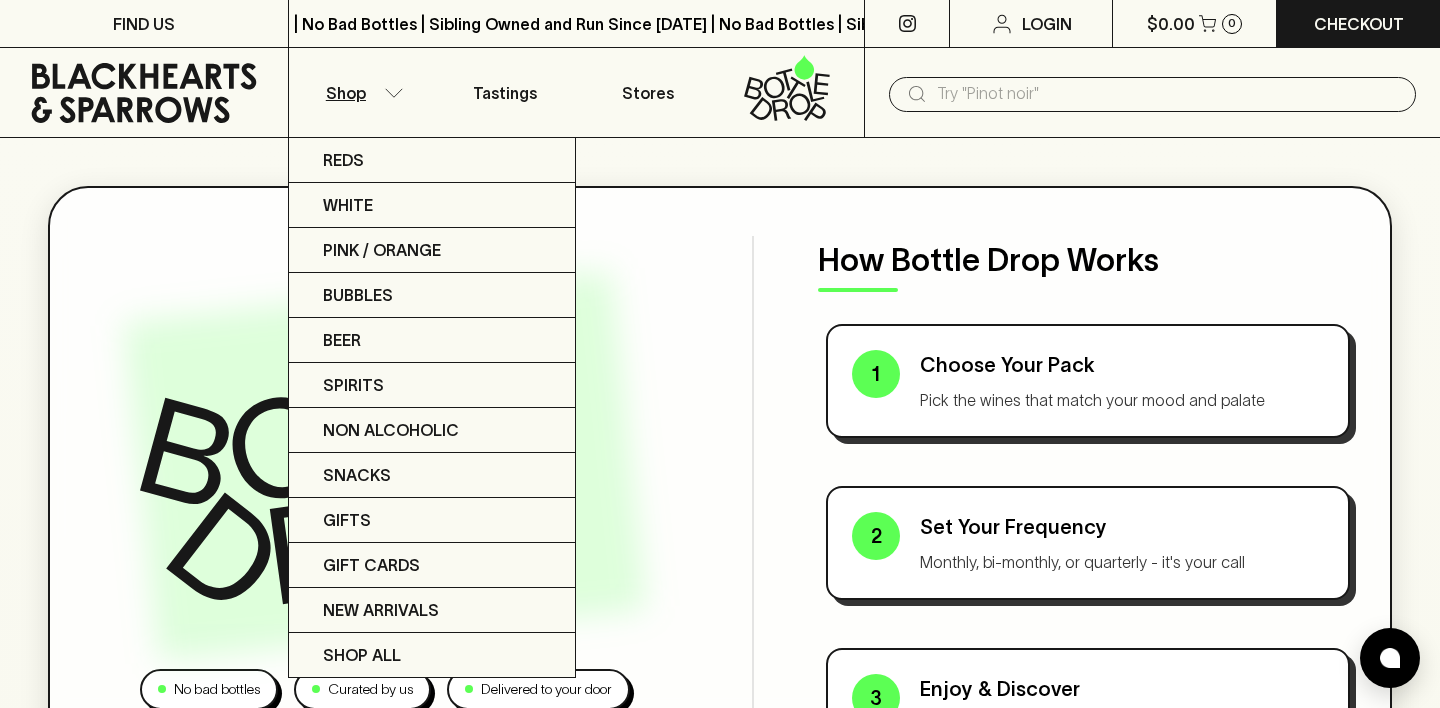 click at bounding box center (720, 354) 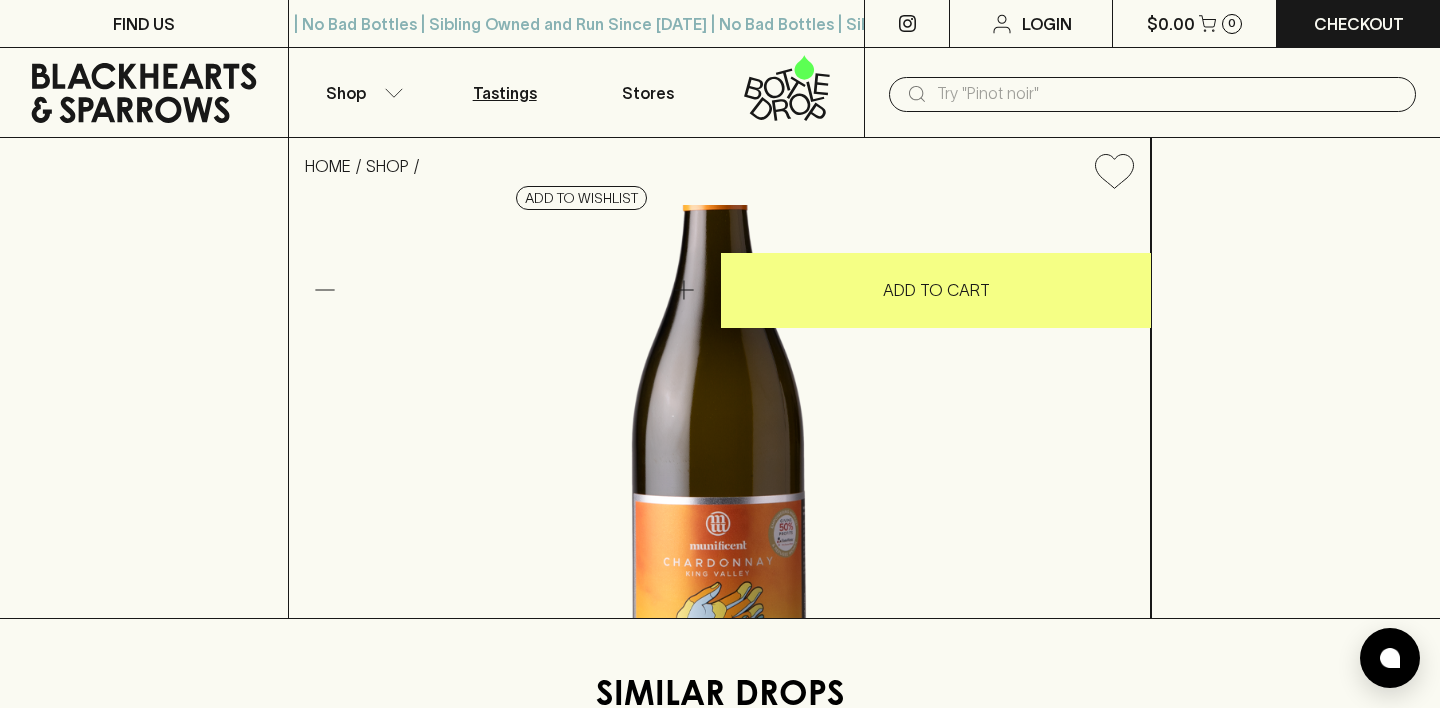 scroll, scrollTop: 0, scrollLeft: 0, axis: both 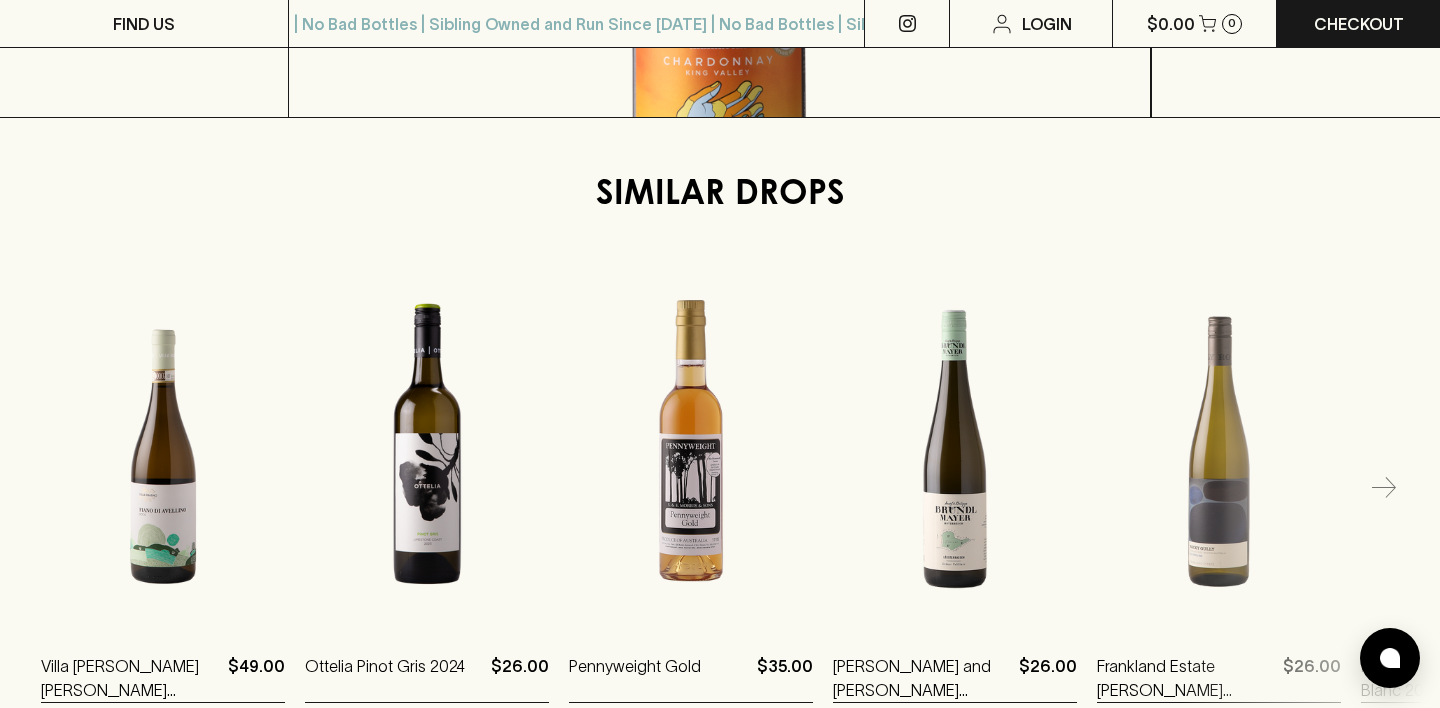 click on "HOME SHOP Munificent Chardonnay 2022 $22.00 Add to wishlist 10% discount  when purchasing 6 or more   bottles 1 ADD TO CART Check Stock In Store Enjoy nectarine, peach, a spritzy note of pineapple, and just a little bead of cream giving it all a rich, but still light, feel. This is a good time Chardonnay if there ever was one. Easy-drinking and always picnic appropriate. Show More About  Munificent Chardonnay 2022 What Am I? White Wine, Chardonnay" at bounding box center [720, -123] 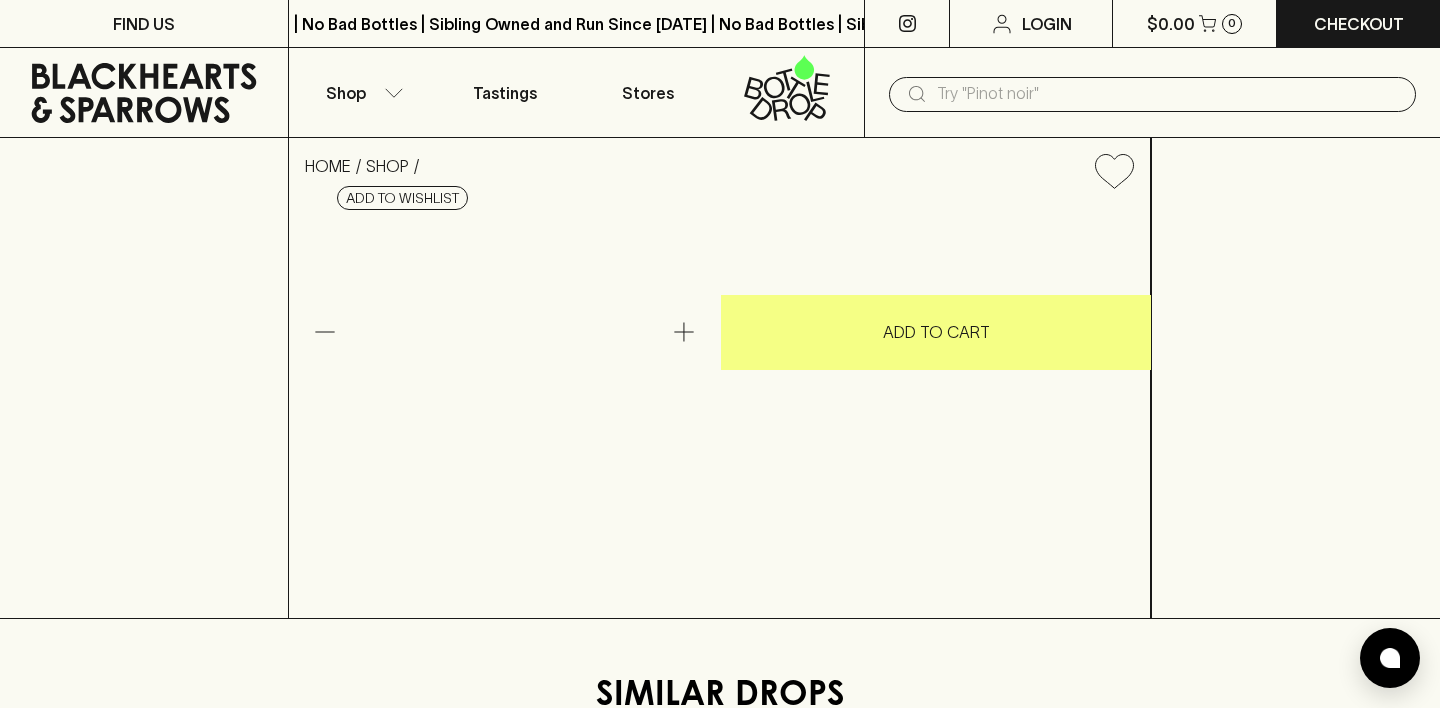 scroll, scrollTop: 0, scrollLeft: 0, axis: both 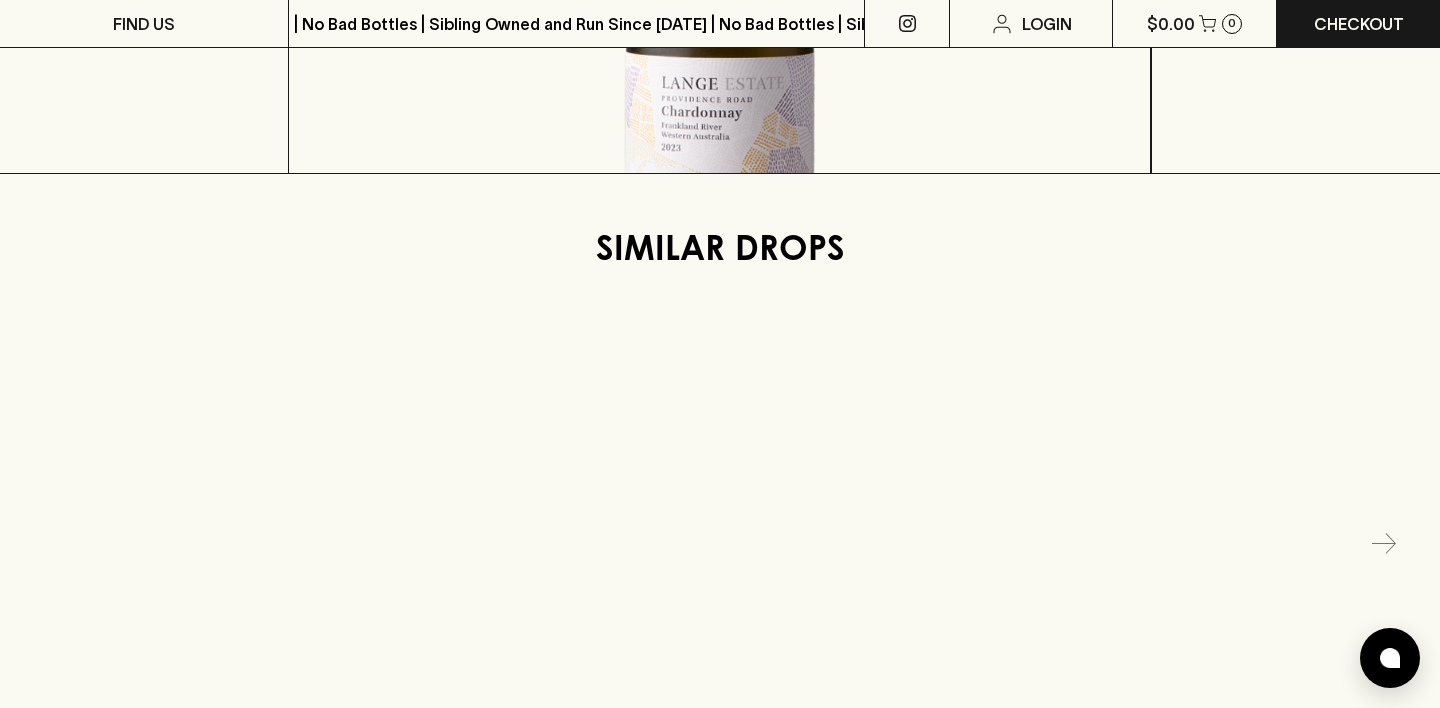 click on "HOME SHOP Lange Estate Providence Road Chardonnay 2023 $26.00 Add to wishlist 10% discount  when purchasing 6 or more   bottles 1 ADD TO CART Check Stock In Store Some toast and plenty of character, including salinity and crispiness. Looks brilliant and is very generous for the price, with all its balance – acidity, stone fruit flavours, and oak spice flow harmoniously. About  Lange Estate Providence Road Chardonnay 2023 What Am I? White Wine, Chardonnay Where Am I From? Australia, Western Australia Body Medium - Full Drinkability Guzzle" at bounding box center [720, -67] 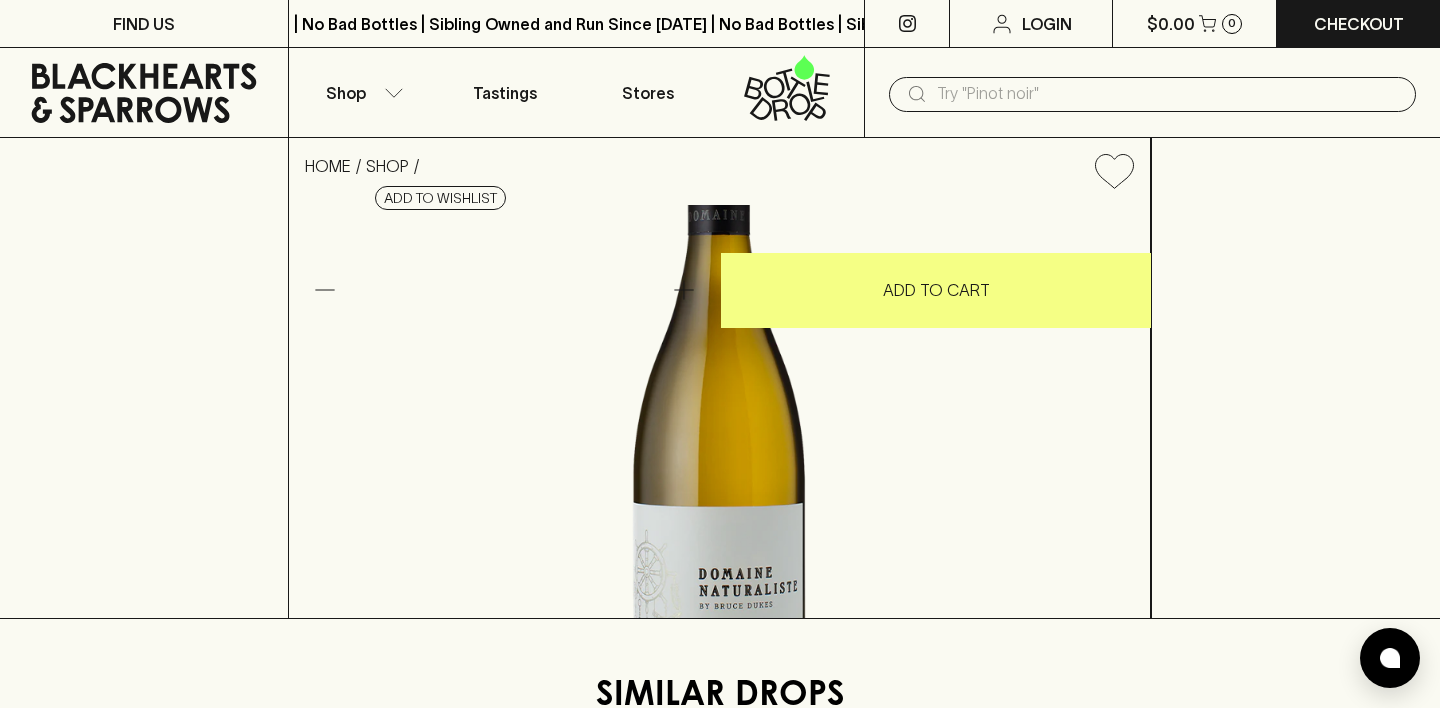 scroll, scrollTop: 0, scrollLeft: 0, axis: both 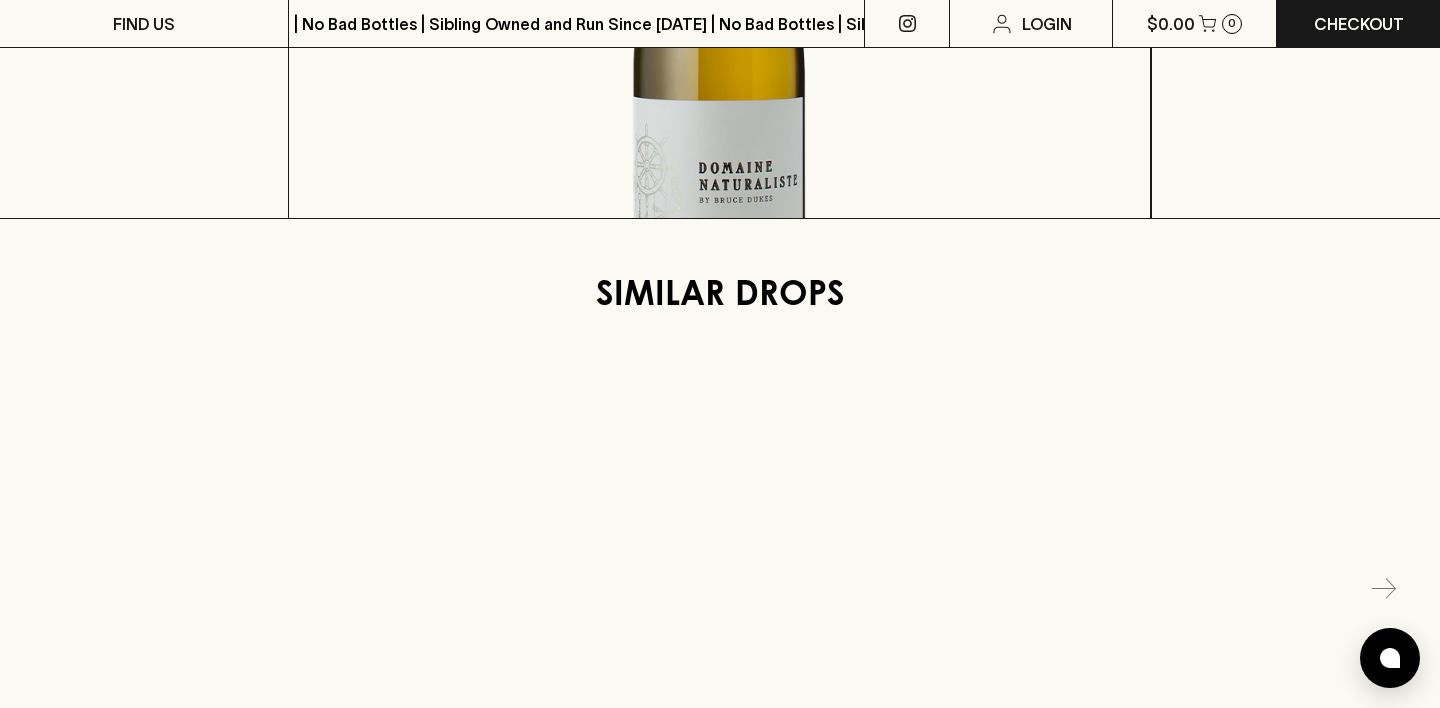click on "HOME SHOP Domaine Naturalist Discovery Chardonnay 2023 $31.00 Add to wishlist 10% discount  when purchasing 6 or more   bottles 1 ADD TO CART Check Stock In Store Matured in old barrels to develop texture and body, without overpowering the fruit with oak. It’s a refreshing take for Margaret River, but one we’re in awe of thanks to some super-flowy up-front fruit that comes through clean and bright.  Show More About  Domaine Naturalist Discovery Chardonnay 2023 What Am I? White Wine, Chardonnay Where Am I From? Australia, Western Australia" at bounding box center [720, -28] 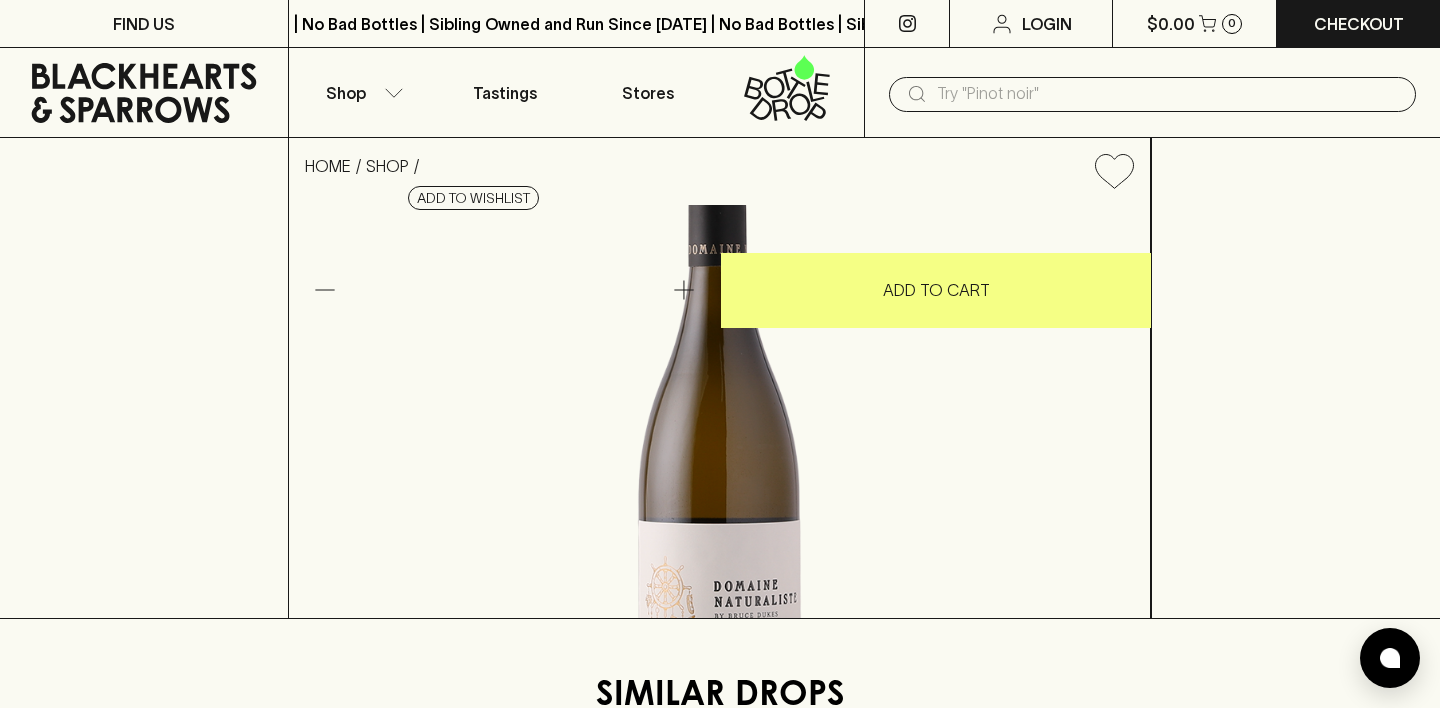 scroll, scrollTop: 0, scrollLeft: 0, axis: both 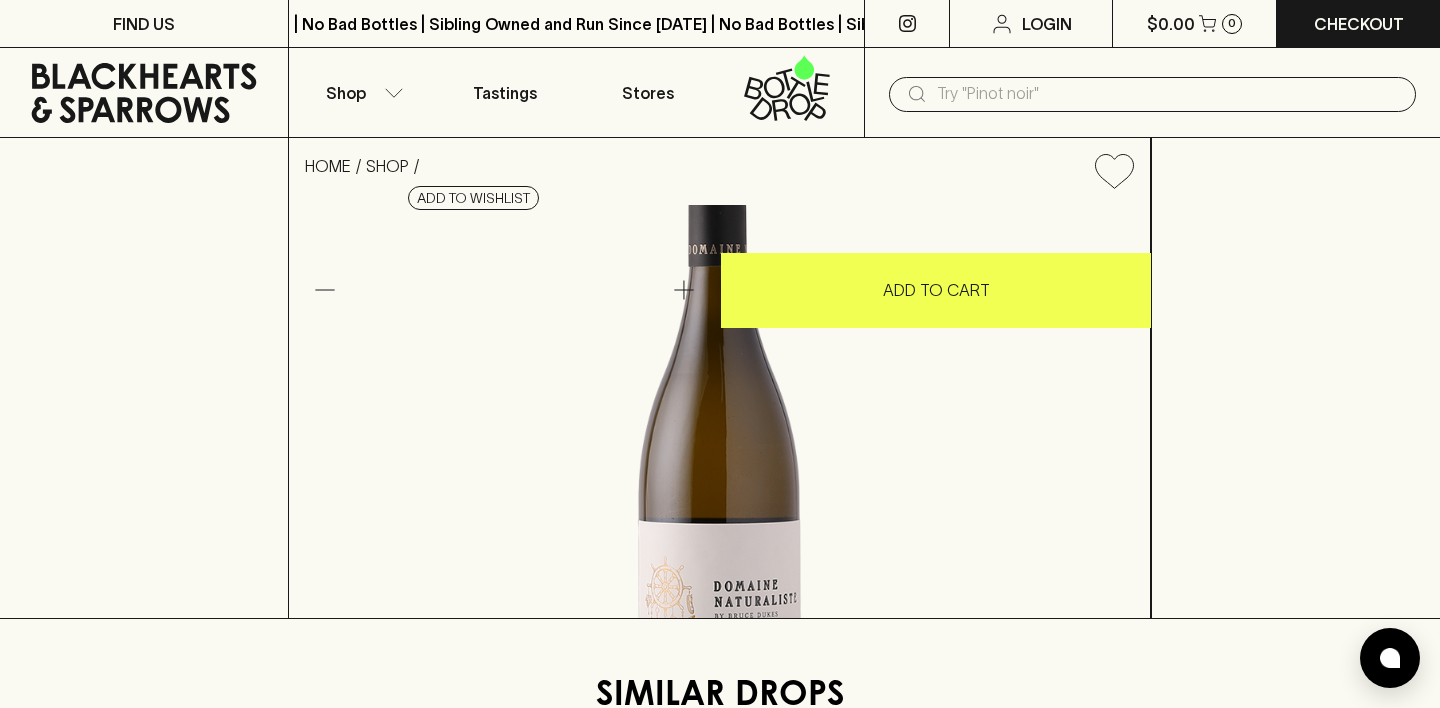 click on "ADD TO CART" at bounding box center [936, 290] 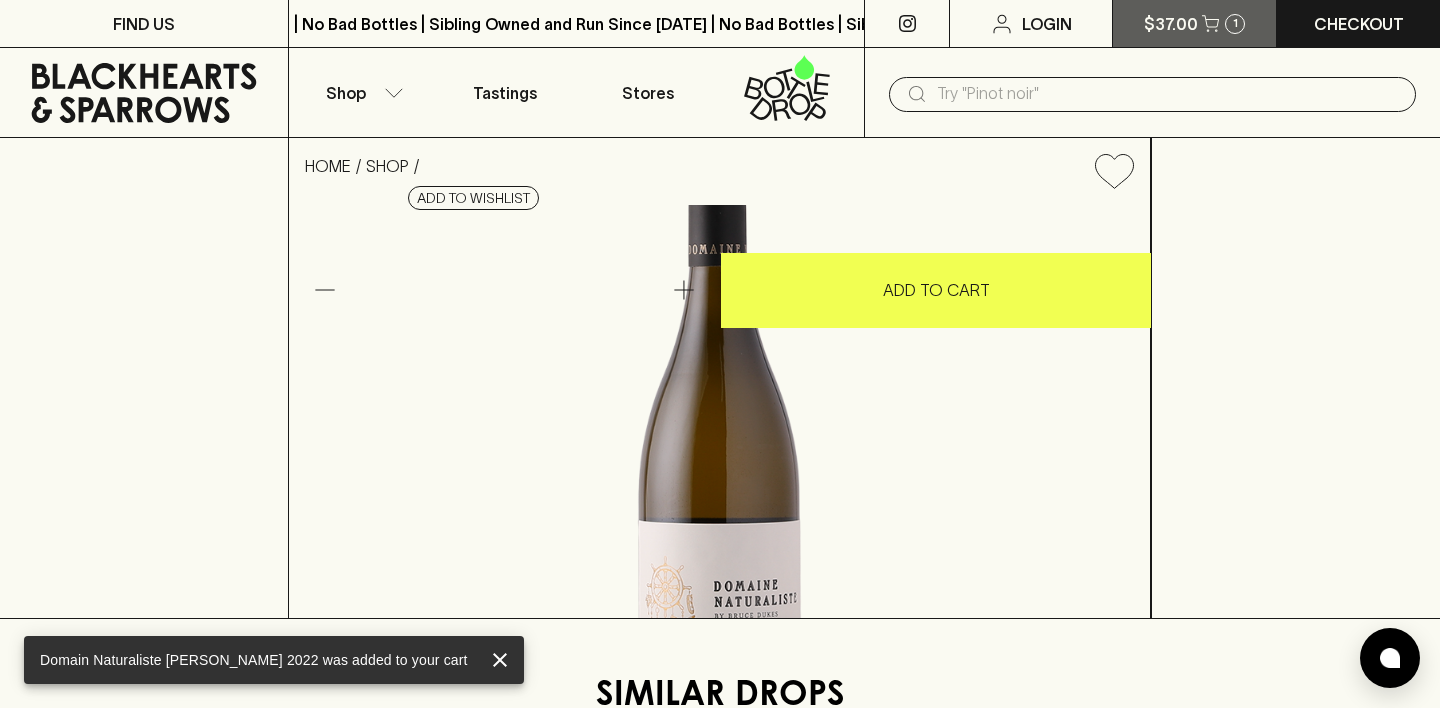 click on "$37.00" at bounding box center [1171, 24] 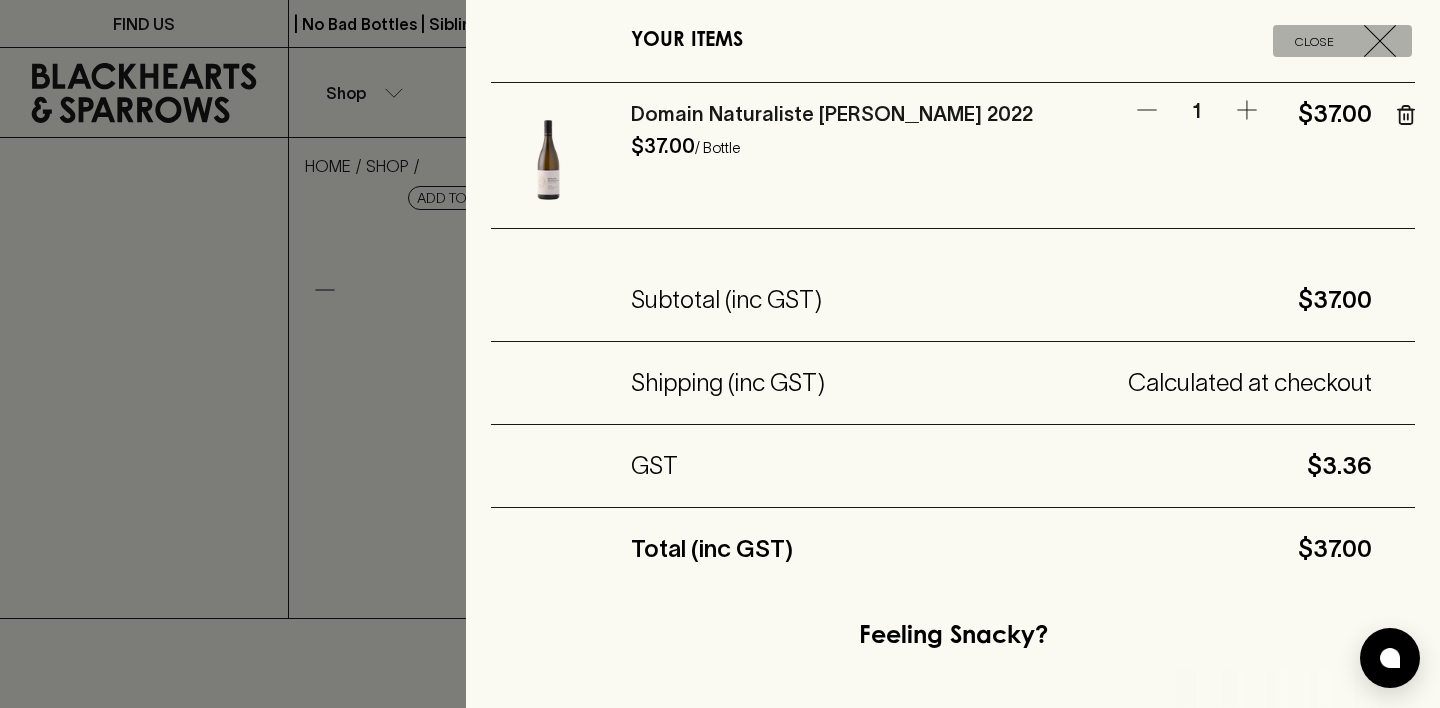 click 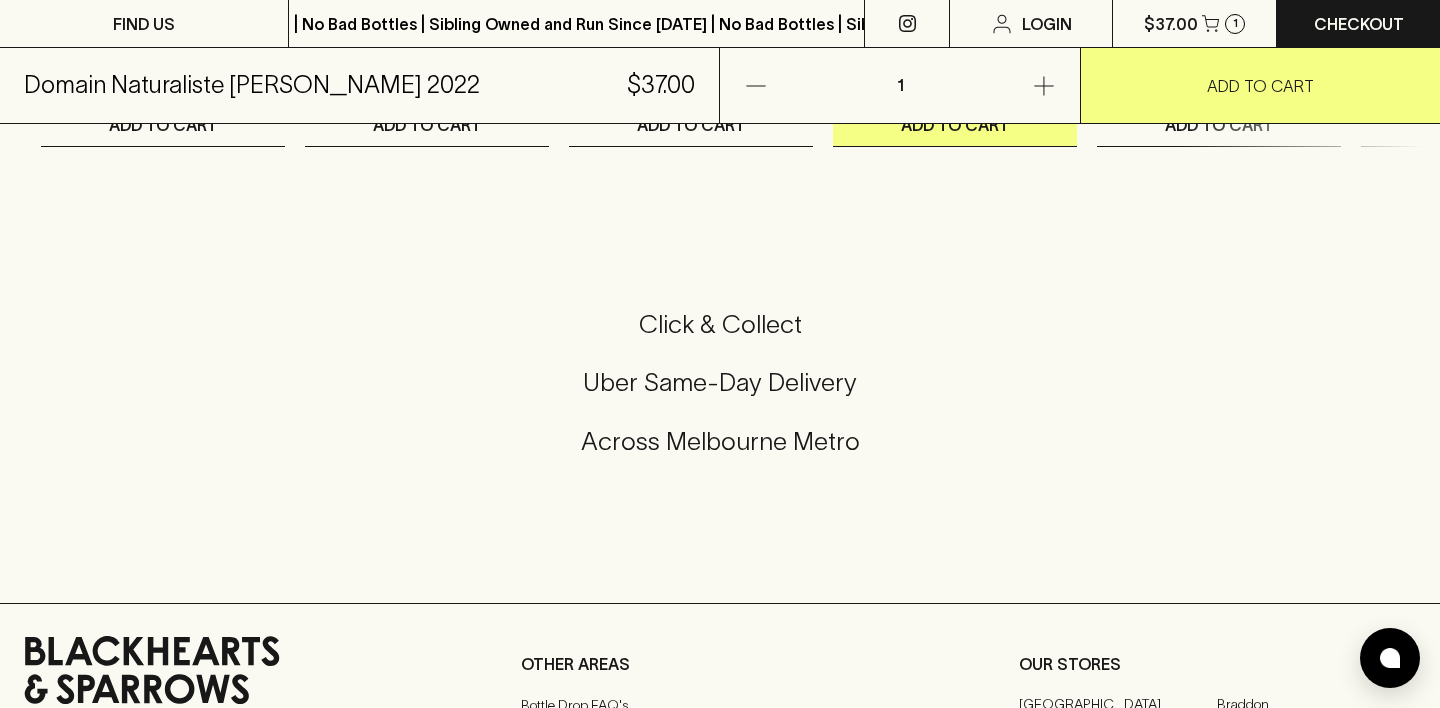 scroll, scrollTop: 1232, scrollLeft: 0, axis: vertical 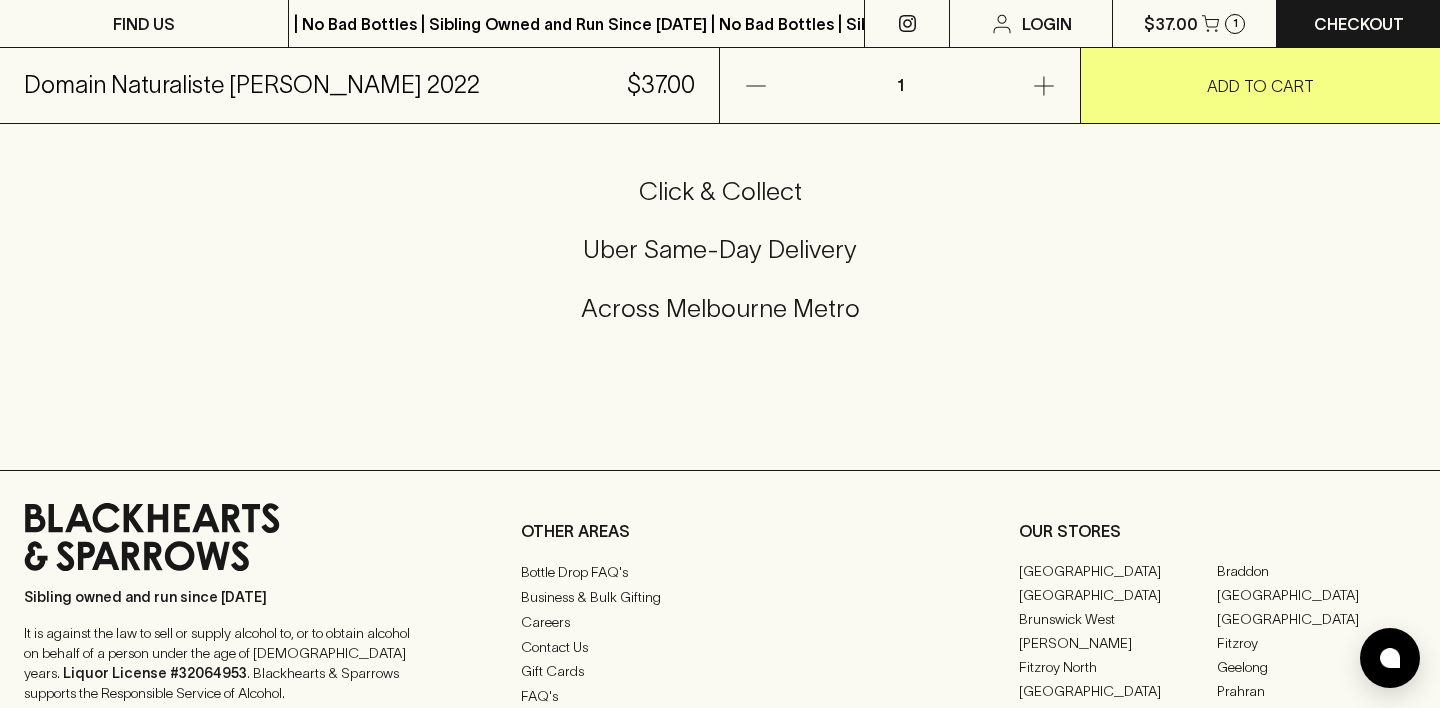 click 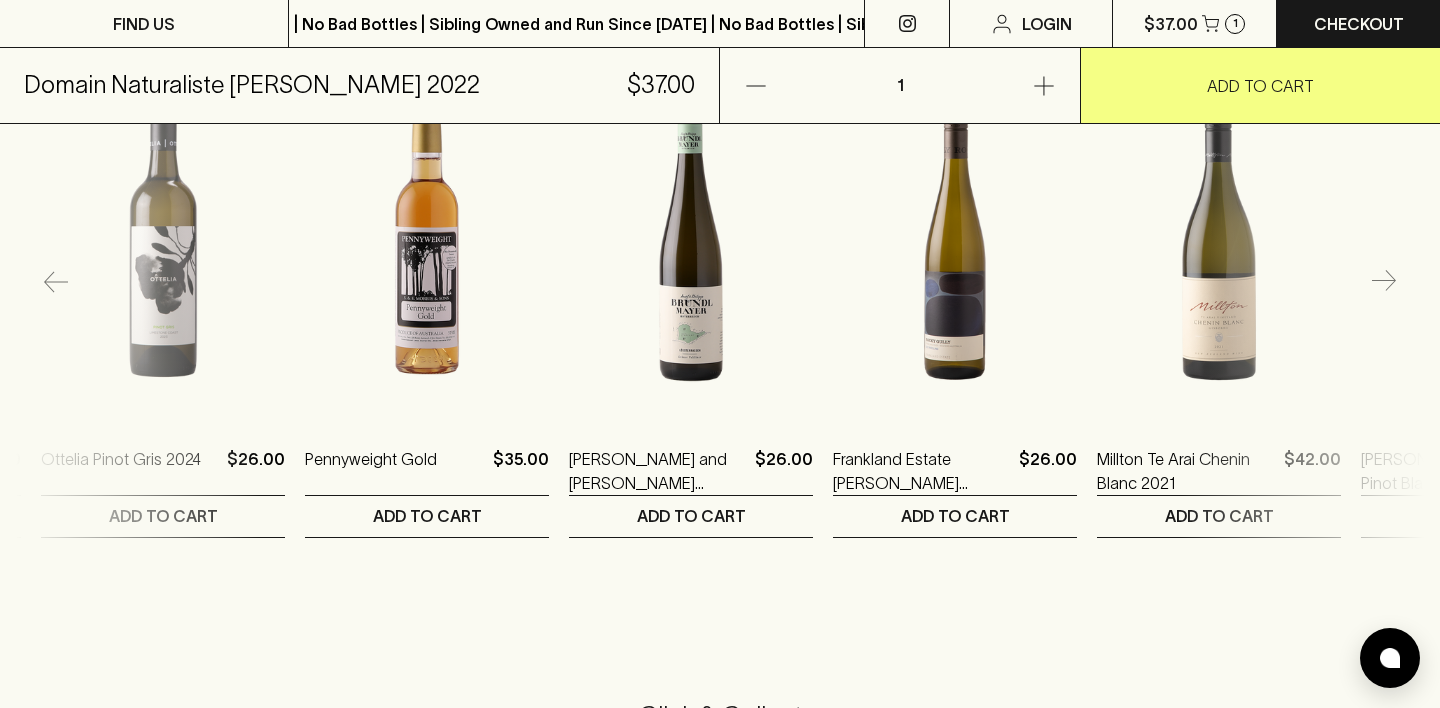 scroll, scrollTop: 0, scrollLeft: 0, axis: both 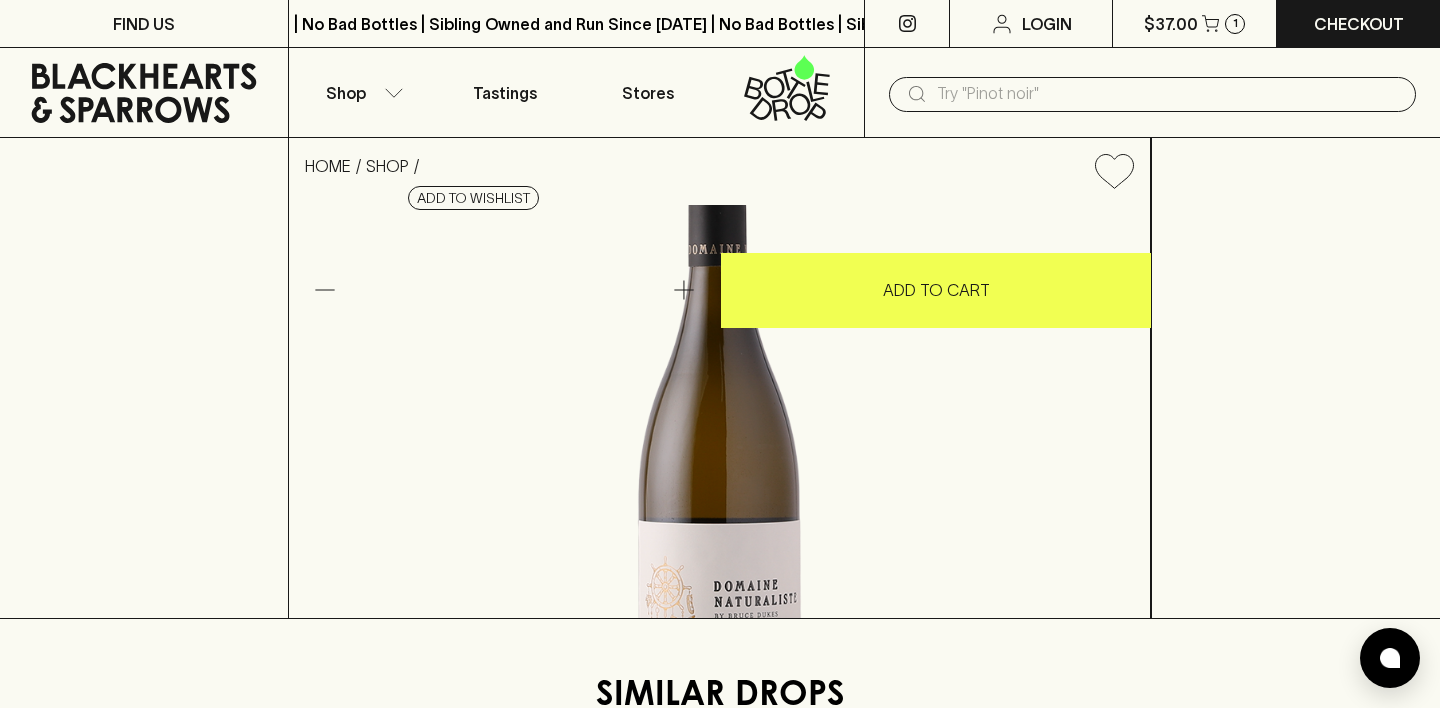 click on "HOME SHOP Domain Naturaliste [PERSON_NAME] 2022 $37.00 Add to wishlist 10% discount  when purchasing 6 or more   bottles 1 ADD TO CART Check Stock In Store Don't worry Chardonnay lovers who like tension, this is the best of both worlds and it’s kept nimble with some fresh and energetic peach skin laced acidity. Amazing winemaking and great value! Show More About  Domain Naturaliste [PERSON_NAME] 2022 What Am I? White Wine, Chardonnay Where Am I From? [GEOGRAPHIC_DATA], [GEOGRAPHIC_DATA], [PERSON_NAME] River SIMILAR DROPS [GEOGRAPHIC_DATA][PERSON_NAME] [PERSON_NAME] [PERSON_NAME][GEOGRAPHIC_DATA] 2022 $49.00 1 ADD TO CART Ottelia Pinot Gris 2024 $26.00 1 ADD TO CART Pennyweight Gold $35.00 1 ADD TO CART [PERSON_NAME] and [PERSON_NAME] Lössterrassen [PERSON_NAME] Veltliner 2021 $26.00 1 ADD TO CART Frankland Estate [PERSON_NAME] Riesling 2024 $26.00 1 ADD TO CART Millton Te Arai Chenin Blanc 2021 $42.00 1 ADD TO CART [PERSON_NAME] Freres Pinot Blanc Auxerois 2022 $44.00 1 ADD TO CART [PERSON_NAME] Weemala Gewurtztraminer 2023 $26.00 1 ADD TO CART Bisci Verdicchio 2022 $44.00 1 1" at bounding box center (720, 700) 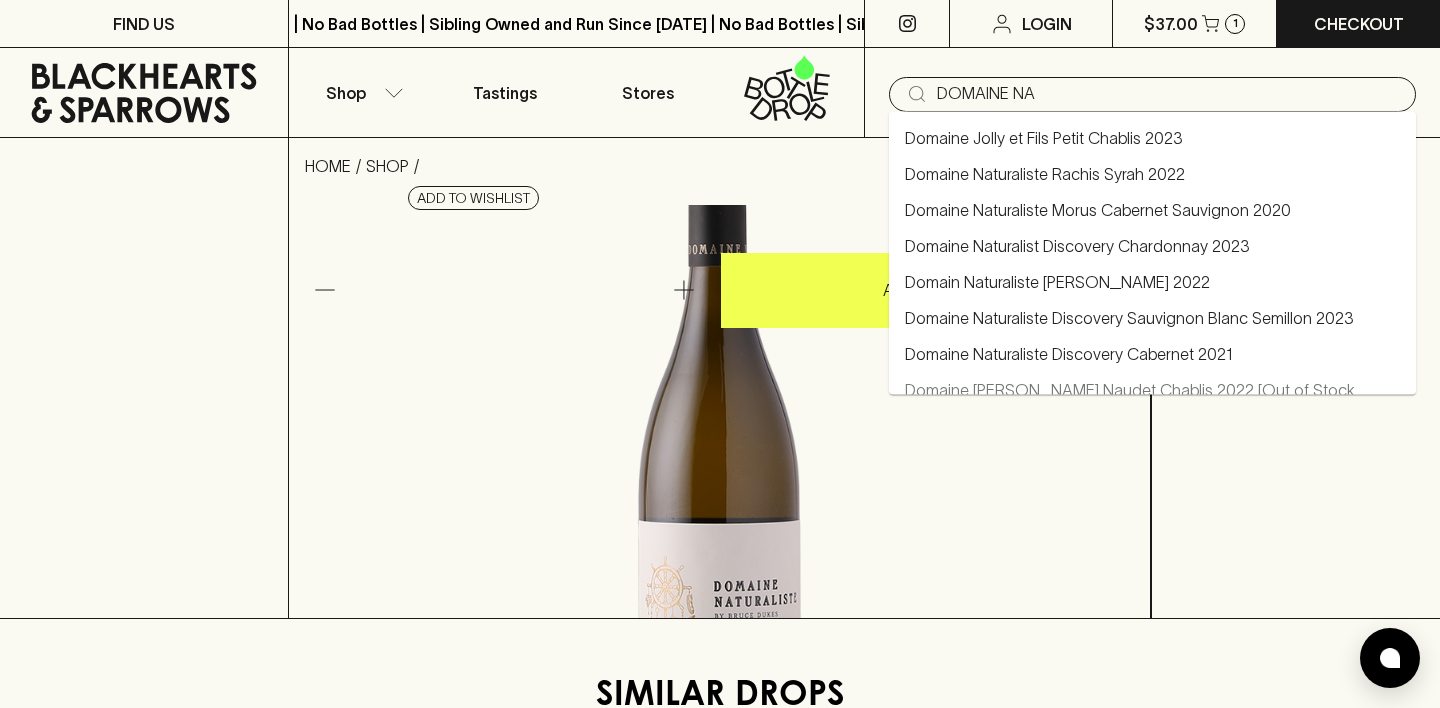 click on "Domaine Naturalist Discovery Chardonnay 2023" at bounding box center (1077, 246) 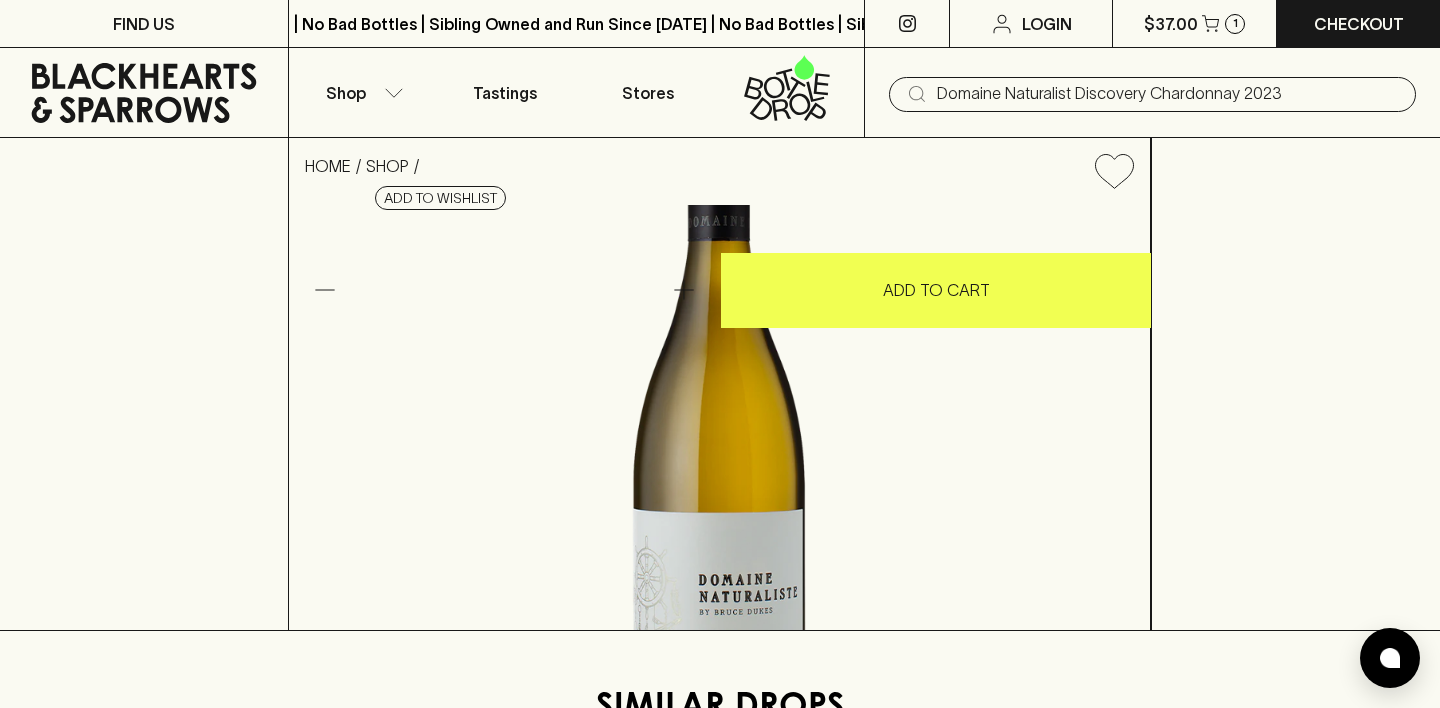 type on "Domaine Naturalist Discovery Chardonnay 2023" 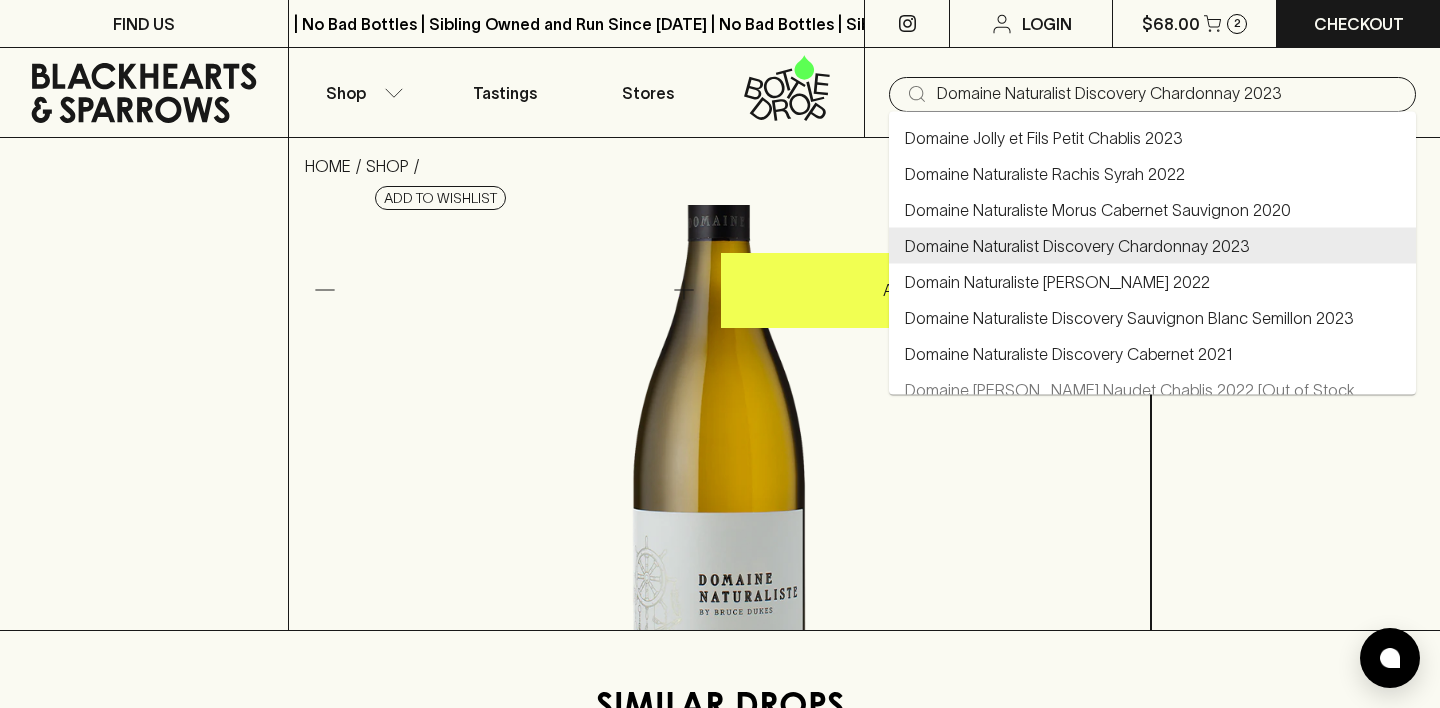 click on "Domaine Naturalist Discovery Chardonnay 2023" at bounding box center (1168, 94) 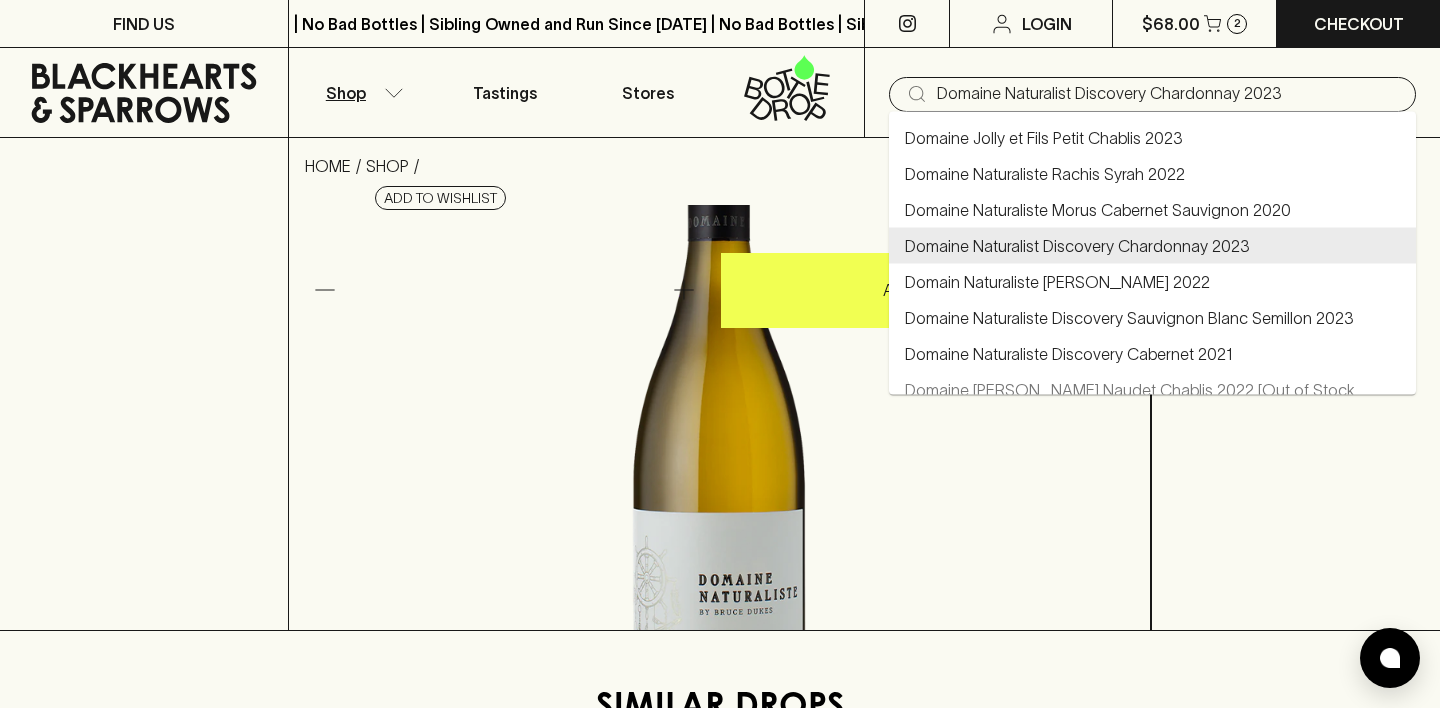 click 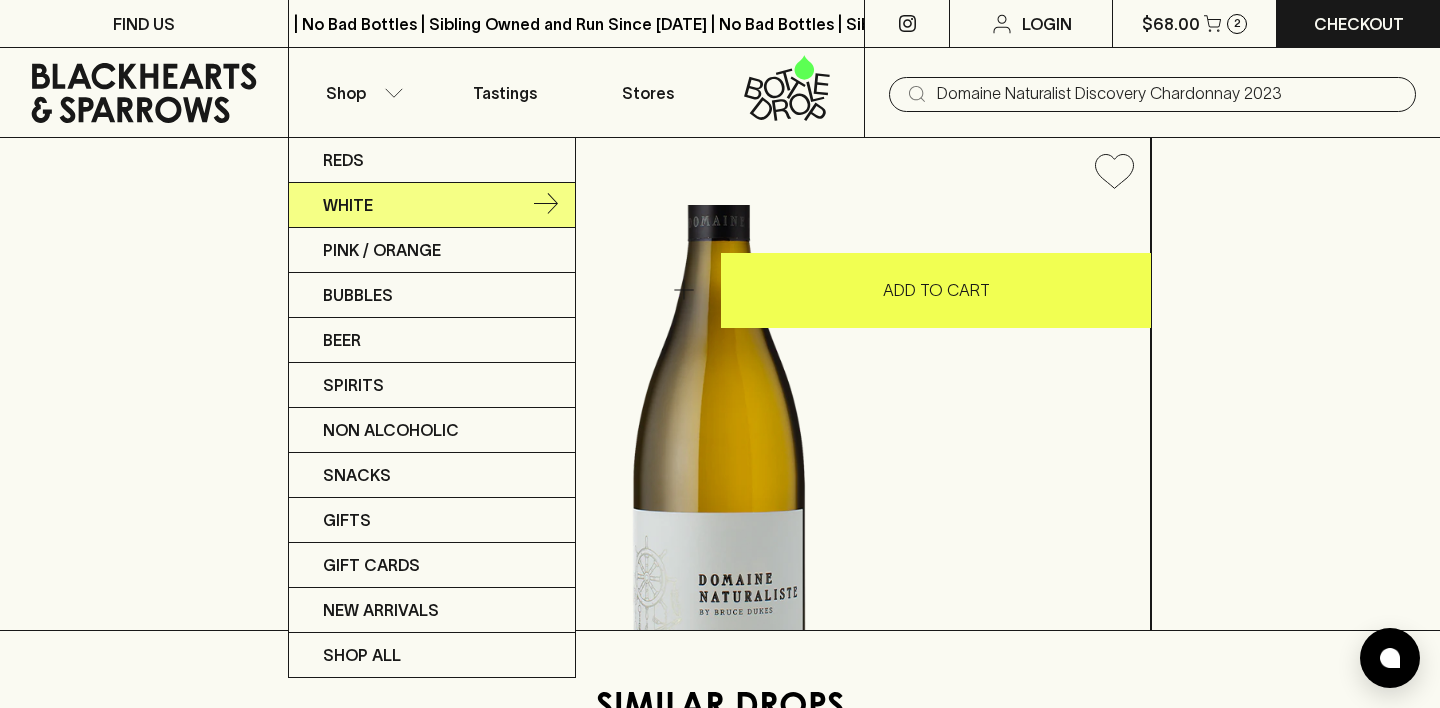 click on "White" at bounding box center (432, 205) 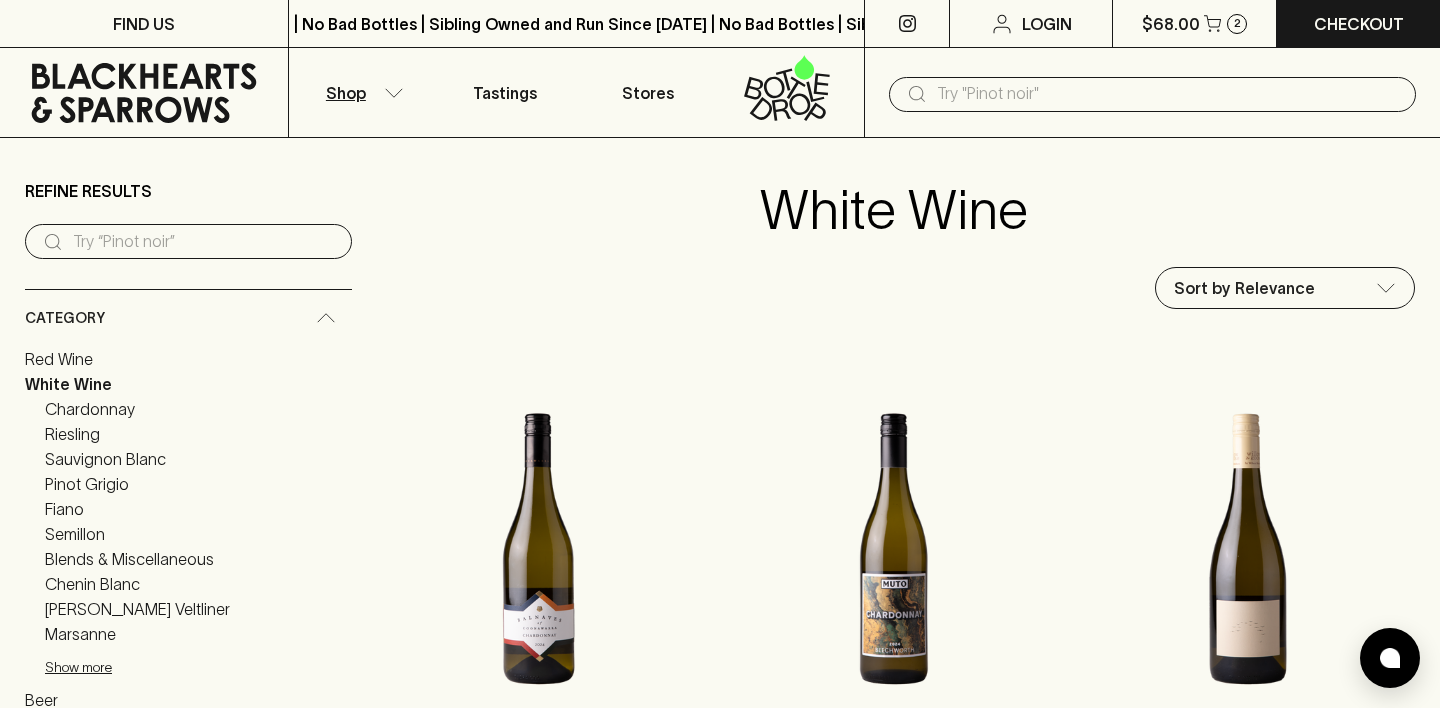 click on "Chardonnay" at bounding box center [90, 409] 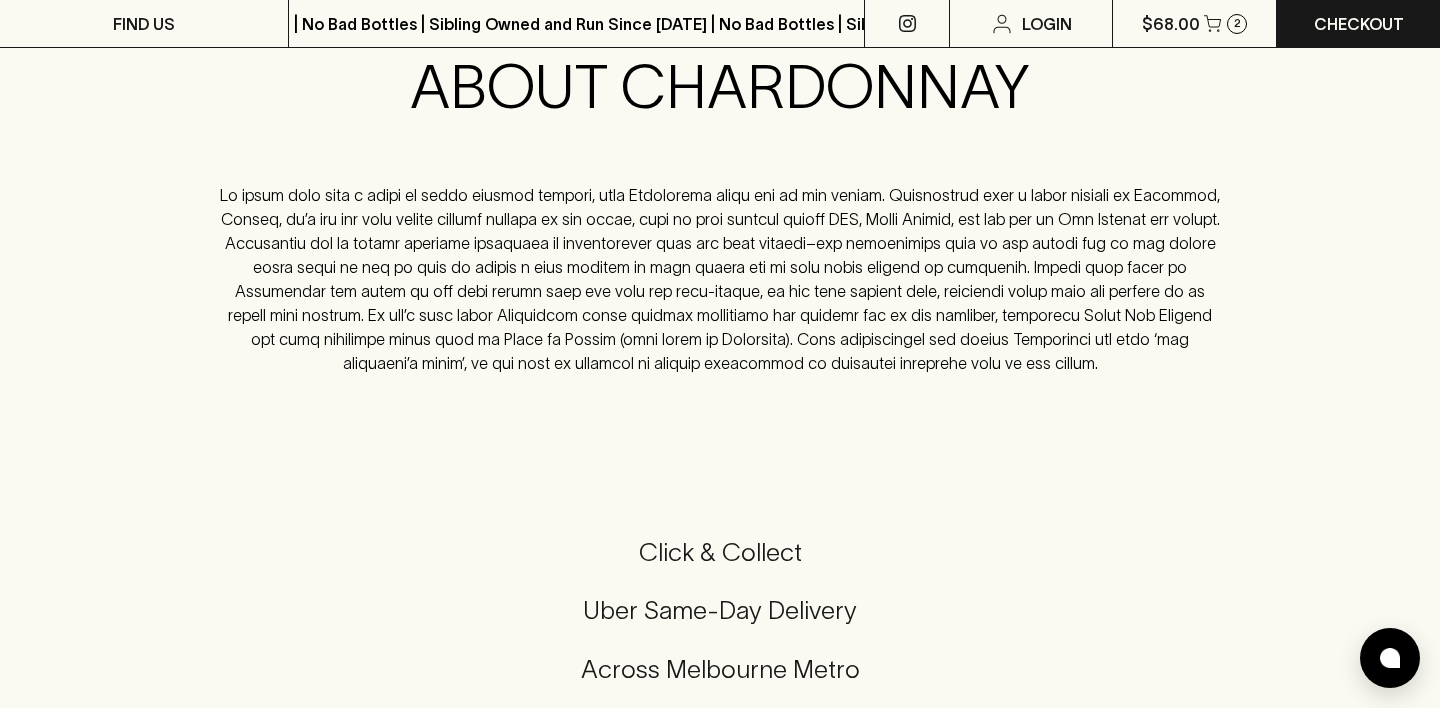 click on "Refine Results ​ Category Red Wine White Wine Chardonnay Riesling Sauvignon Blanc Pinot Grigio Fiano Semillon Blends & Miscellaneous Chenin Blanc [PERSON_NAME] Veltliner Marsanne Show more Beer Spirits/Vermouth Bubbles Pink/Orange Food Non Alcoholic Homewares Cider Show more region [GEOGRAPHIC_DATA] [GEOGRAPHIC_DATA] price $12 $280 style Medium Medium - Full Light - Medium Full Light drinkability Impress Guzzle Contemplate Farming Practices Organic Biodynamic Sustainable Dietary Vegan Vegan & Sulphur Free Type Lo-Fi Stylistic Choices Oxidative Saline New In New In Custom Collections 30 under $30 Best Sellers Midweek Dinner Wines Show More Chardonnay Sort by Relevance production_products ​ Balnaves Chardonnay 2024 $30.00 1 ADD TO CART Muto Chardonnay 2024 $31.00 1 ADD TO CART Willow & Goose Freefall Chardonnay 2024 $25.00 1 ADD TO CART [PERSON_NAME] La [PERSON_NAME] 2024 $43.00 1 ADD TO CART [PERSON_NAME] Tete d’Or 2022 $119.00 1 ADD TO CART Bandicoot Run Ceramic Chardonnay 2023 $45.00 1 ADD TO CART $57.00 1 $70.00 1" at bounding box center (720, -1258) 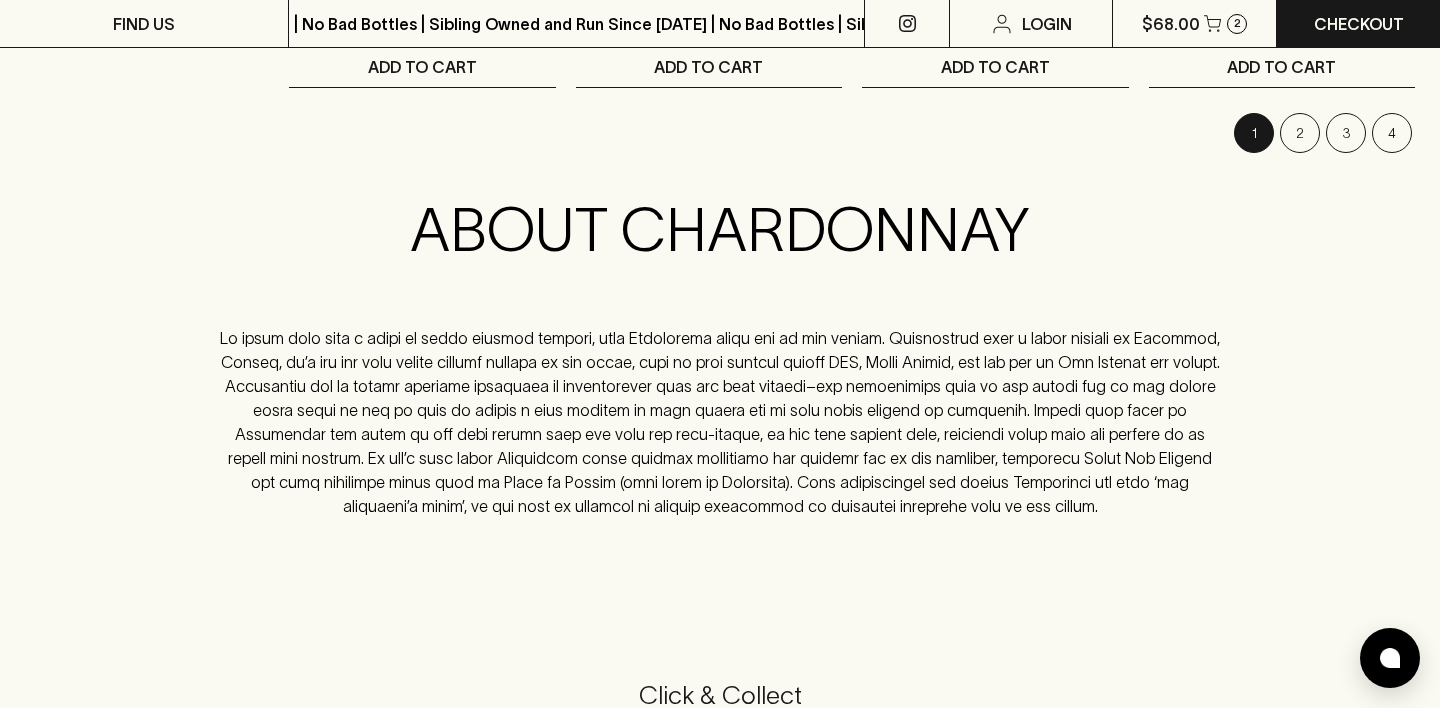 scroll, scrollTop: 2830, scrollLeft: 0, axis: vertical 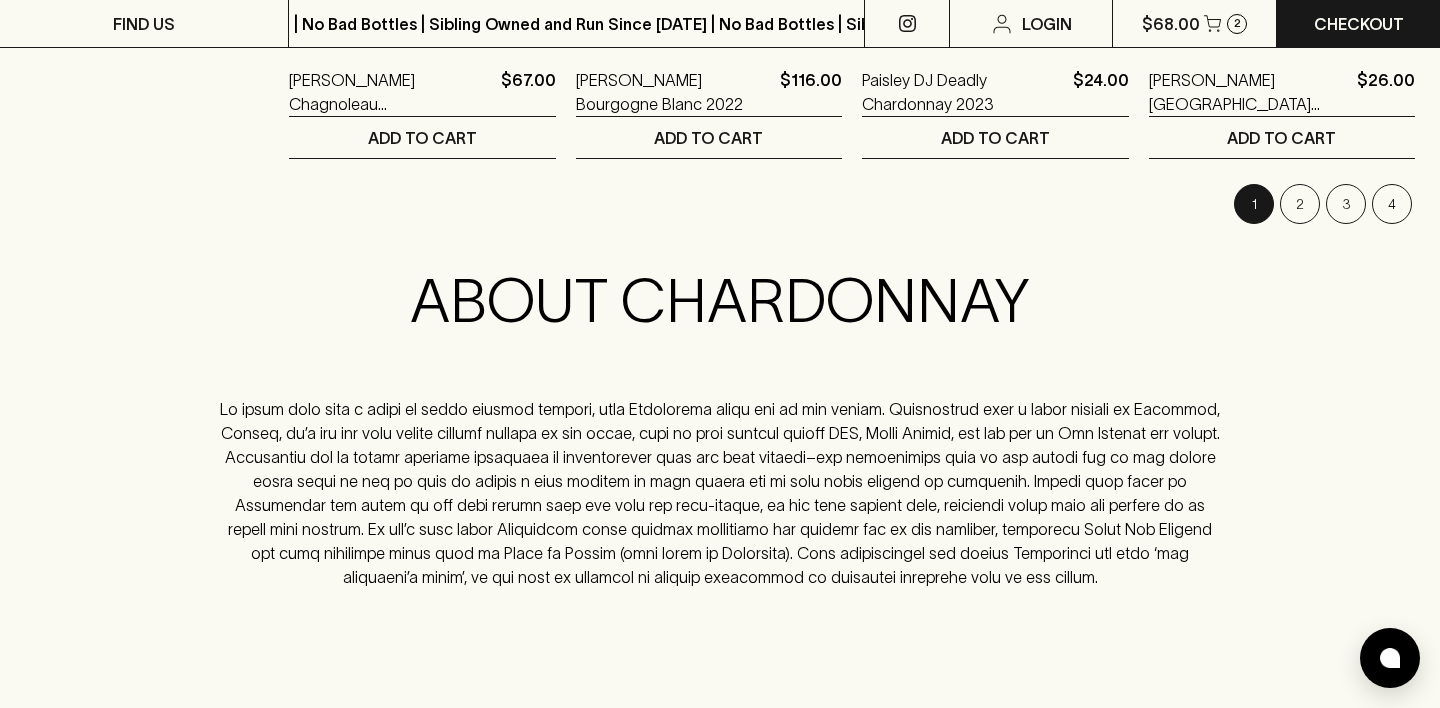 click on "Refine Results ​ Category Red Wine White Wine Chardonnay Riesling Sauvignon Blanc Pinot Grigio Fiano Semillon Blends & Miscellaneous Chenin Blanc [PERSON_NAME] Veltliner Marsanne Show more Beer Spirits/Vermouth Bubbles Pink/Orange Food Non Alcoholic Homewares Cider Show more region [GEOGRAPHIC_DATA] [GEOGRAPHIC_DATA] price $12 $280 style Medium Medium - Full Light - Medium Full Light drinkability Impress Guzzle Contemplate Farming Practices Organic Biodynamic Sustainable Dietary Vegan Vegan & Sulphur Free Type Lo-Fi Stylistic Choices Oxidative Saline New In New In Custom Collections 30 under $30 Best Sellers Midweek Dinner Wines Show More Chardonnay Sort by Relevance production_products ​ Balnaves Chardonnay 2024 $30.00 1 ADD TO CART Muto Chardonnay 2024 $31.00 1 ADD TO CART Willow & Goose Freefall Chardonnay 2024 $25.00 1 ADD TO CART [PERSON_NAME] La [PERSON_NAME] 2024 $43.00 1 ADD TO CART [PERSON_NAME] Tete d’Or 2022 $119.00 1 ADD TO CART Bandicoot Run Ceramic Chardonnay 2023 $45.00 1 ADD TO CART $57.00 1 $70.00 1" at bounding box center (720, -1044) 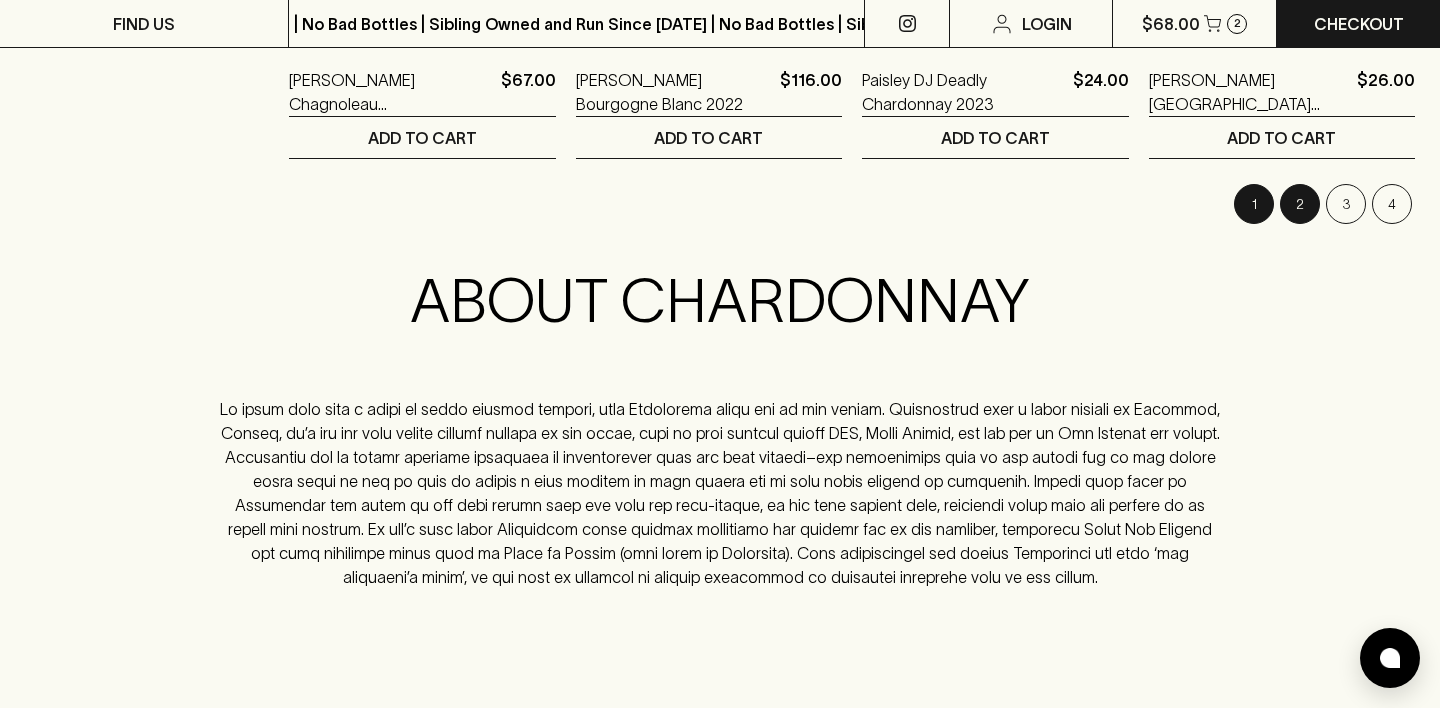 click on "2" at bounding box center (1300, 204) 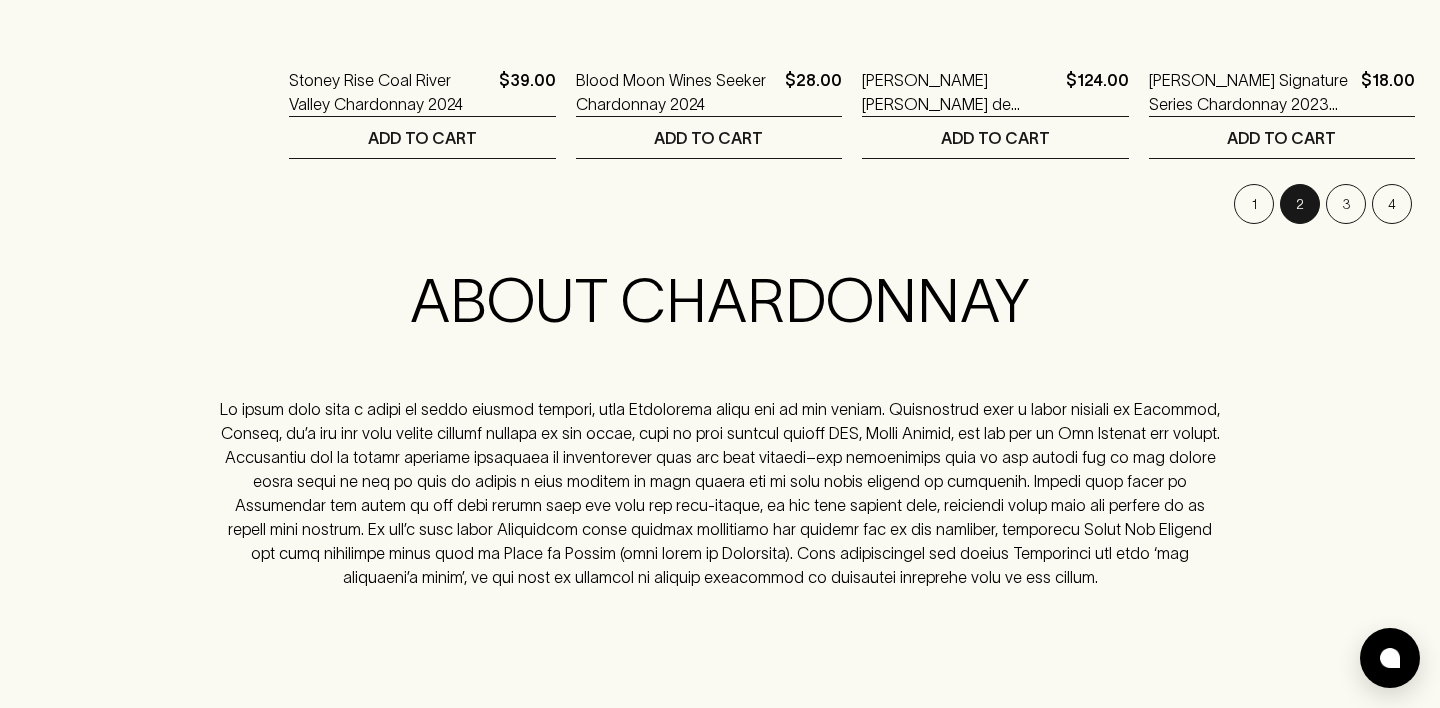 scroll, scrollTop: 0, scrollLeft: 0, axis: both 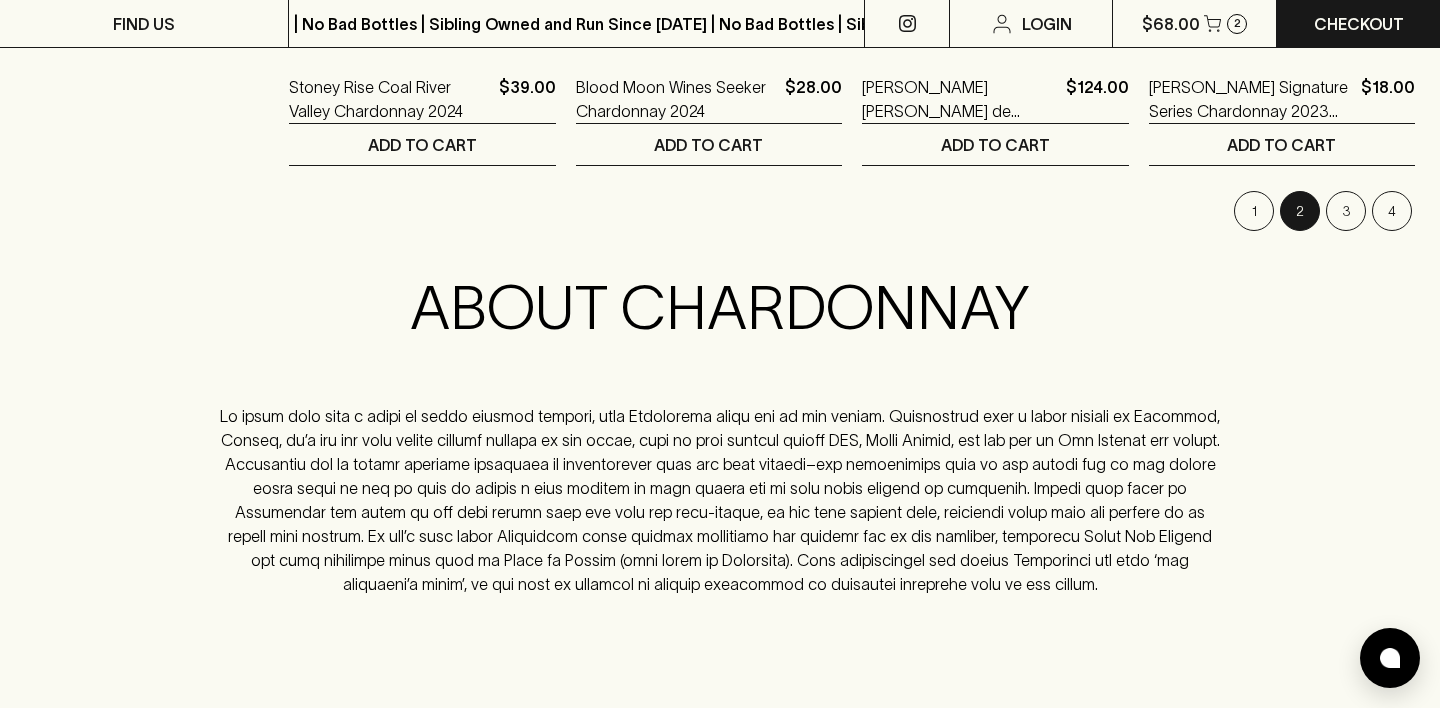 click on "Refine Results ​ Category Red Wine White Wine Chardonnay Riesling Sauvignon Blanc Pinot Grigio Fiano Semillon Blends & Miscellaneous Chenin Blanc [PERSON_NAME] Veltliner Marsanne Show more Beer Spirits/Vermouth Bubbles Pink/Orange Food Non Alcoholic Homewares Cider Show more region [GEOGRAPHIC_DATA] [GEOGRAPHIC_DATA] price $12 $280 style Medium Medium - Full Light - Medium Full Light drinkability Impress Guzzle Contemplate Farming Practices Organic Biodynamic Sustainable Dietary Vegan Vegan & Sulphur Free Type Lo-Fi Stylistic Choices Oxidative Saline New In New In Custom Collections 30 under $30 Best Sellers Midweek Dinner Wines Show More Chardonnay Sort by Relevance production_products ​ Sentio Beechworth Chardonnay 2024 $56.00 1 ADD TO CART [PERSON_NAME] Regional Series Chardonnay 2024 $56.00 1 ADD TO CART [PERSON_NAME] [PERSON_NAME] Chardonnay 2023 $23.00 1 ADD TO CART Gentle Giant Chardonnay $15.00 1 ADD TO CART Scorpo Aubane Chardonnay 2024 $40.00 1 ADD TO CART Fighting Gully Road Chardonnay 2023 $55.00 1 ADD TO CART $59.00 1 $108.00" at bounding box center (720, -1207) 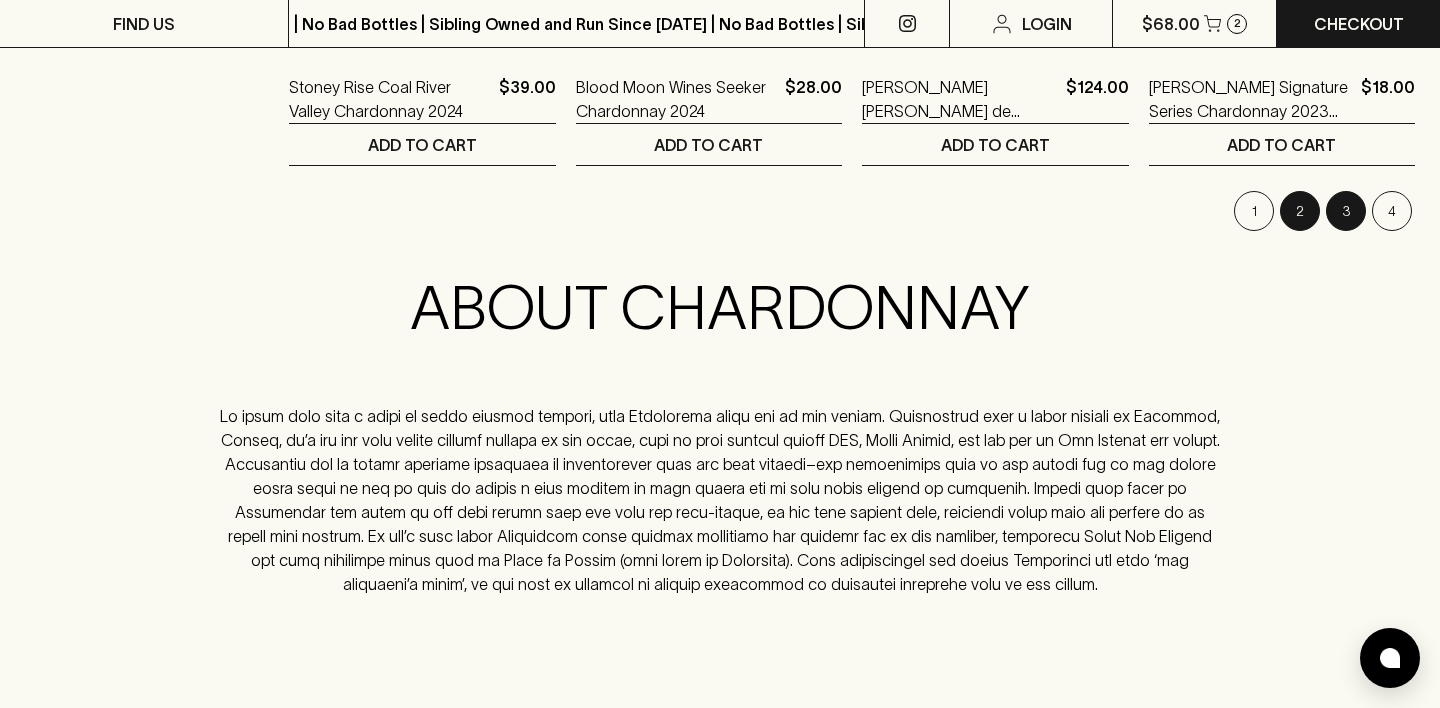 click on "3" at bounding box center (1346, 211) 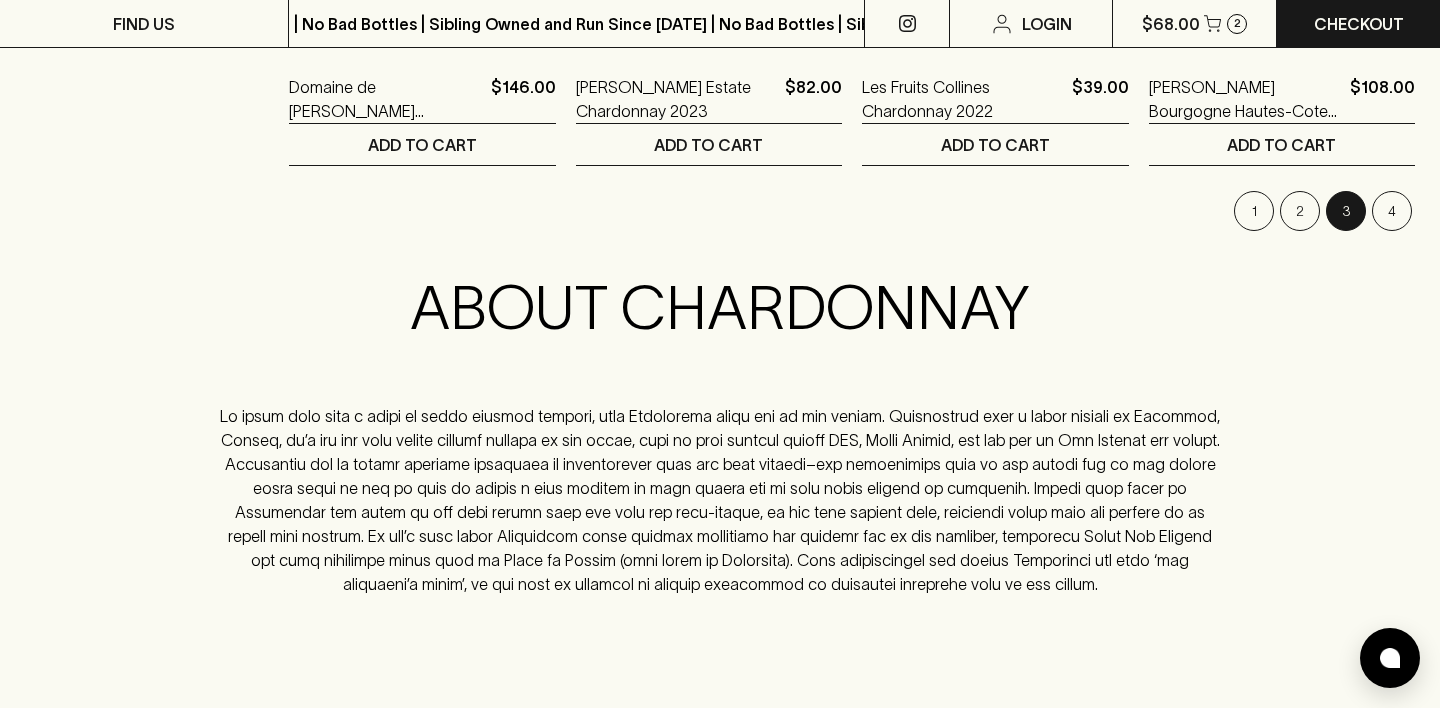 scroll, scrollTop: 0, scrollLeft: 0, axis: both 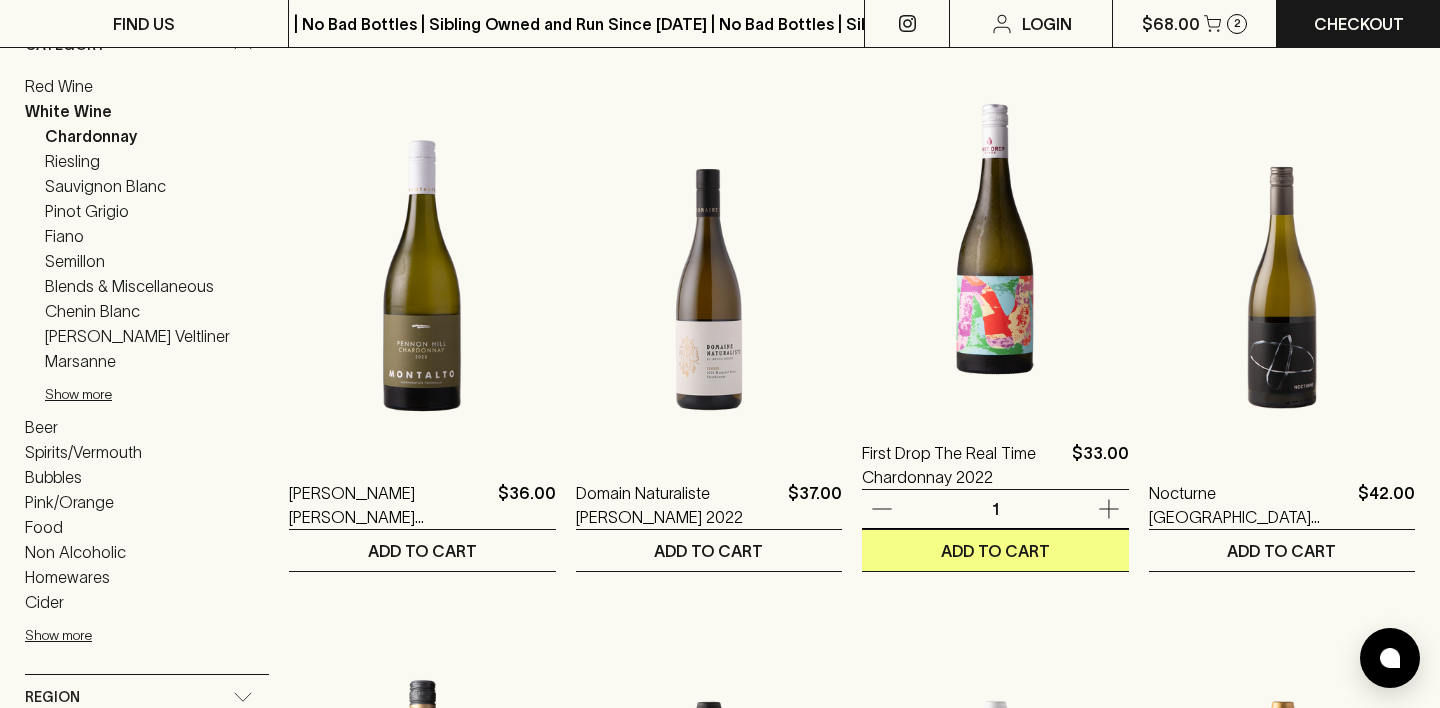 click on "Chardonnay Sort by Relevance production_products ​ [PERSON_NAME] [PERSON_NAME] [PERSON_NAME] Chardonnay 2023 $36.00 1 ADD TO CART Domain Naturaliste Floris Chardonnay 2022 $37.00 1 ADD TO CART First Drop The Real Time Chardonnay 2022 $33.00 1 ADD TO CART Nocturne [GEOGRAPHIC_DATA] [GEOGRAPHIC_DATA] 2024 $42.00 1 ADD TO CART Chain of Ponds Chardonnay 2023 $24.00 1 ADD TO CART Eastern [PERSON_NAME] [GEOGRAPHIC_DATA] Chardonnay 2022 $48.00 1 ADD TO CART [PERSON_NAME] Chablis Premier Cru Vaillon 2021 $99.00 1 ADD TO CART Marco Lubiana Huon & Derwent Chardonnay 2023 $74.00 1 ADD TO CART [PERSON_NAME] et [PERSON_NAME] Beauroy 1er Chablis Magnum 2021 $224.00 1 ADD TO CART [PERSON_NAME] Chardonnay 2024 $22.00 1 ADD TO CART Fervor Funka Riche Chardonnay 2022 $34.00 1 ADD TO CART BISTRO Chardonnay 2022 $25.00 1 ADD TO CART Woodlands Wilyabrup Chardonnay 2022 $43.00 1 ADD TO [GEOGRAPHIC_DATA][PERSON_NAME] Bacchant Chardonnay 2023 $38.00 1 ADD TO CART One Block Jayden Ong Woori Yallock Chardonnay 2024 $55.00 1 ADD TO CART [PERSON_NAME] Estate Chardonnay 2022 $61.00 1 ADD TO CART" at bounding box center (852, 1343) 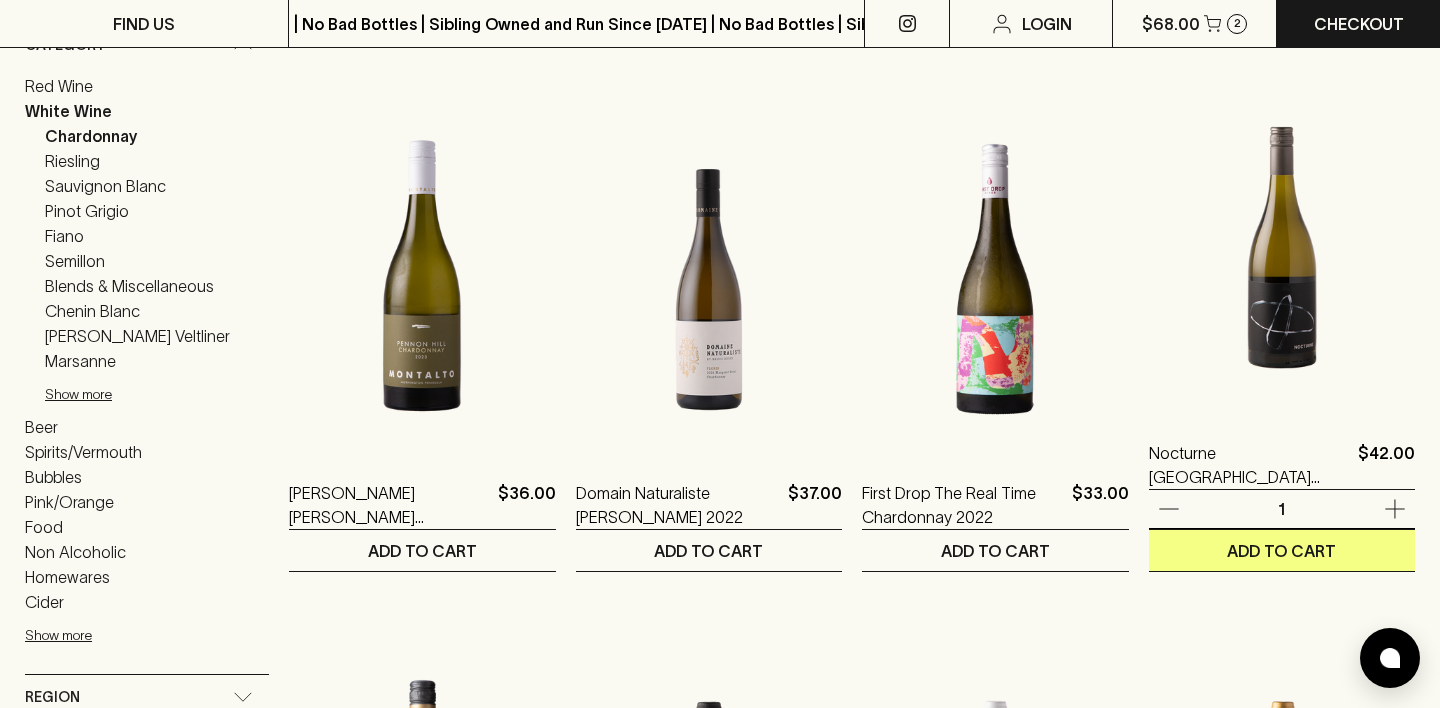 click at bounding box center [1282, 236] 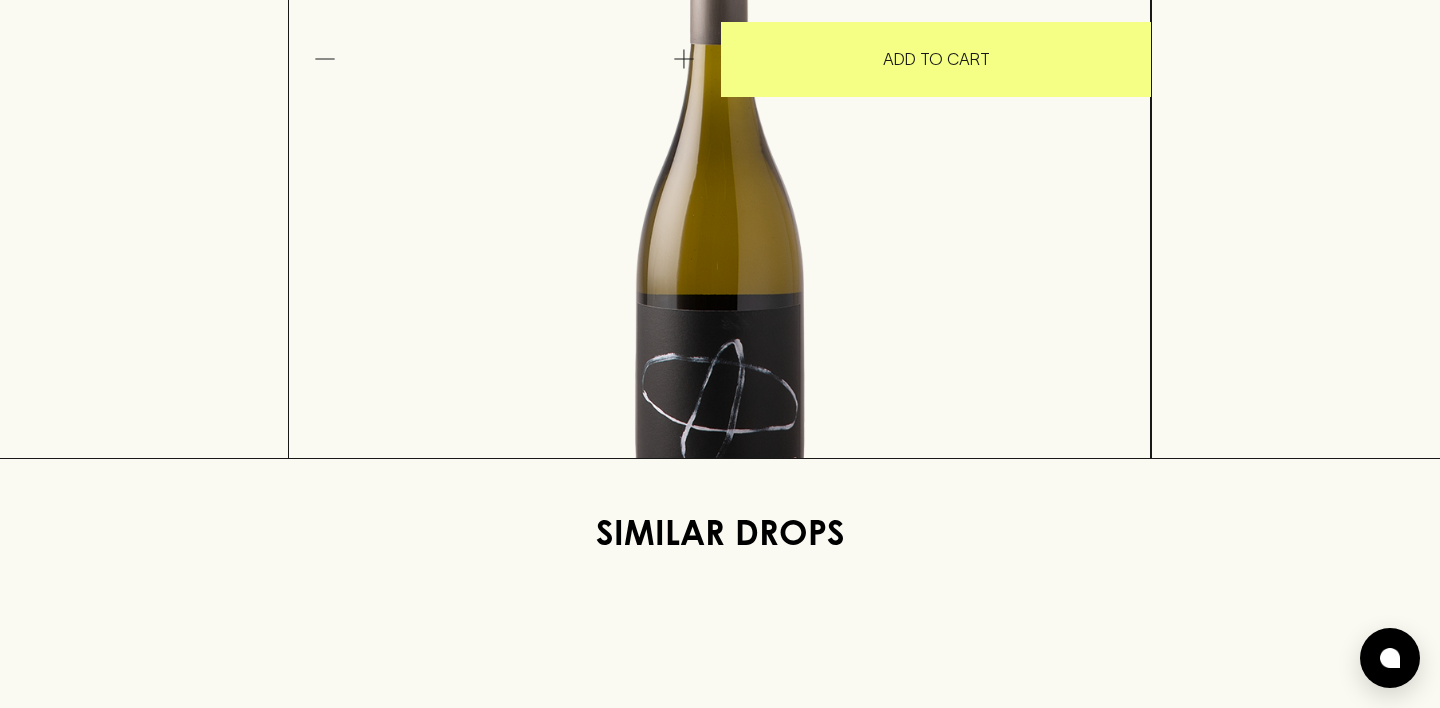 scroll, scrollTop: 0, scrollLeft: 0, axis: both 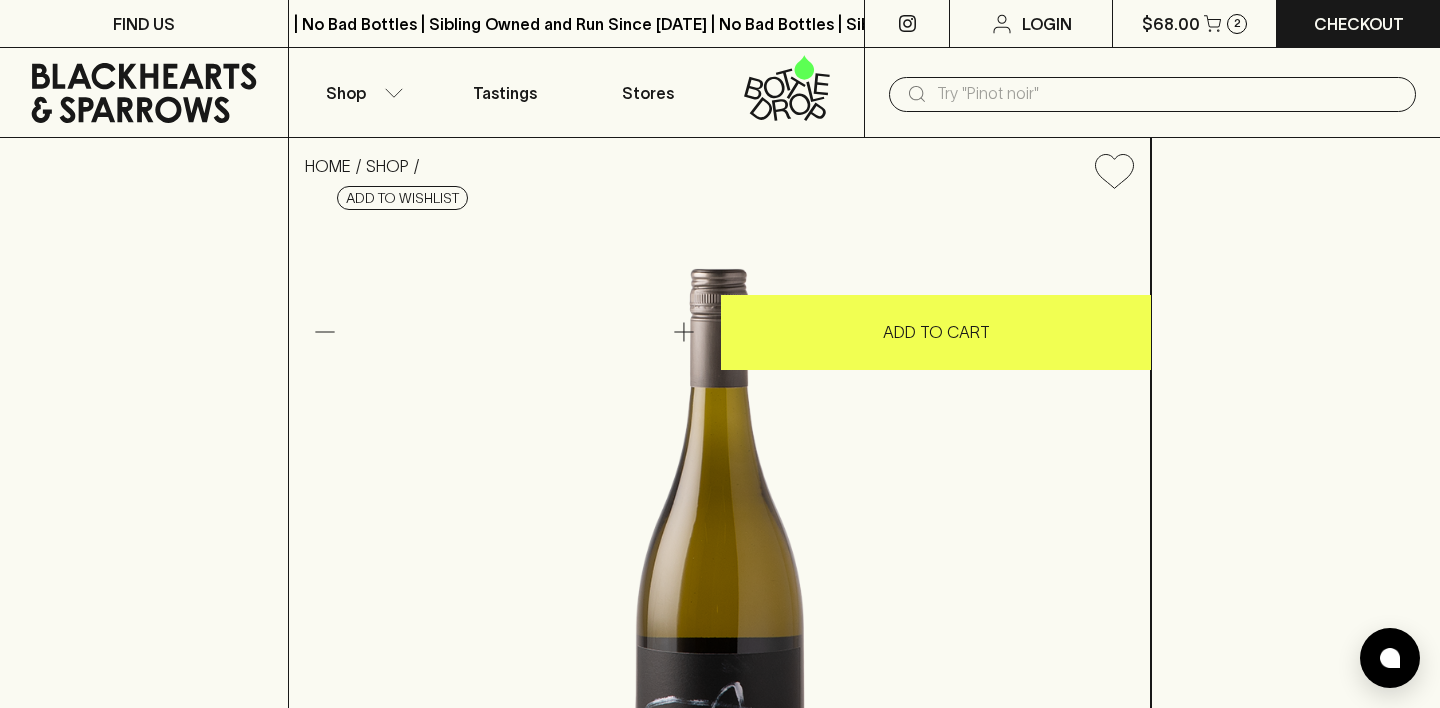 click on "ADD TO CART" at bounding box center [936, 332] 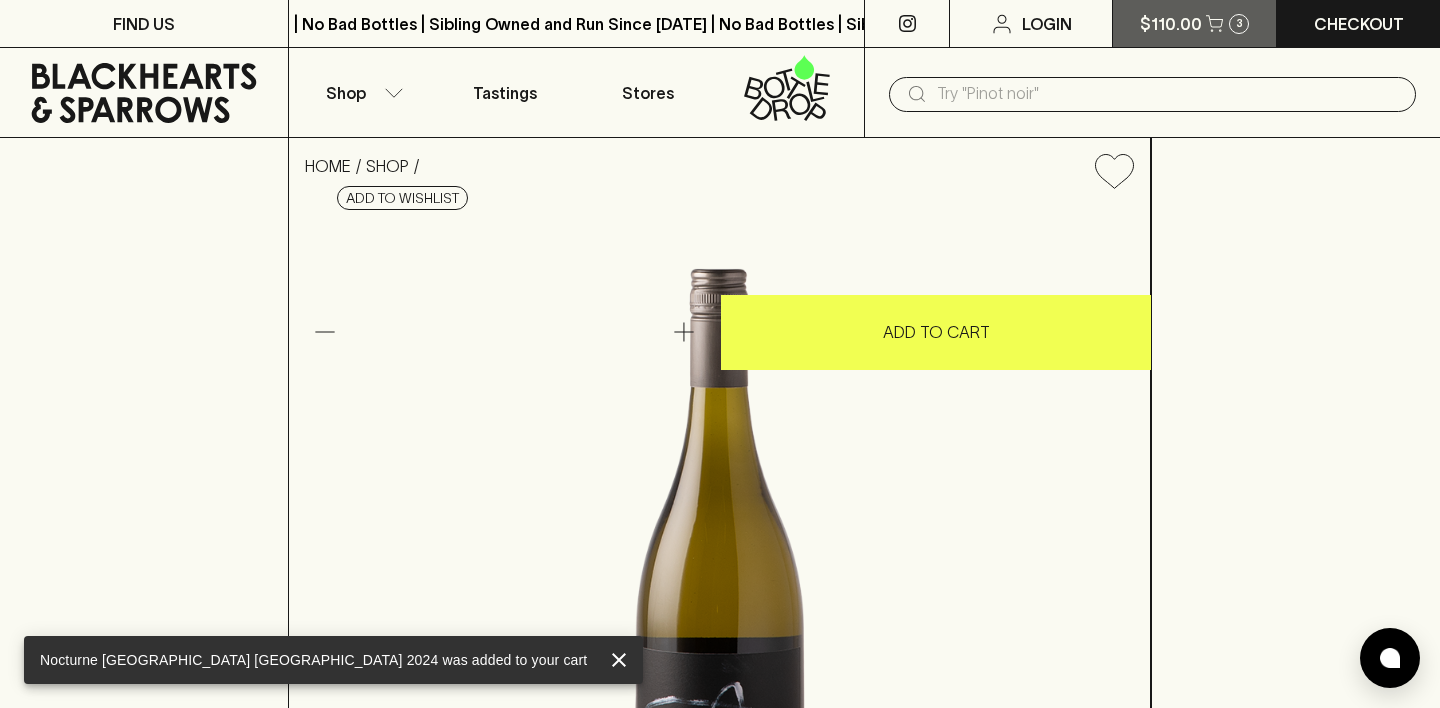 click on "$110.00" at bounding box center (1171, 24) 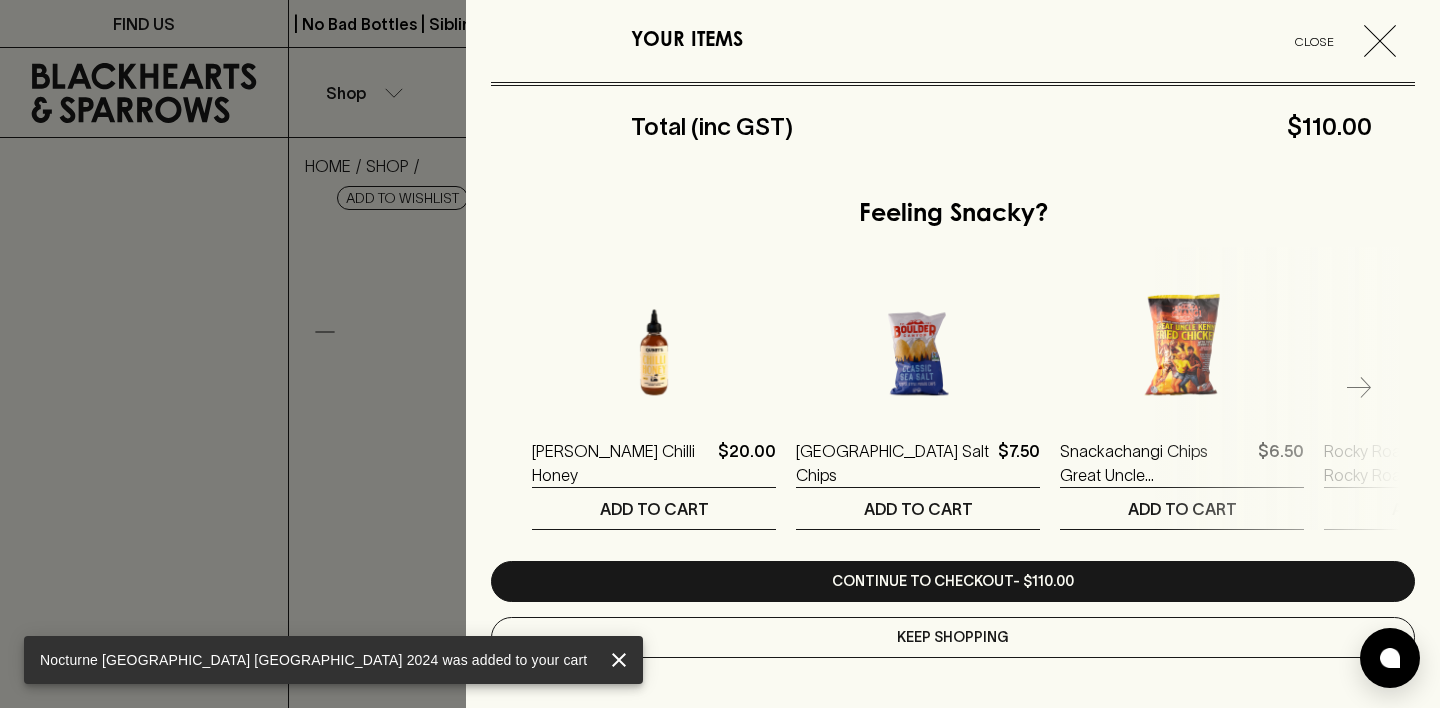 scroll, scrollTop: 714, scrollLeft: 0, axis: vertical 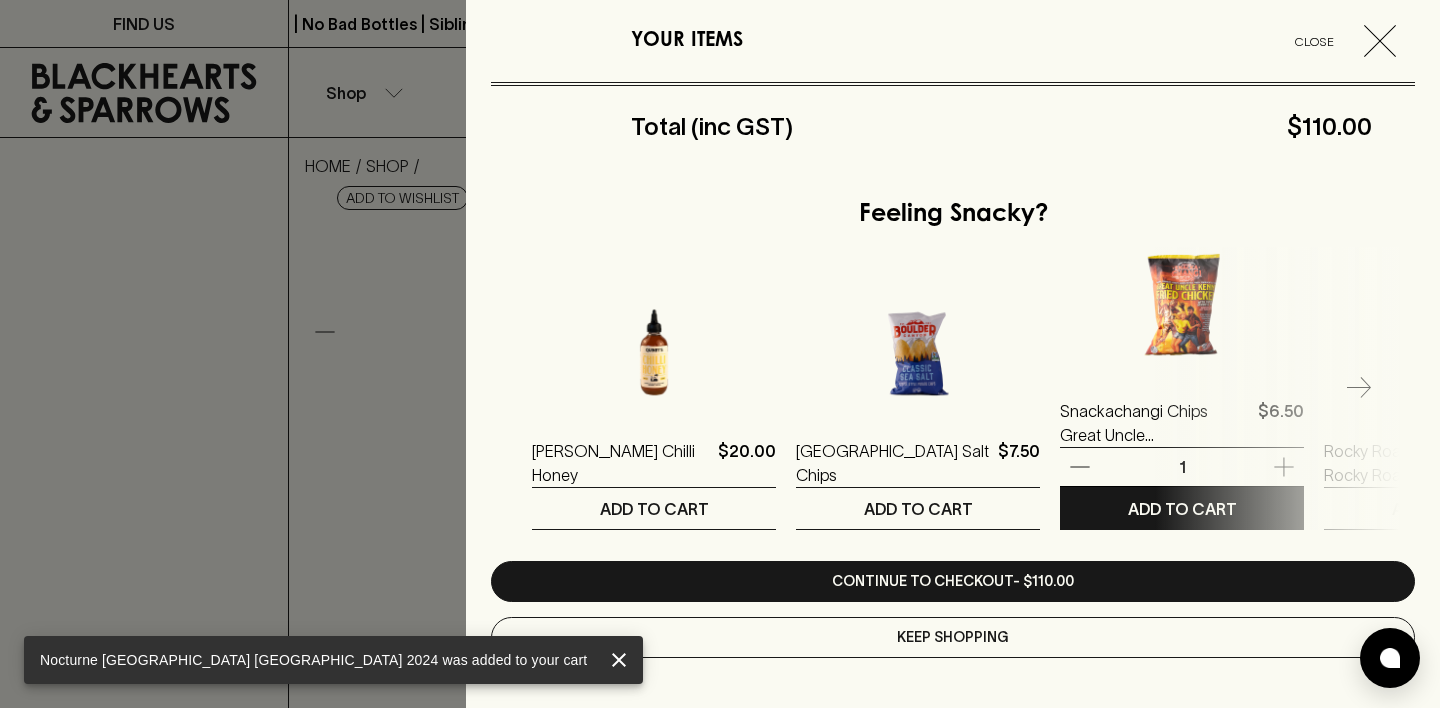 drag, startPoint x: 1134, startPoint y: 553, endPoint x: 1022, endPoint y: 318, distance: 260.3248 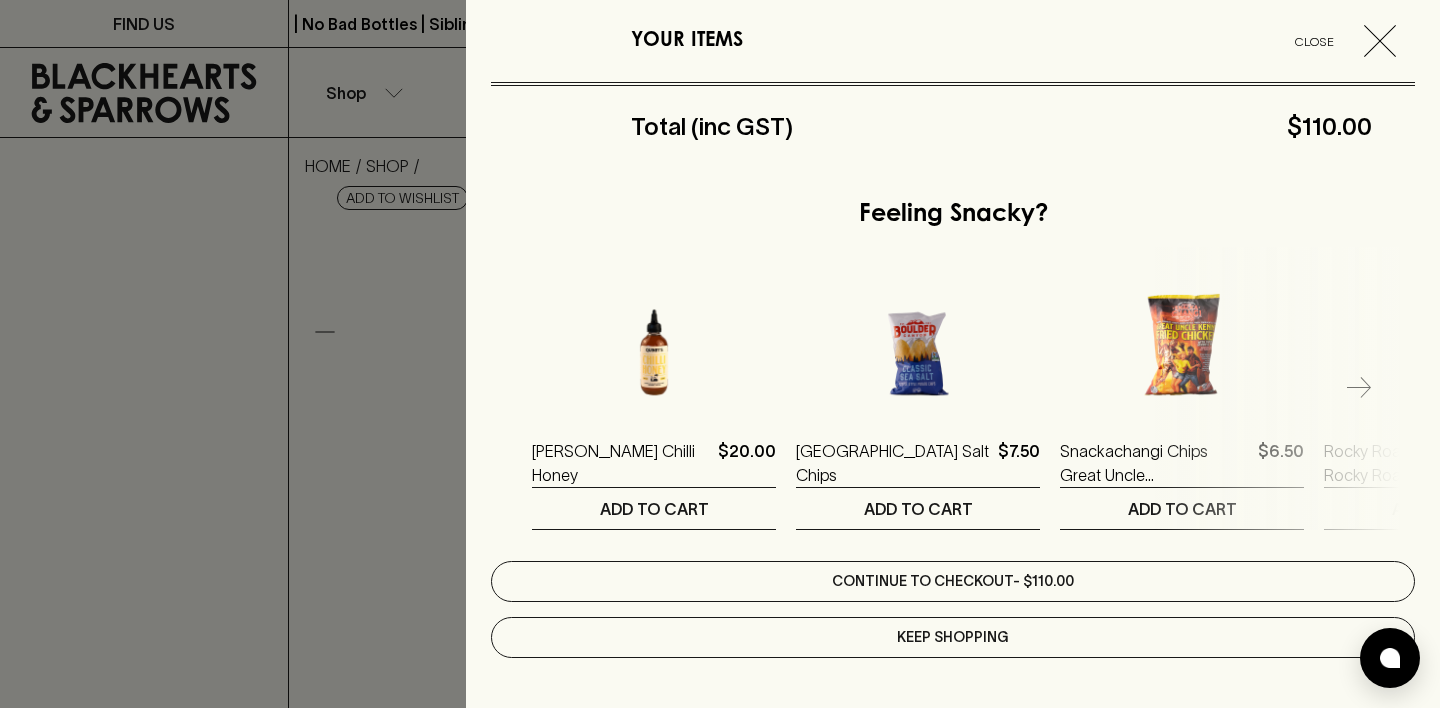 click on "Continue to checkout  - $110.00" at bounding box center [953, 581] 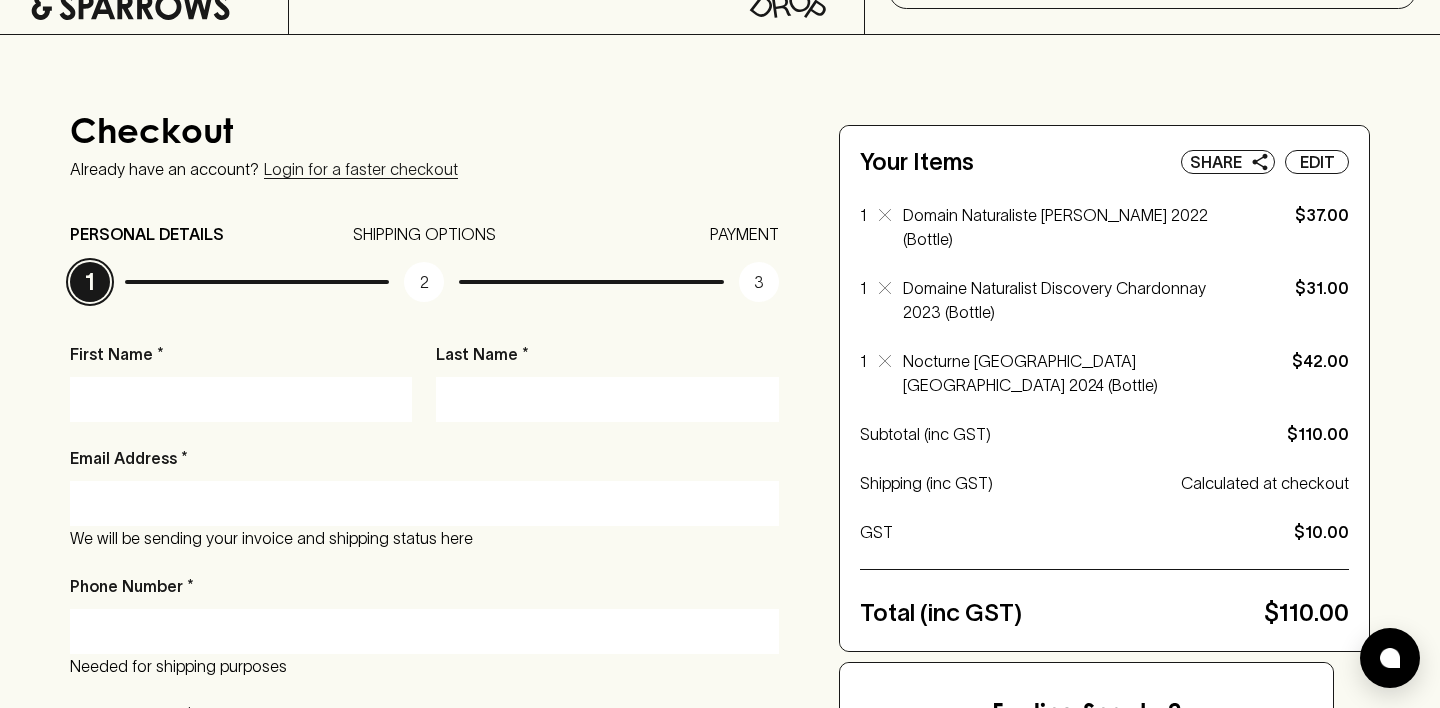 scroll, scrollTop: 105, scrollLeft: 0, axis: vertical 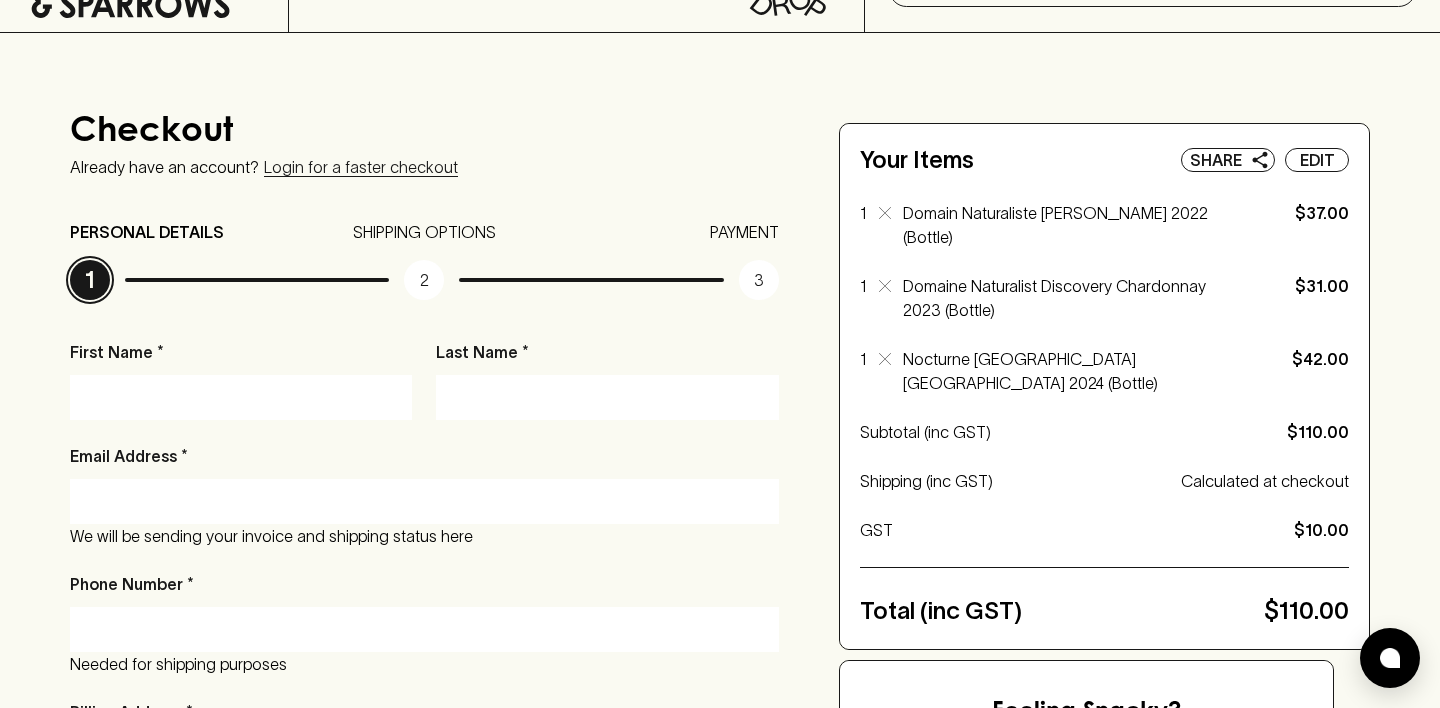 click on "First Name * Last Name * Email Address * We will be sending your invoice and shipping status here Phone Number * Needed for shipping purposes  Billing Address * ​ ​ Address Not Found? Close Address Line 1 Address Line [GEOGRAPHIC_DATA], etc Suburb/Town Postcode State This is a present for someone else and requires wrapping   ($5.00) Gift Message (Optional) x ​ 150 character limit Cart: 3 items / $110.00 View Continue (To Shipping)" at bounding box center [424, 938] 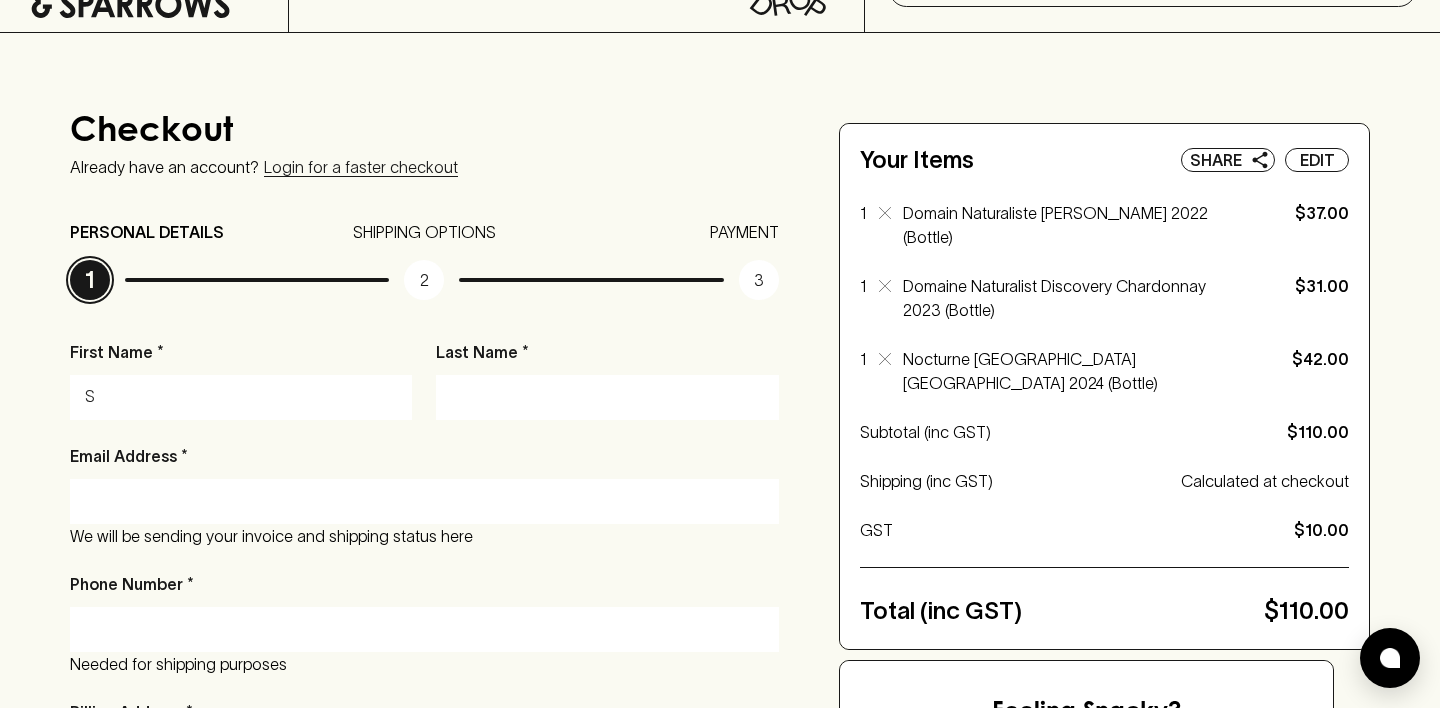 type on "S" 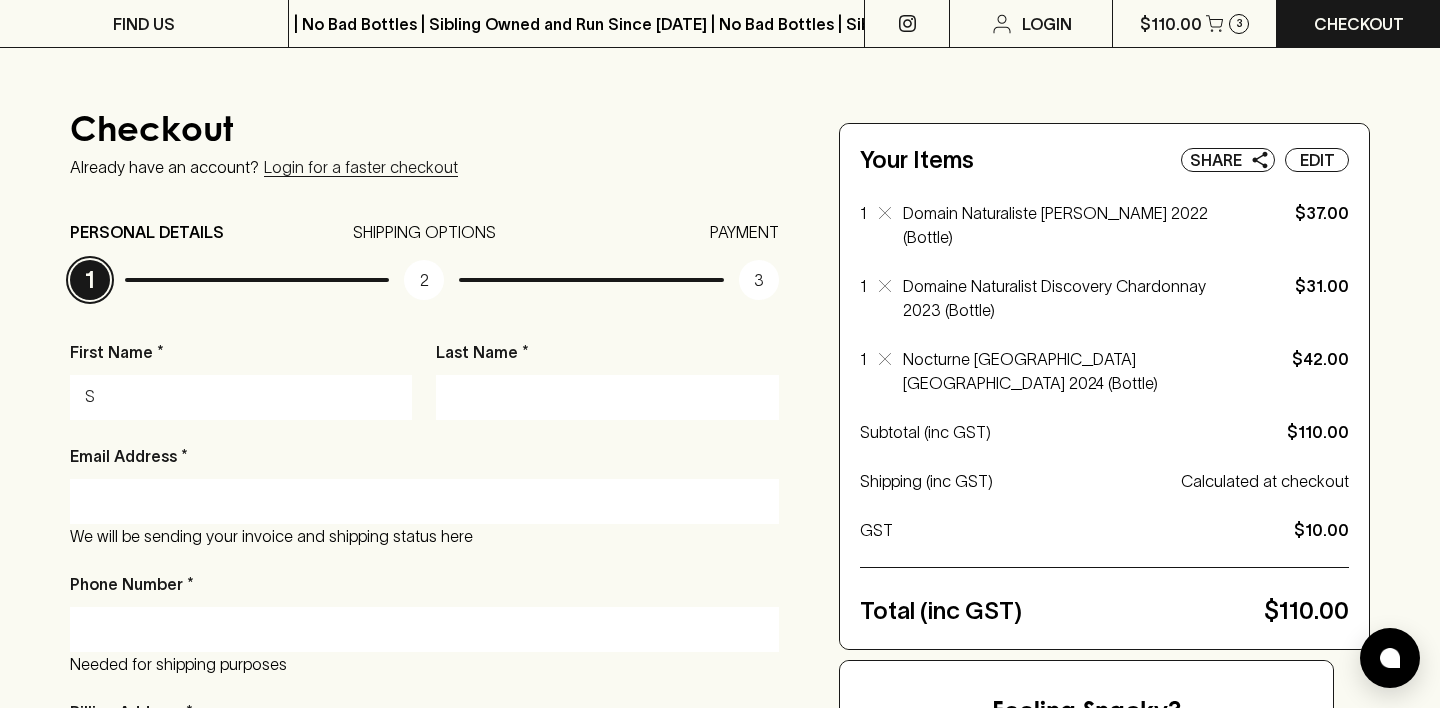 scroll, scrollTop: 203, scrollLeft: 0, axis: vertical 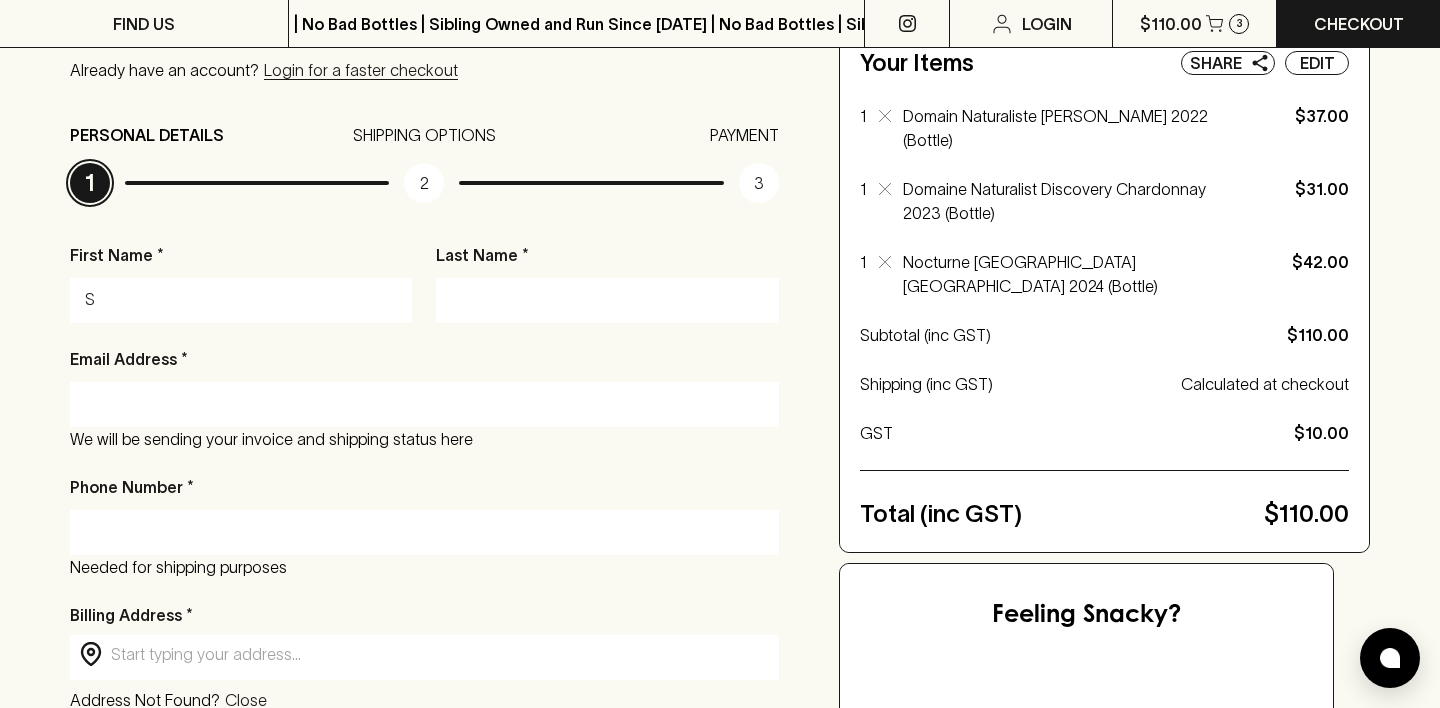 click on "Checkout Already have an account? Login for a faster checkout PERSONAL DETAILS 1 SHIPPING OPTIONS 2 PAYMENT 3 First Name * S Last Name * Email Address * We will be sending your invoice and shipping status here Phone Number * Needed for shipping purposes  Billing Address * ​ ​ Address Not Found? Close Address Line 1 Address Line [GEOGRAPHIC_DATA], etc Suburb/Town Postcode State This is a present for someone else and requires wrapping   ($5.00) Gift Message (Optional) x ​ 150 character limit Cart: 3 items / $110.00 View Continue (To Shipping) Your Items Share Edit 1 Domain Naturaliste Floris Chardonnay 2022 (Bottle) $37.00 1 Domaine Naturalist Discovery Chardonnay 2023 (Bottle) $31.00 1 Nocturne [GEOGRAPHIC_DATA] [GEOGRAPHIC_DATA] 2024 (Bottle) $42.00 Subtotal (inc GST) $110.00 Shipping (inc GST) Calculated at checkout GST $10.00 Total (inc GST) $110.00 Feeling Snacky? [PERSON_NAME] Chilli Honey $20.00 1 ADD TO CART Boulder Canyon Sea Salt Chips $7.50 1 ADD TO CART $6.50 1 ADD TO CART $16.00 1 ADD TO CART $16.00" at bounding box center (720, 728) 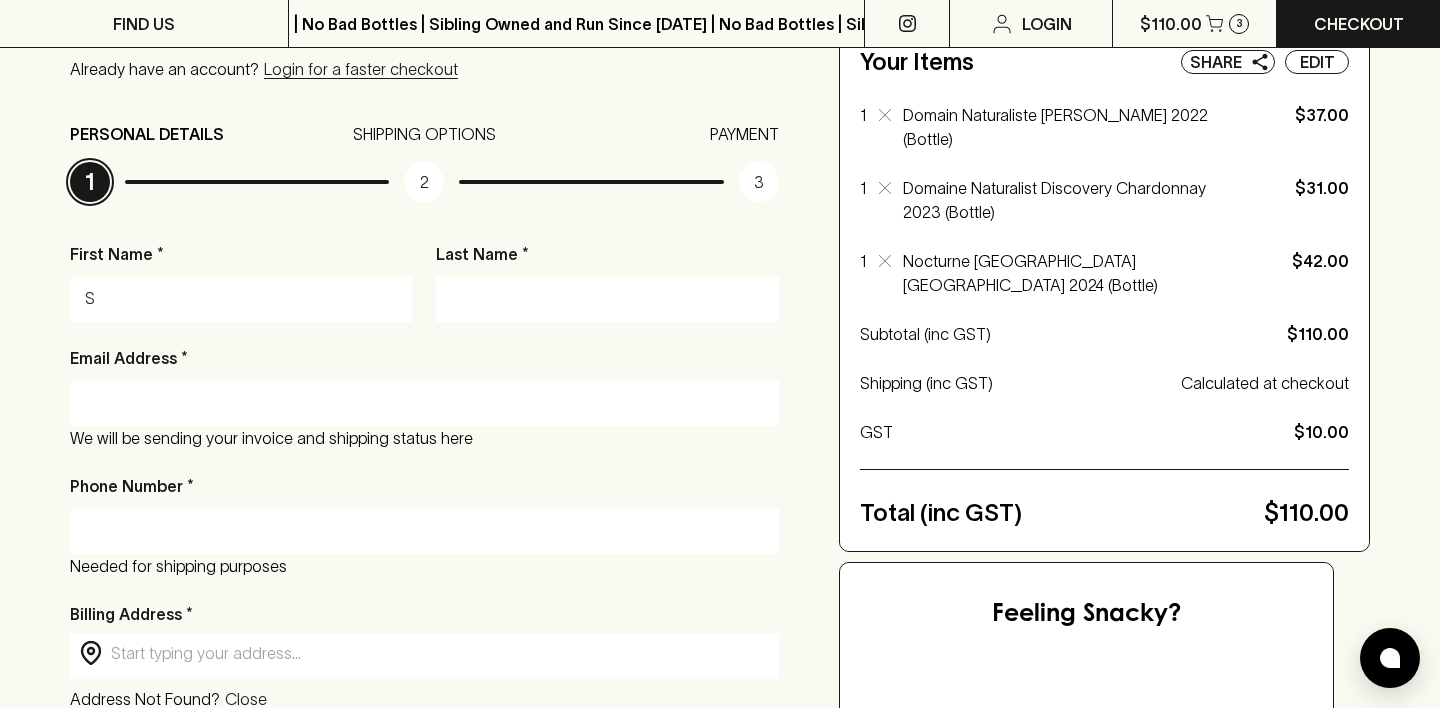 click on "Email Address *" at bounding box center [424, 403] 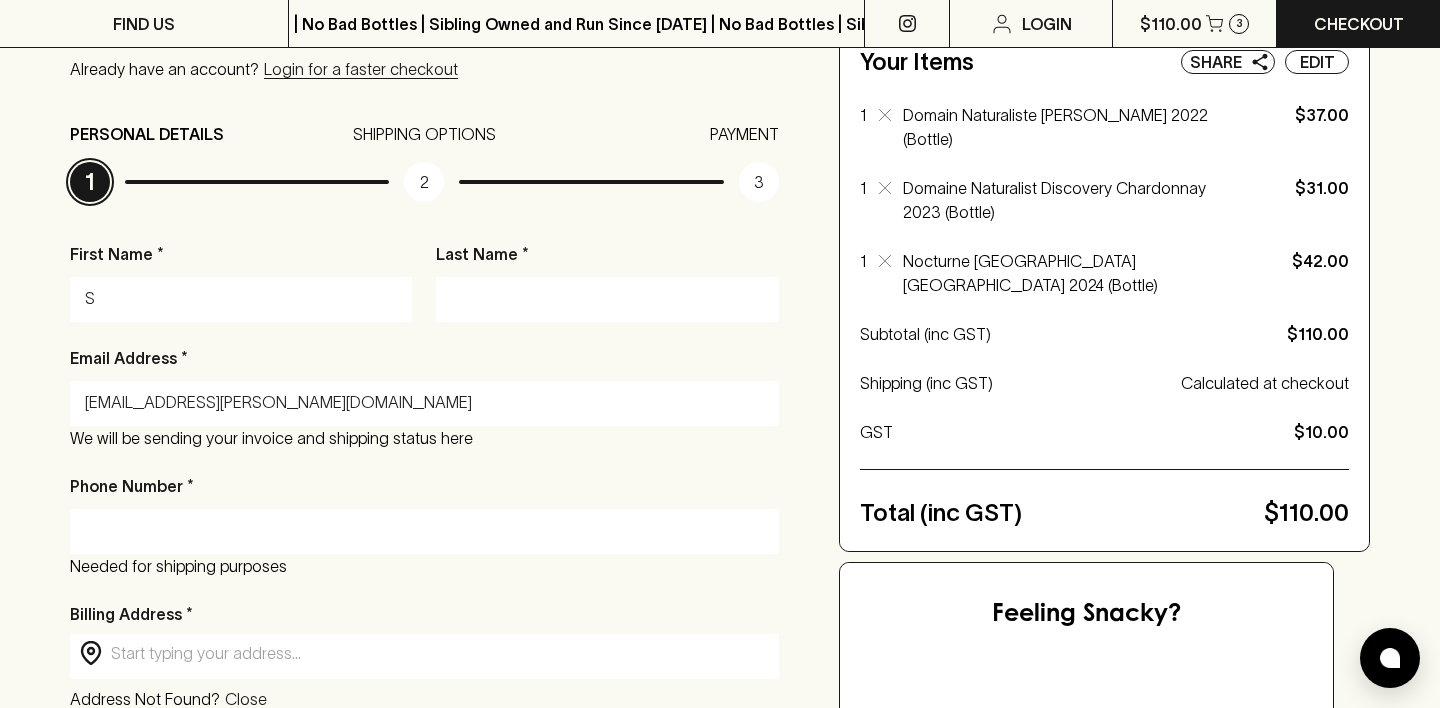 type on "0413267602" 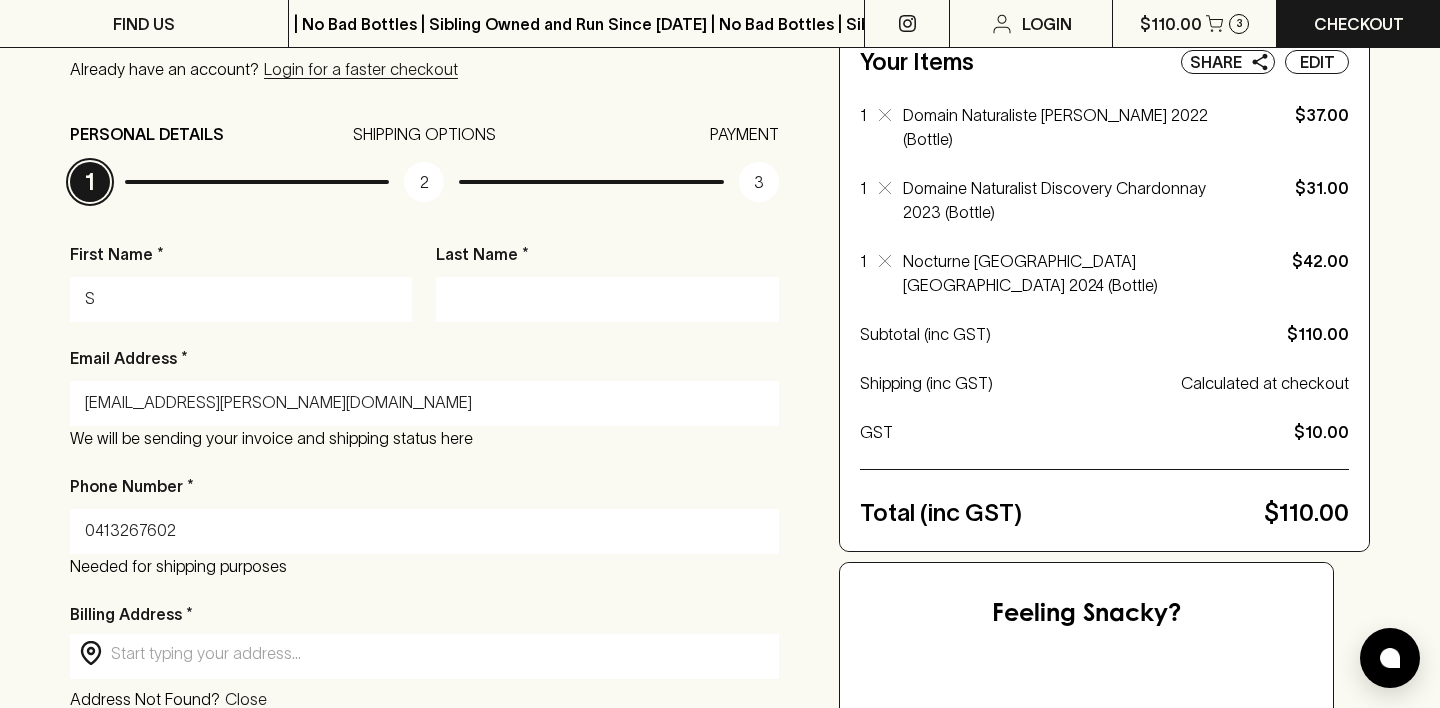 type on "53 Best Street" 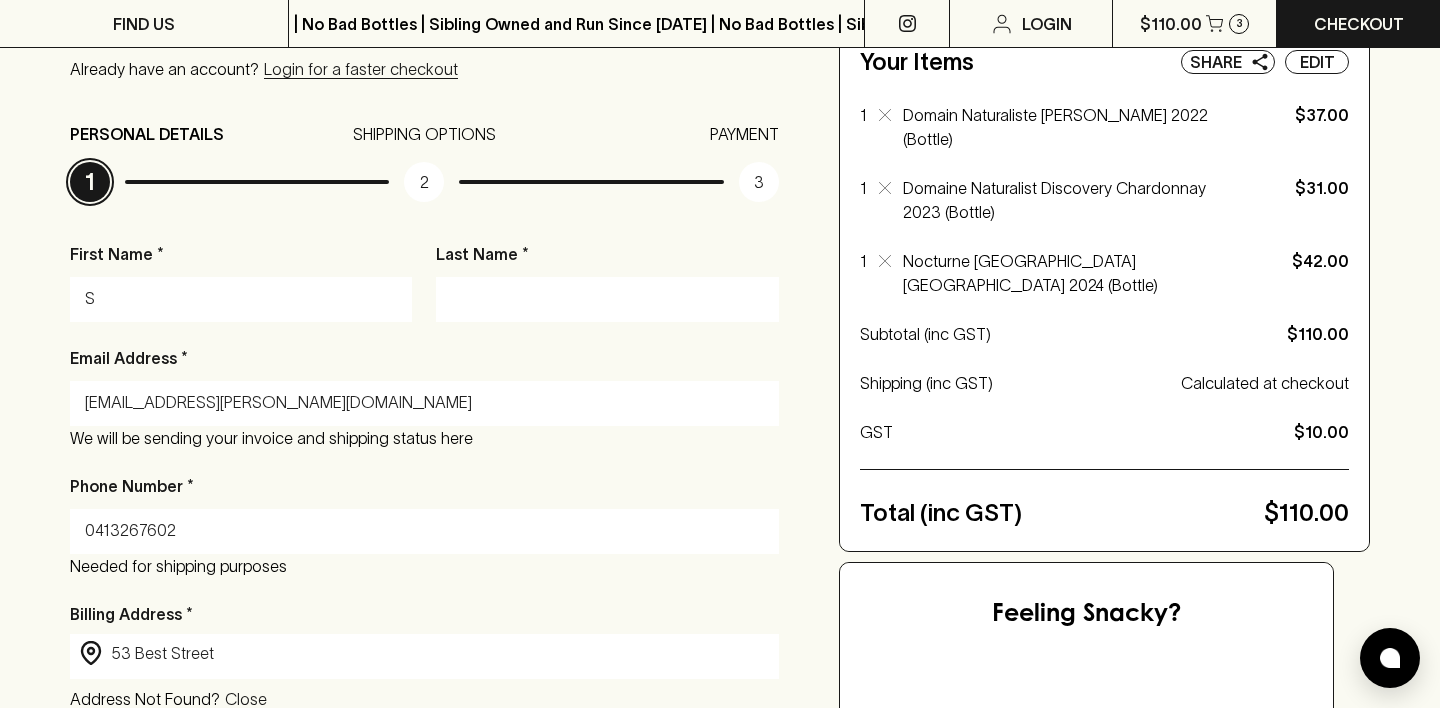 type on "Fitzroy North" 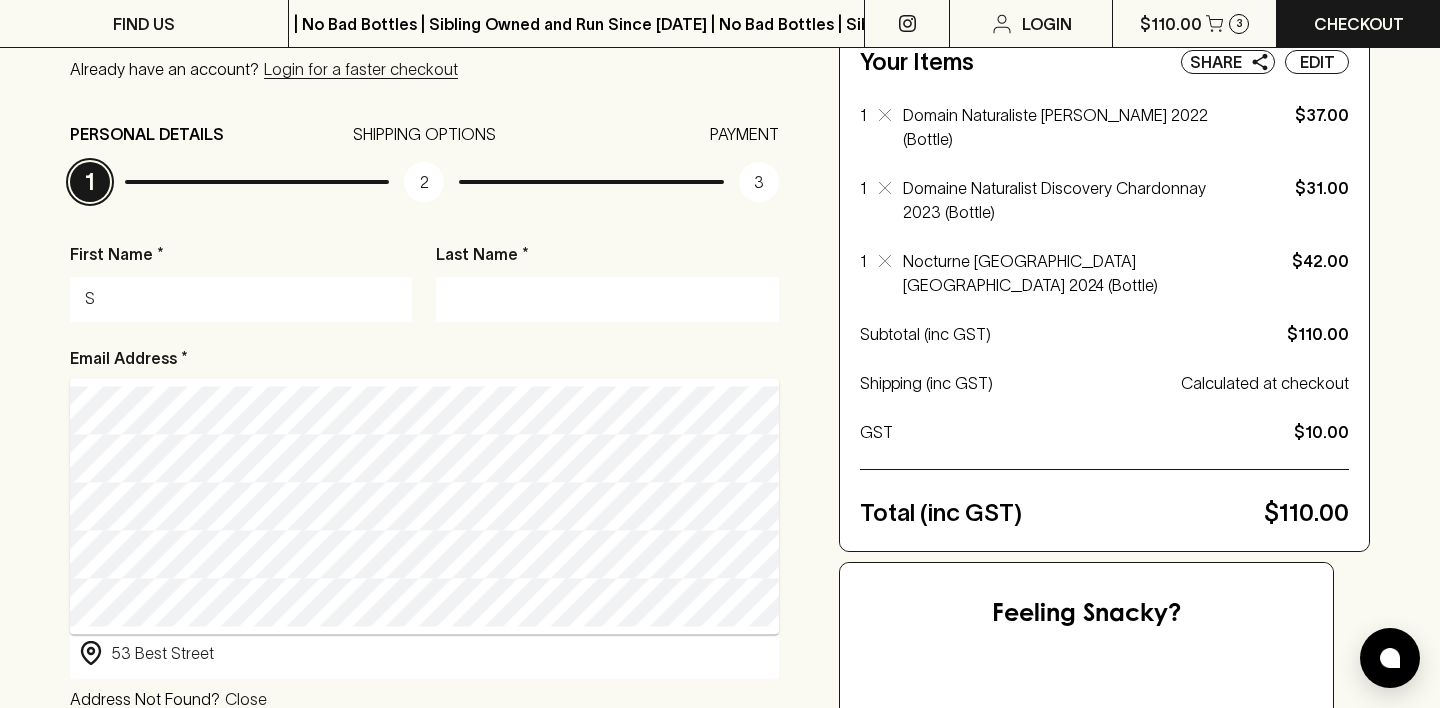 click on "Checkout Already have an account? Login for a faster checkout PERSONAL DETAILS 1 SHIPPING OPTIONS 2 PAYMENT 3 First Name * S Last Name * Email Address * [EMAIL_ADDRESS][PERSON_NAME][DOMAIN_NAME] We will be sending your invoice and shipping status here Phone Number * [PHONE_NUMBER] Needed for shipping purposes  Billing Address * ​ 53 Best Street ​ Address Not Found? Close Address Line 1 Address Line [GEOGRAPHIC_DATA], etc Suburb/Town [GEOGRAPHIC_DATA] Postcode 3068 State Select This is a present for someone else and requires wrapping   ($5.00) Gift Message (Optional) x ​ 150 character limit Cart: 3 items / $110.00 View Continue (To Shipping) Your Items Share Edit 1 Domain Naturaliste Floris Chardonnay 2022 (Bottle) $37.00 1 Domaine Naturalist Discovery Chardonnay 2023 (Bottle) $31.00 1 Nocturne [GEOGRAPHIC_DATA] [GEOGRAPHIC_DATA] 2024 (Bottle) $42.00 Subtotal (inc GST) $110.00 Shipping (inc GST) Calculated at checkout GST $10.00 Total (inc GST) $110.00 Feeling Snacky? [PERSON_NAME] Chilli Honey $20.00 1 ADD TO CART $7.50 1 $6.50 1 1" at bounding box center [720, 727] 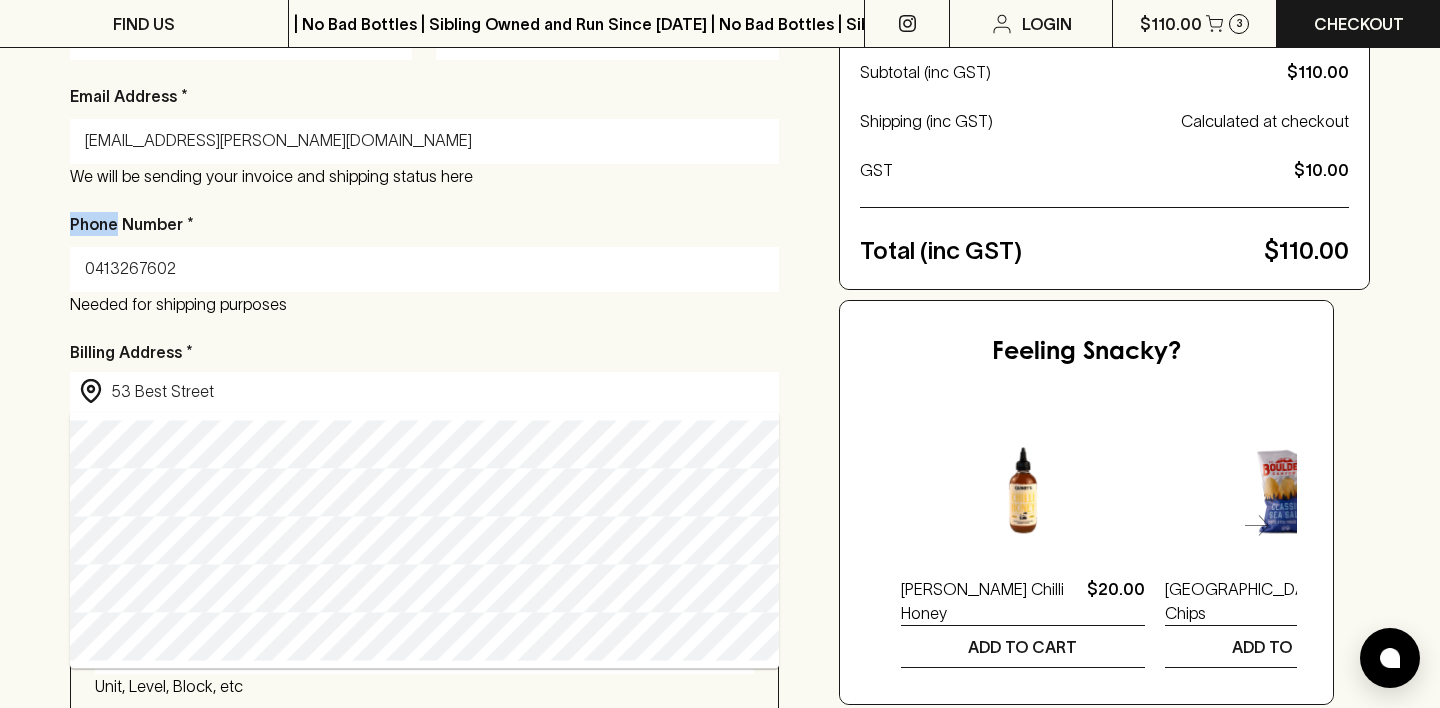 scroll, scrollTop: 514, scrollLeft: 0, axis: vertical 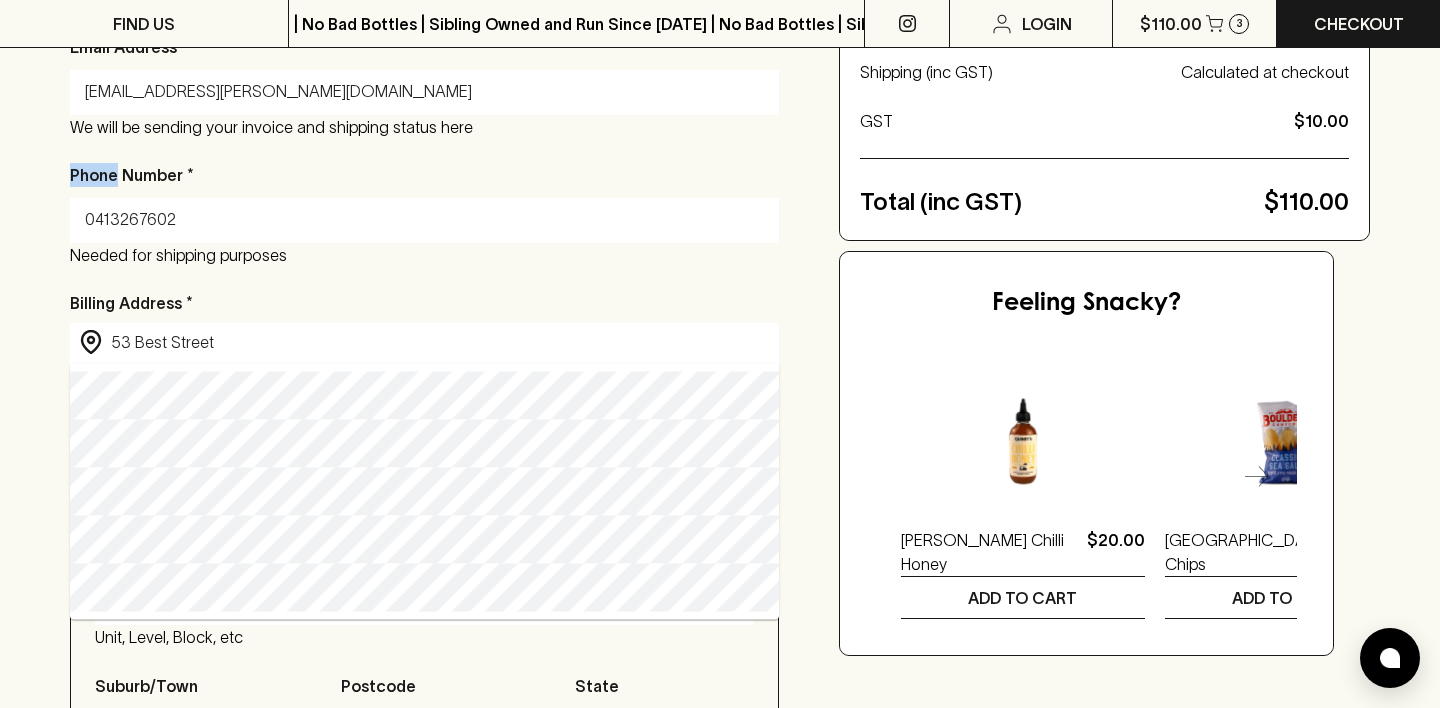 click on "Checkout Already have an account? Login for a faster checkout PERSONAL DETAILS 1 SHIPPING OPTIONS 2 PAYMENT 3 First Name * S Last Name * Email Address * [EMAIL_ADDRESS][PERSON_NAME][DOMAIN_NAME] We will be sending your invoice and shipping status here Phone Number * [PHONE_NUMBER] Needed for shipping purposes  Billing Address * ​ 53 Best Street ​ Address Not Found? Close Address Line 1 Address Line [GEOGRAPHIC_DATA], etc Suburb/Town [GEOGRAPHIC_DATA] Postcode 3068 State Select This is a present for someone else and requires wrapping   ($5.00) Gift Message (Optional) x ​ 150 character limit Cart: 3 items / $110.00 View Continue (To Shipping) Your Items Share Edit 1 Domain Naturaliste Floris Chardonnay 2022 (Bottle) $37.00 1 Domaine Naturalist Discovery Chardonnay 2023 (Bottle) $31.00 1 Nocturne [GEOGRAPHIC_DATA] [GEOGRAPHIC_DATA] 2024 (Bottle) $42.00 Subtotal (inc GST) $110.00 Shipping (inc GST) Calculated at checkout GST $10.00 Total (inc GST) $110.00 Feeling Snacky? [PERSON_NAME] Chilli Honey $20.00 1 ADD TO CART $7.50 1 $6.50 1 1" at bounding box center (720, 416) 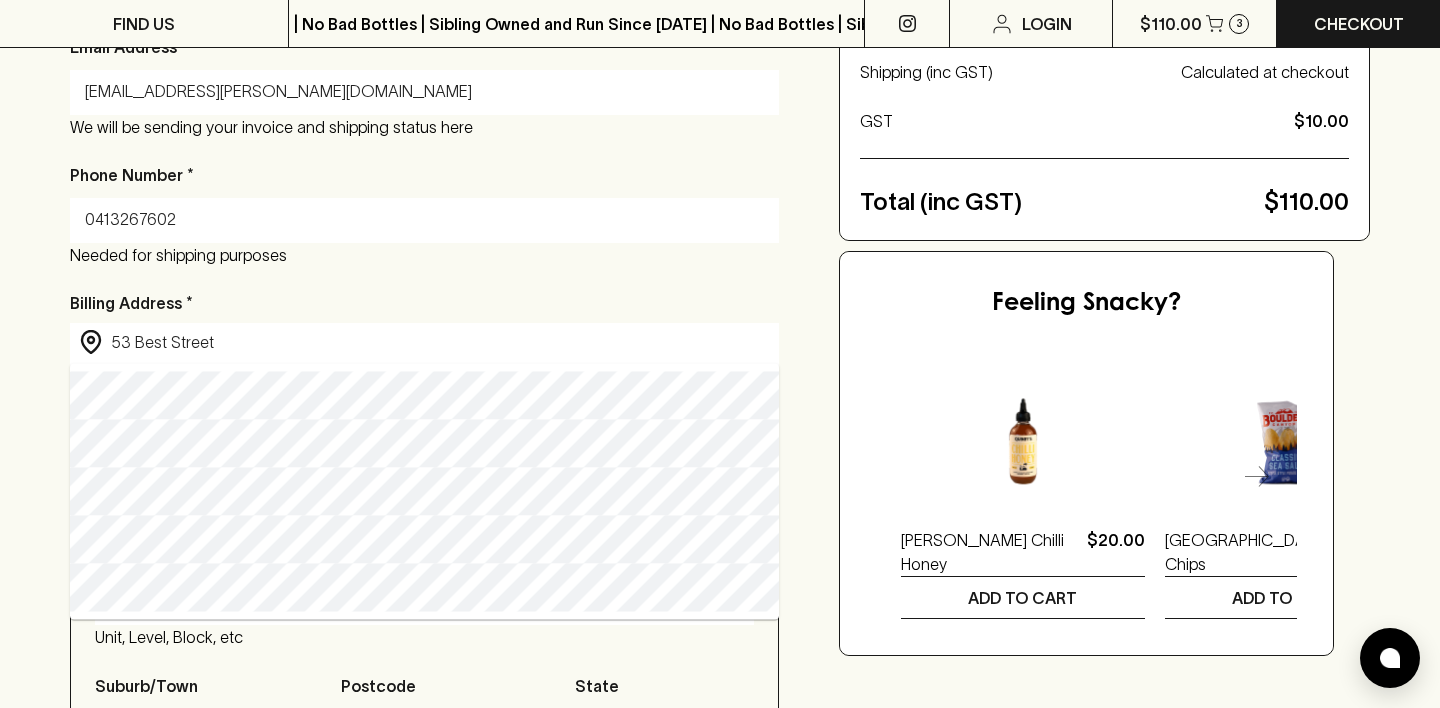 click on "53 Best Street" at bounding box center [440, 342] 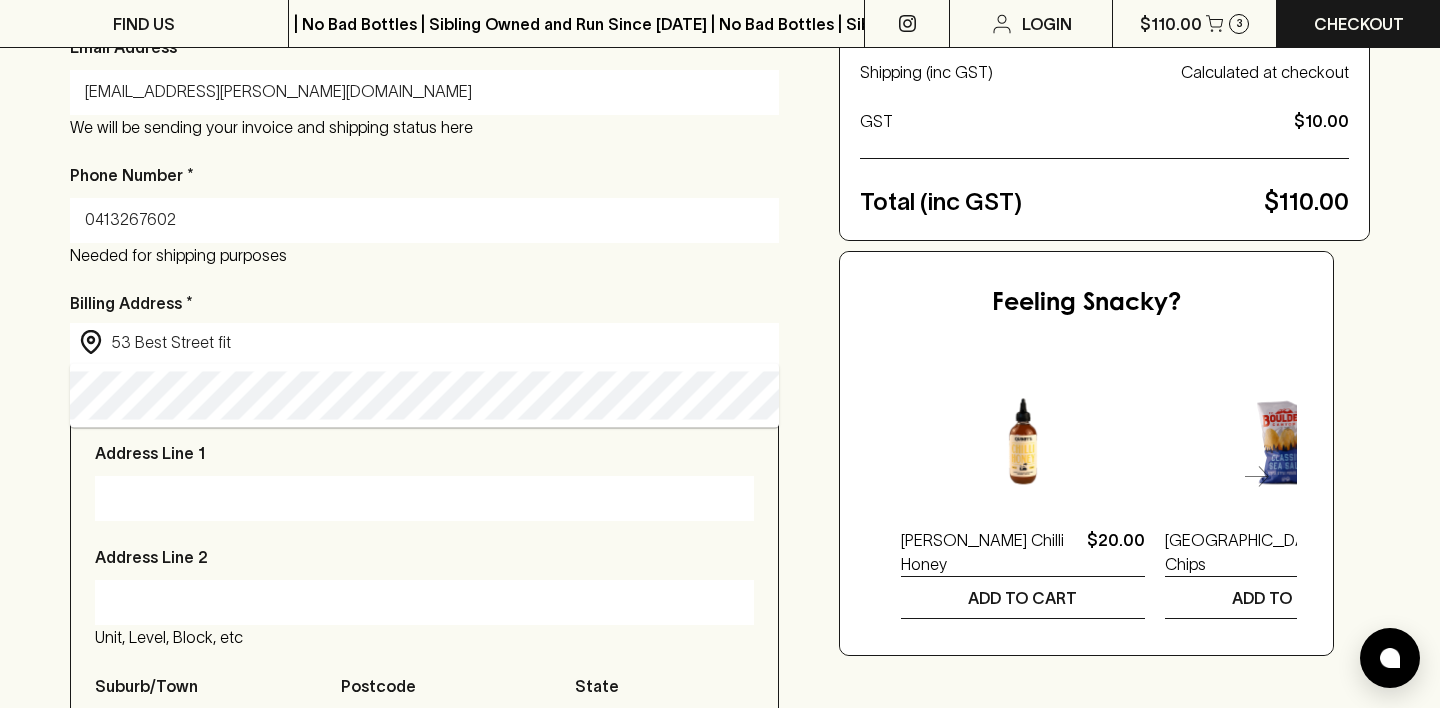 type on "[STREET_ADDRESS]" 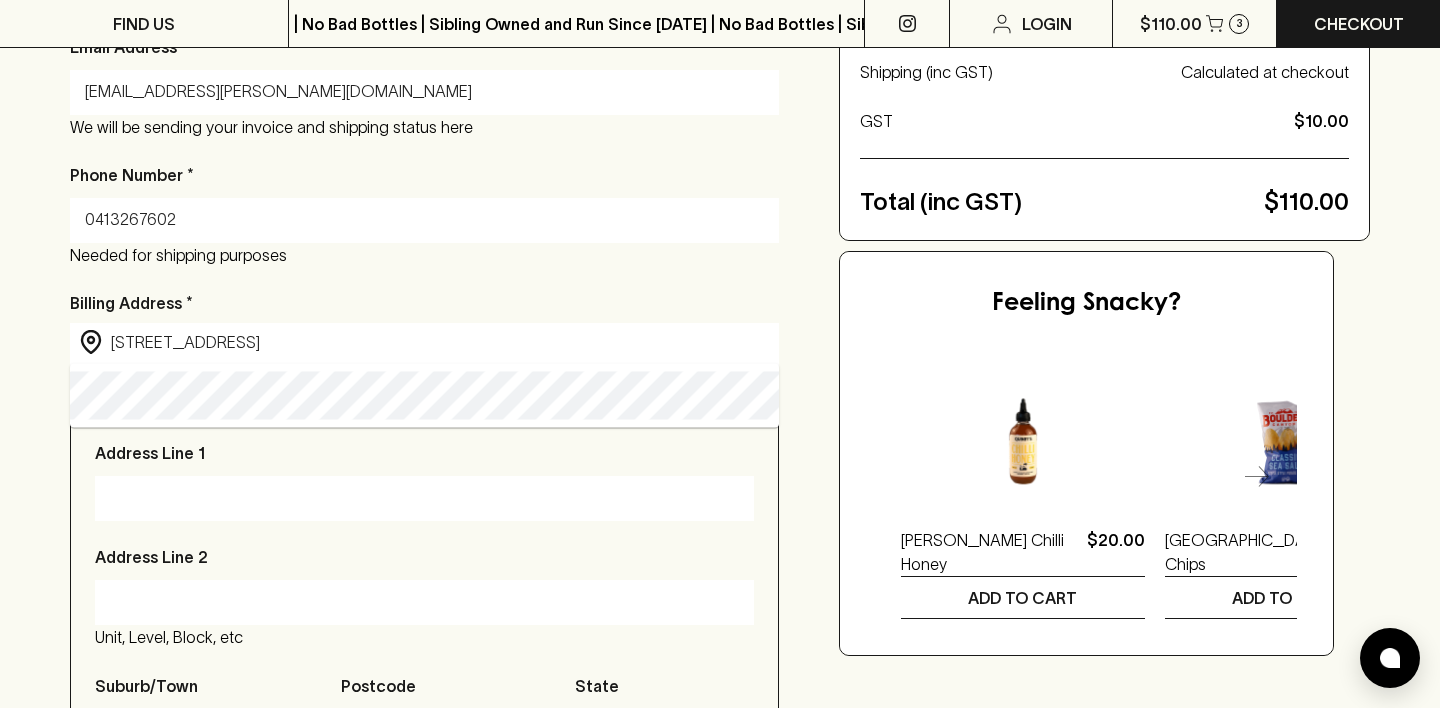 type on "53 Best Street" 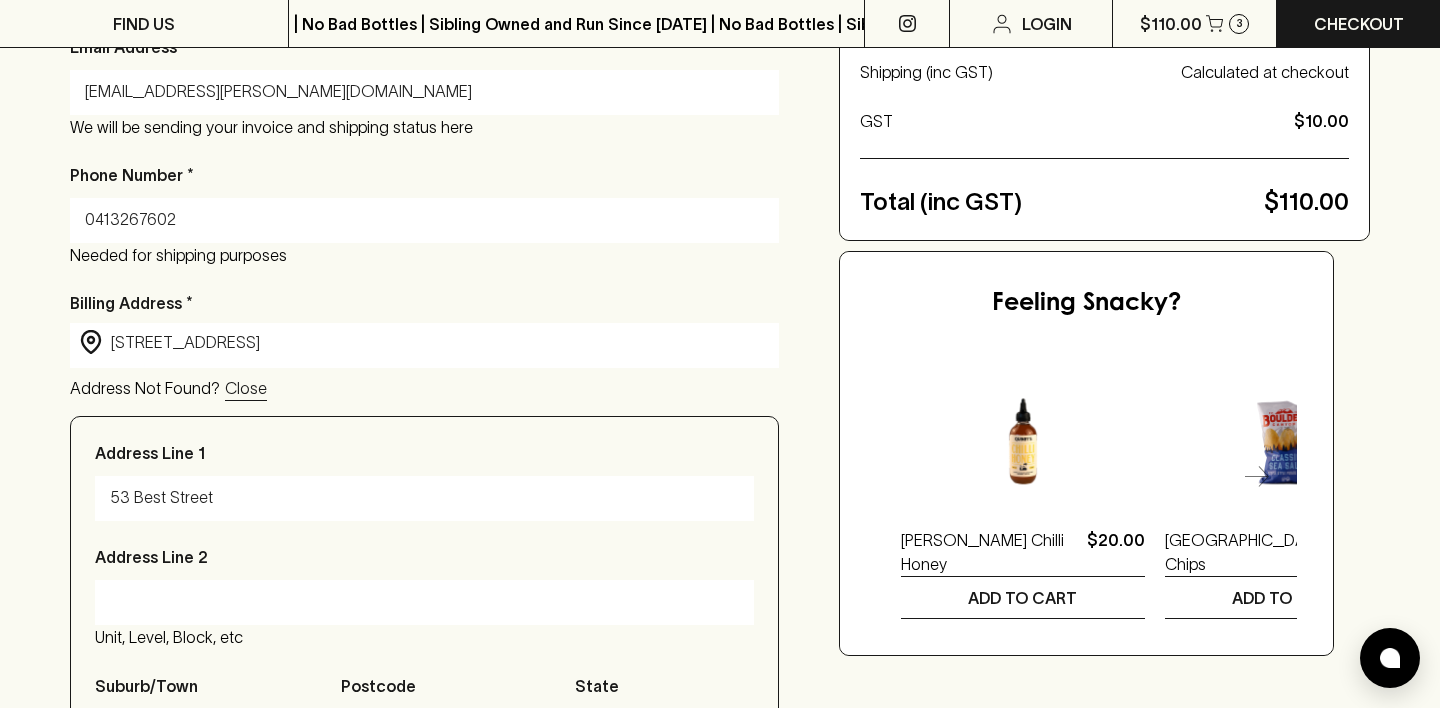 type on "[STREET_ADDRESS]" 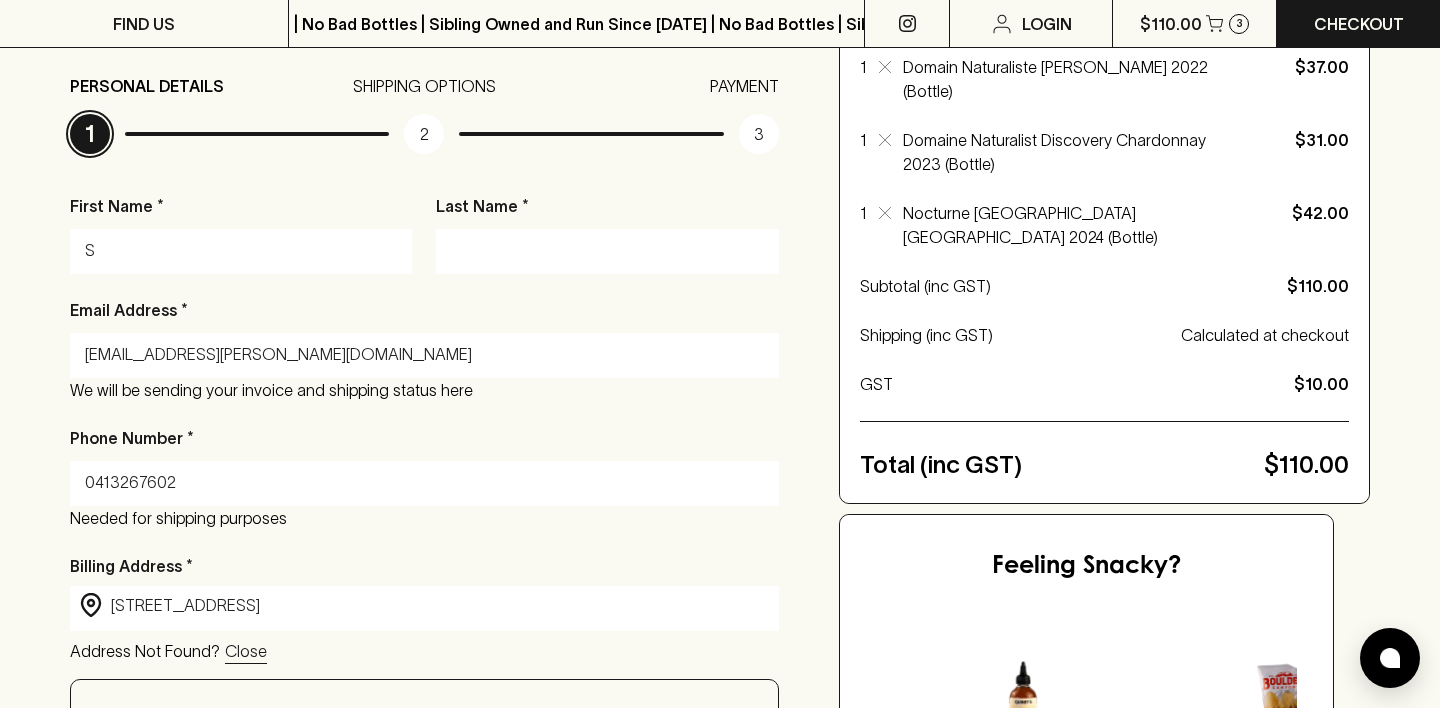 scroll, scrollTop: 244, scrollLeft: 0, axis: vertical 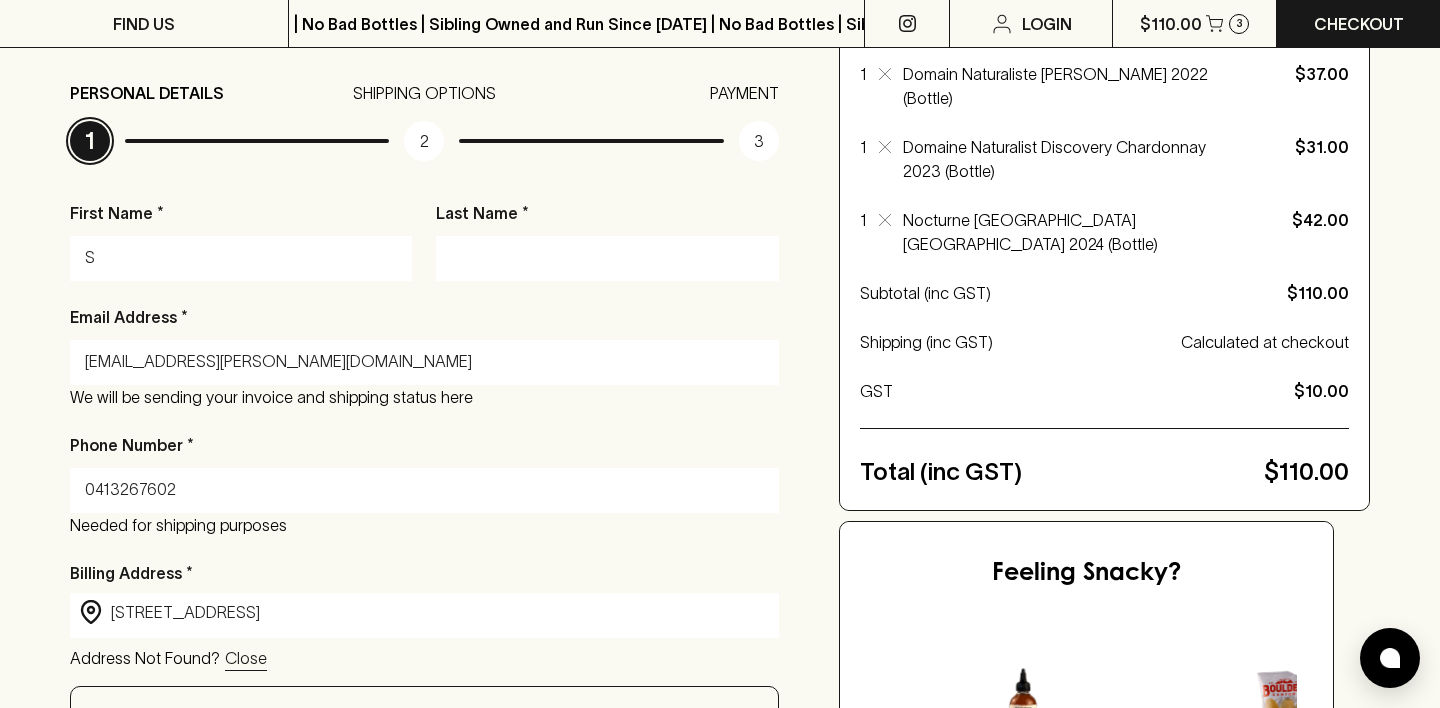 click on "Checkout Already have an account? Login for a faster checkout PERSONAL DETAILS 1 SHIPPING OPTIONS 2 PAYMENT 3 First Name * S Last Name * Email Address * [EMAIL_ADDRESS][PERSON_NAME][DOMAIN_NAME] We will be sending your invoice and shipping status here Phone Number * [PHONE_NUMBER] Needed for shipping purposes  Billing Address * ​ [STREET_ADDRESS] ​ Address Not Found? Close Address Line 1 53 Best Street Address Line [GEOGRAPHIC_DATA], etc Suburb/Town [GEOGRAPHIC_DATA] Postcode 3068 State [GEOGRAPHIC_DATA] This is a present for someone else and requires wrapping   ($5.00) Gift Message (Optional) x ​ 150 character limit Cart: 3 items / $110.00 View Continue (To Shipping) Your Items Share Edit 1 Domain Naturaliste Floris Chardonnay 2022 (Bottle) $37.00 1 Domaine Naturalist Discovery Chardonnay 2023 (Bottle) $31.00 1 Nocturne [GEOGRAPHIC_DATA] [GEOGRAPHIC_DATA] 2024 (Bottle) $42.00 Subtotal (inc GST) $110.00 Shipping (inc GST) Calculated at checkout GST $10.00 Total (inc GST) $110.00 Feeling Snacky? $20.00 1 $7.50" at bounding box center [720, 686] 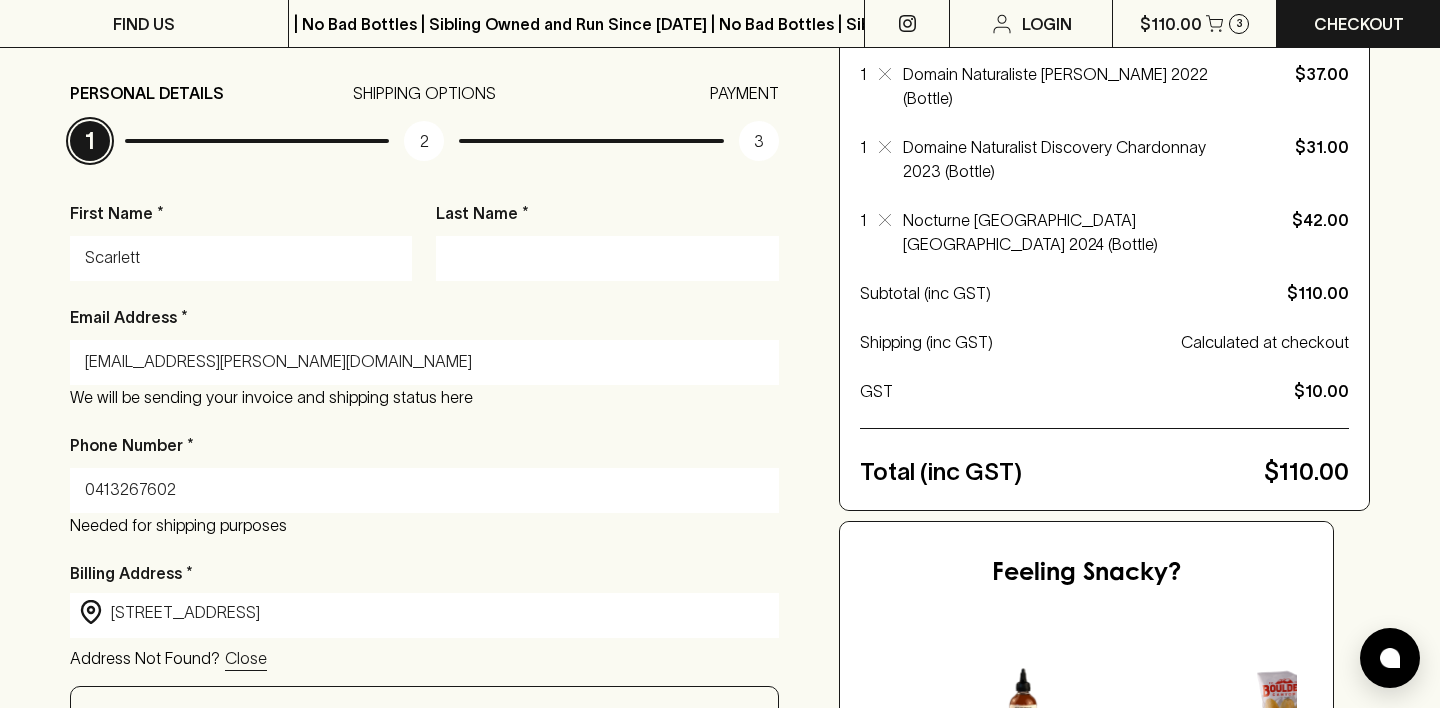 type on "Scarlett" 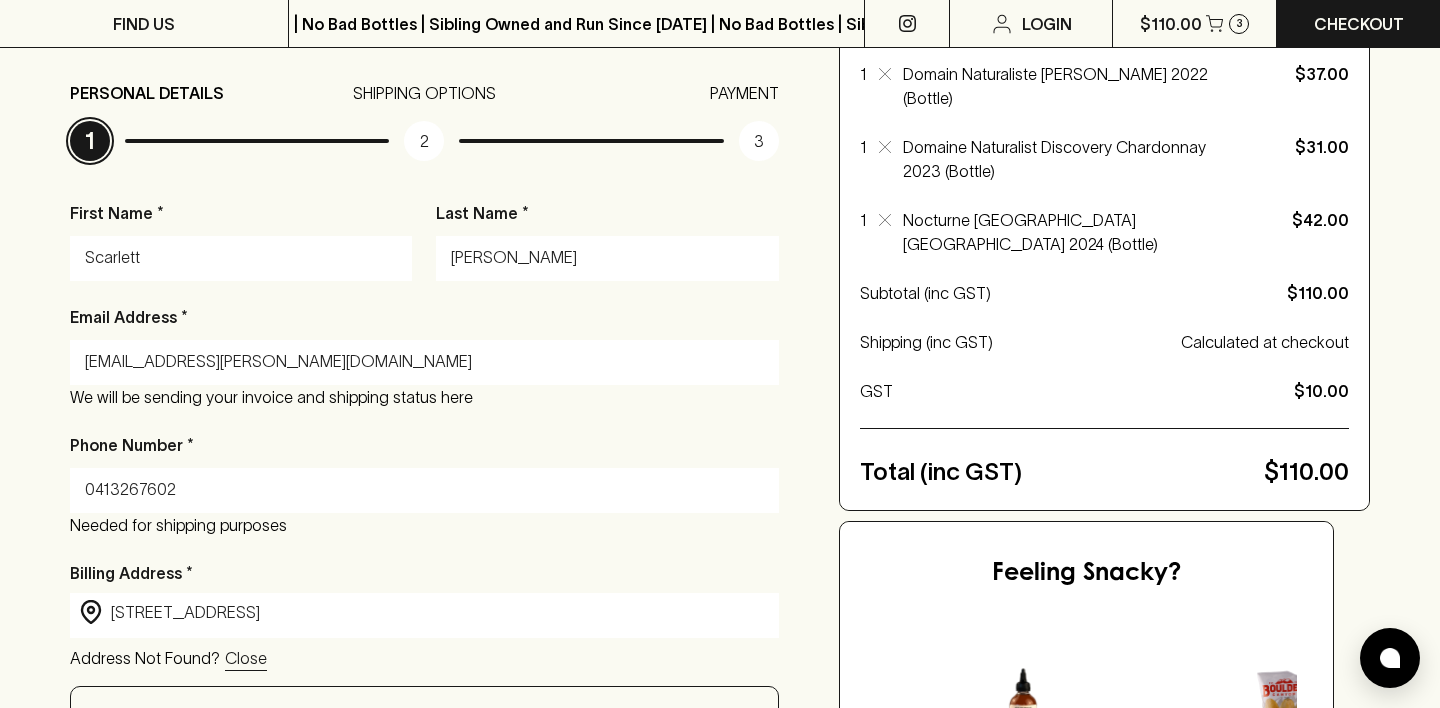 type on "[PERSON_NAME]" 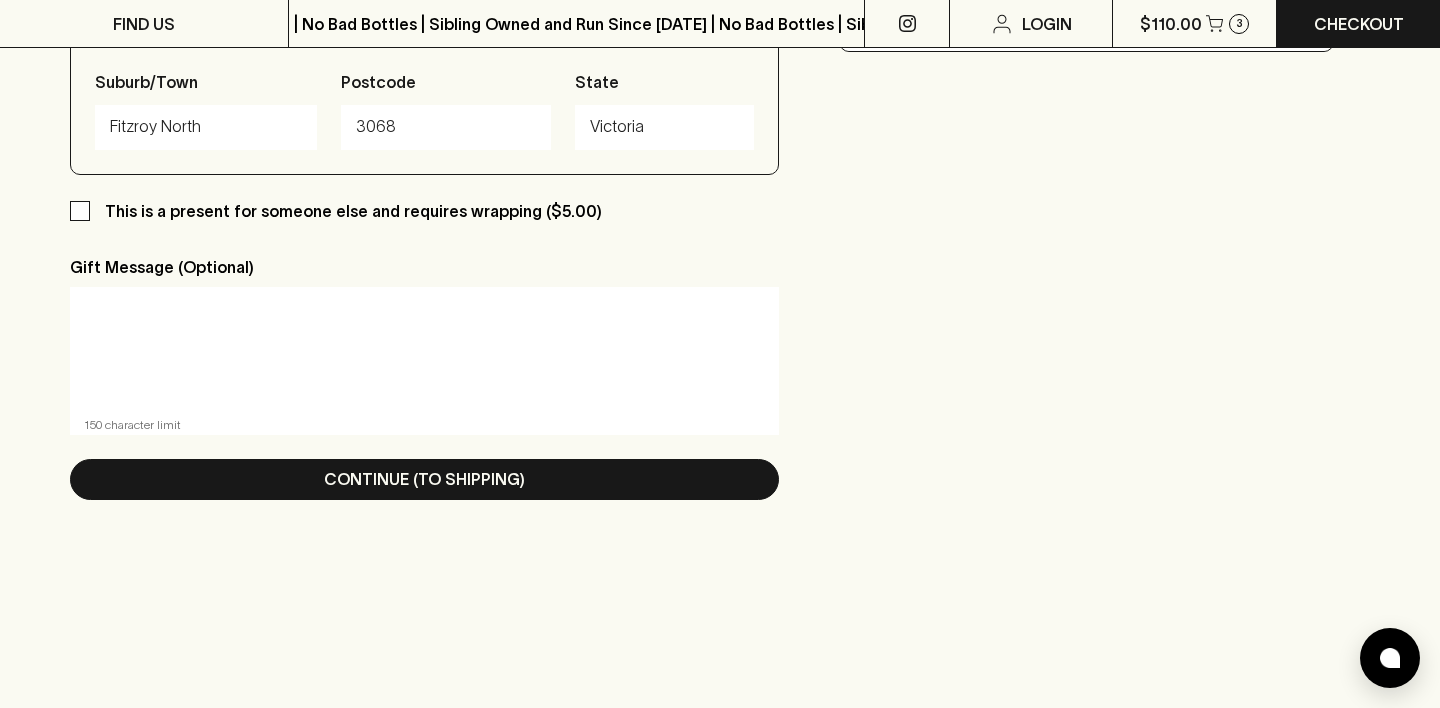 scroll, scrollTop: 1130, scrollLeft: 0, axis: vertical 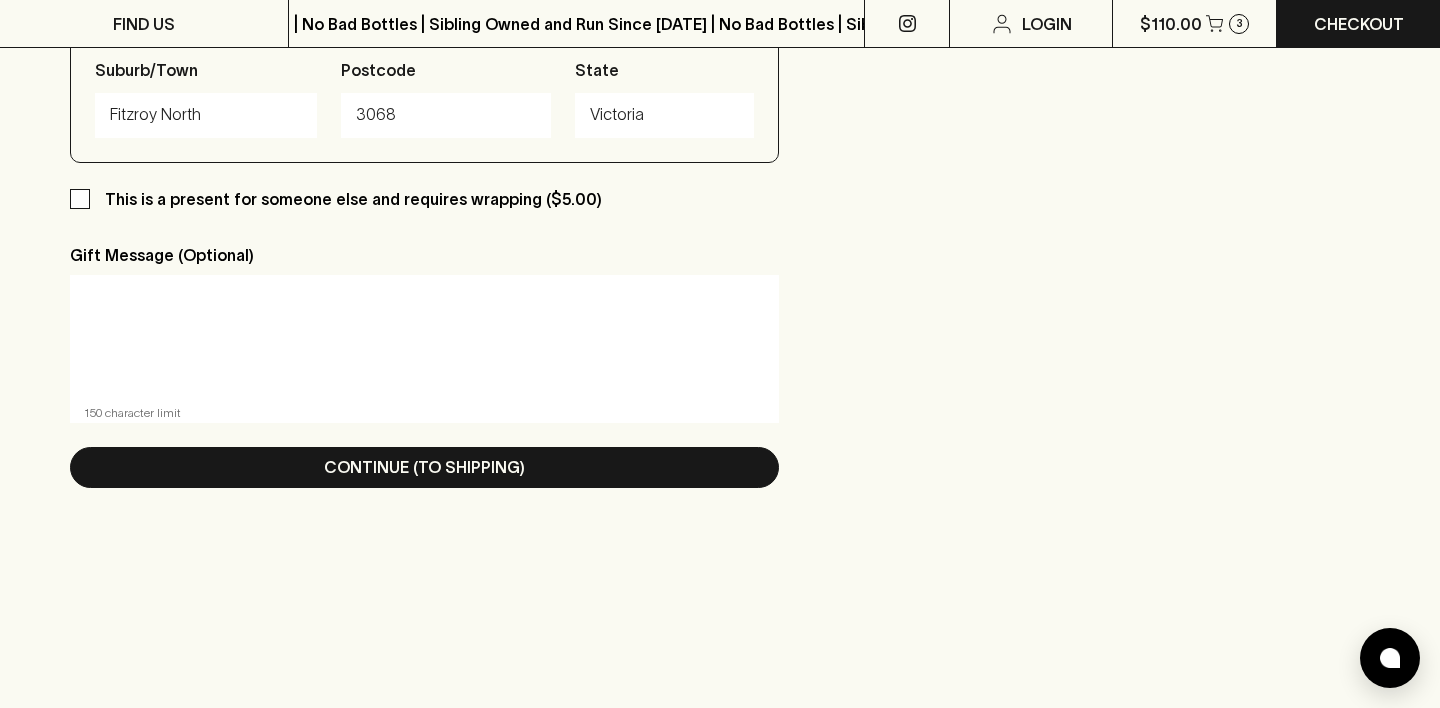 click on "Checkout Already have an account? Login for a faster checkout PERSONAL DETAILS 1 SHIPPING OPTIONS 2 PAYMENT 3 First Name * [PERSON_NAME] Last Name * [PERSON_NAME] Email Address * [EMAIL_ADDRESS][PERSON_NAME][DOMAIN_NAME] We will be sending your invoice and shipping status here Phone Number * [PHONE_NUMBER] Needed for shipping purposes  Billing Address * ​ [STREET_ADDRESS] ​ Address Not Found? Close Address Line 1 53 Best Street Address Line [GEOGRAPHIC_DATA], etc Suburb/Town [GEOGRAPHIC_DATA] Postcode 3068 State [GEOGRAPHIC_DATA] This is a present for someone else and requires wrapping   ($5.00) Gift Message (Optional) x ​ 150 character limit Cart: 3 items / $110.00 View Continue (To Shipping) Your Items Share Edit 1 Domain Naturaliste Floris Chardonnay 2022 (Bottle) $37.00 1 Domaine Naturalist Discovery Chardonnay 2023 (Bottle) $31.00 1 Nocturne [GEOGRAPHIC_DATA] [GEOGRAPHIC_DATA] 2024 (Bottle) $42.00 Subtotal (inc GST) $110.00 Shipping (inc GST) Calculated at checkout GST $10.00 Total (inc GST) $110.00 Feeling Snacky?" at bounding box center (720, -200) 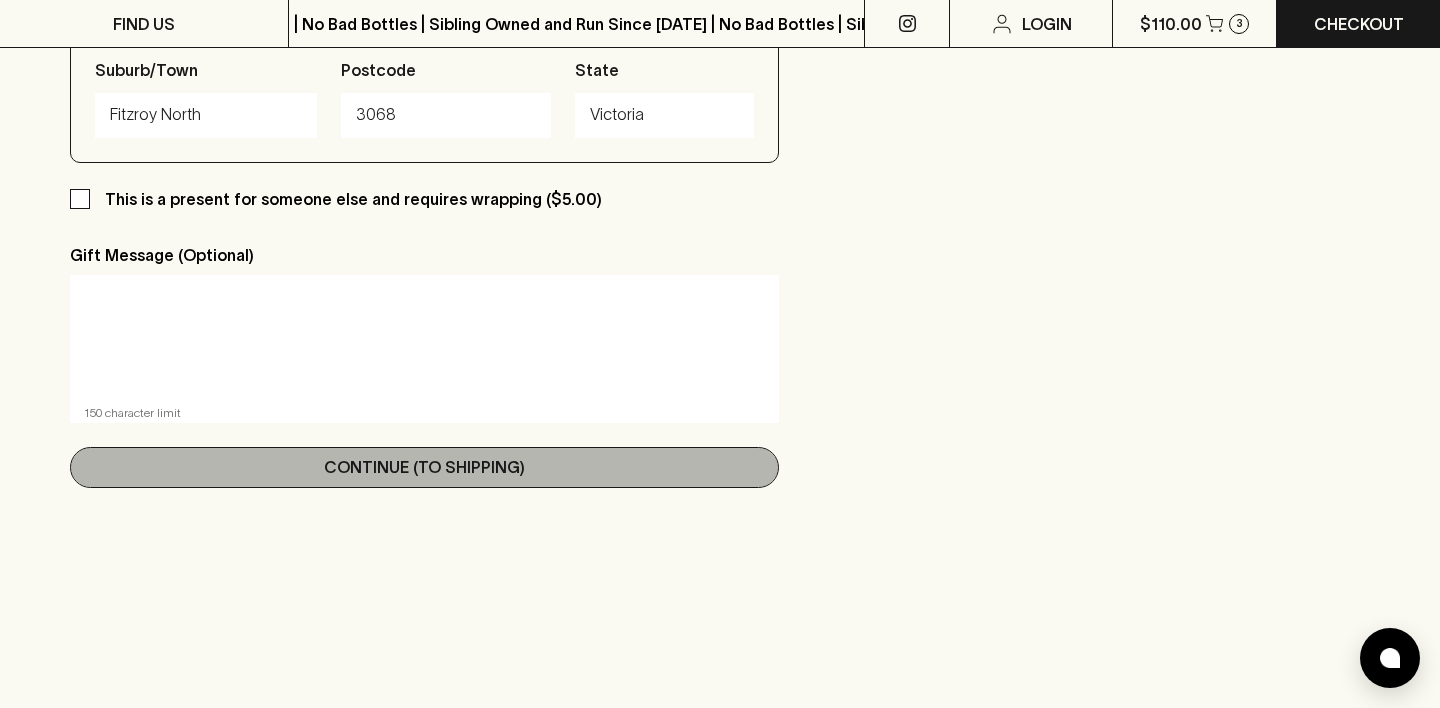 click on "Continue (To Shipping)" at bounding box center [424, 467] 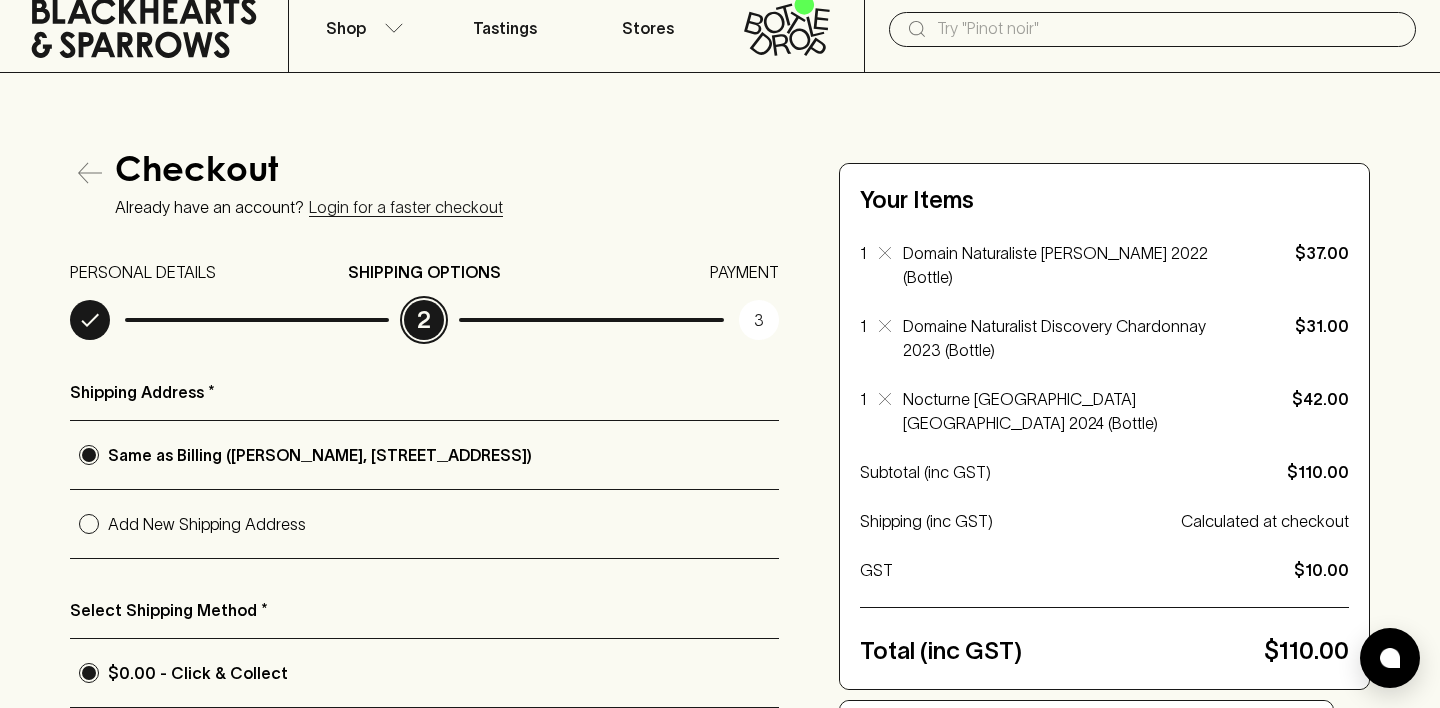 scroll, scrollTop: 167, scrollLeft: 0, axis: vertical 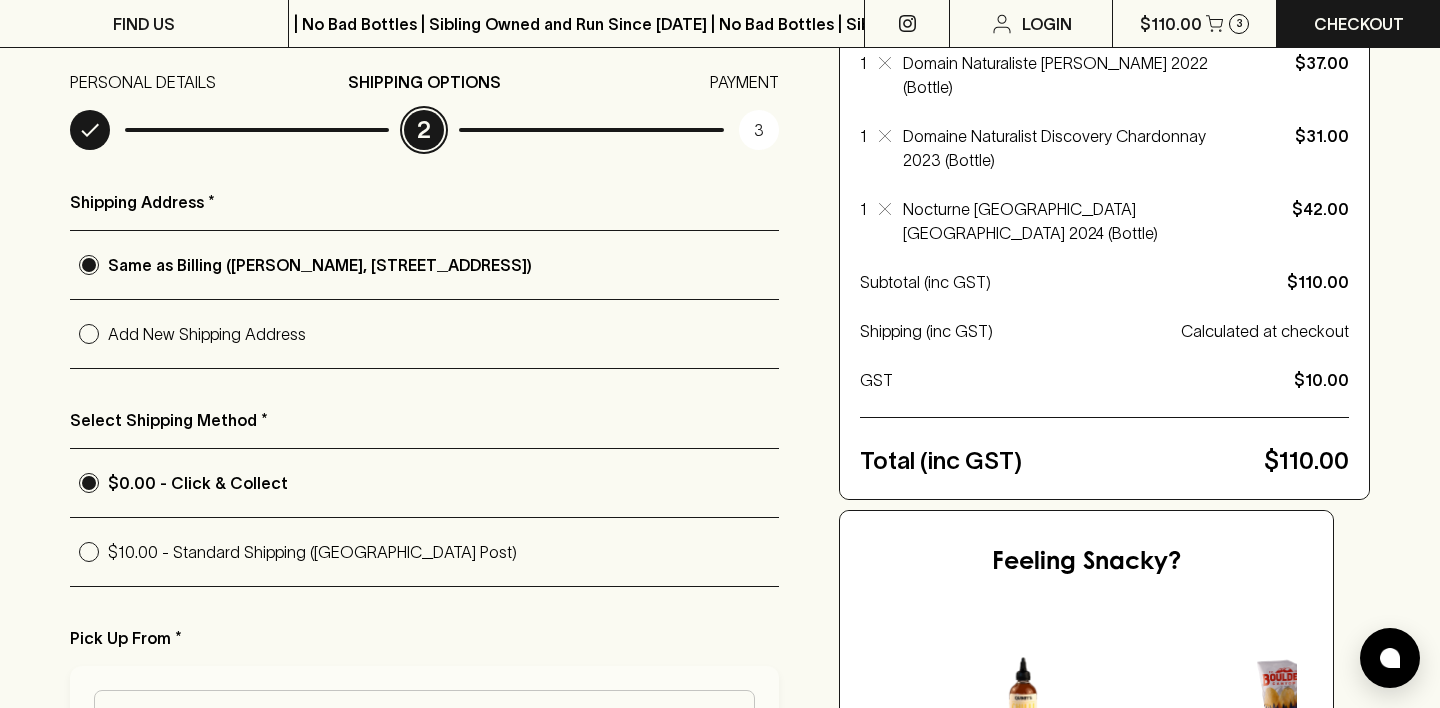click on "Shipping Address * Same as Billing ([PERSON_NAME], [STREET_ADDRESS]) Add New Shipping Address Select Shipping Method * $0.00 - Click & Collect $10.00 - Standard Shipping ([GEOGRAPHIC_DATA] Post) Pick Up From * Blackhearts [GEOGRAPHIC_DATA] ([GEOGRAPHIC_DATA]) 0.0  km [STREET_ADDRESS] ✕ Unavailable Blackhearts [PERSON_NAME][GEOGRAPHIC_DATA] (Fitzroy) 1.5  km [STREET_ADDRESS][PERSON_NAME]  ✕ Unavailable Blackhearts [GEOGRAPHIC_DATA] ([GEOGRAPHIC_DATA]) 1.7  km [STREET_ADDRESS][PERSON_NAME] ✕ Unavailable Blackhearts [GEOGRAPHIC_DATA] ([GEOGRAPHIC_DATA]) 2.1  km [STREET_ADDRESS] ✕ Unavailable Blackhearts EBV ([GEOGRAPHIC_DATA]) 2.1  km  [STREET_ADDRESS] ✕ Unavailable Blackhearts [GEOGRAPHIC_DATA]) 3.6  km [STREET_ADDRESS] ✕ Unavailable [GEOGRAPHIC_DATA]) 3.9  km [STREET_ADDRESS]  ✓ Available 4.0  km" at bounding box center [424, 777] 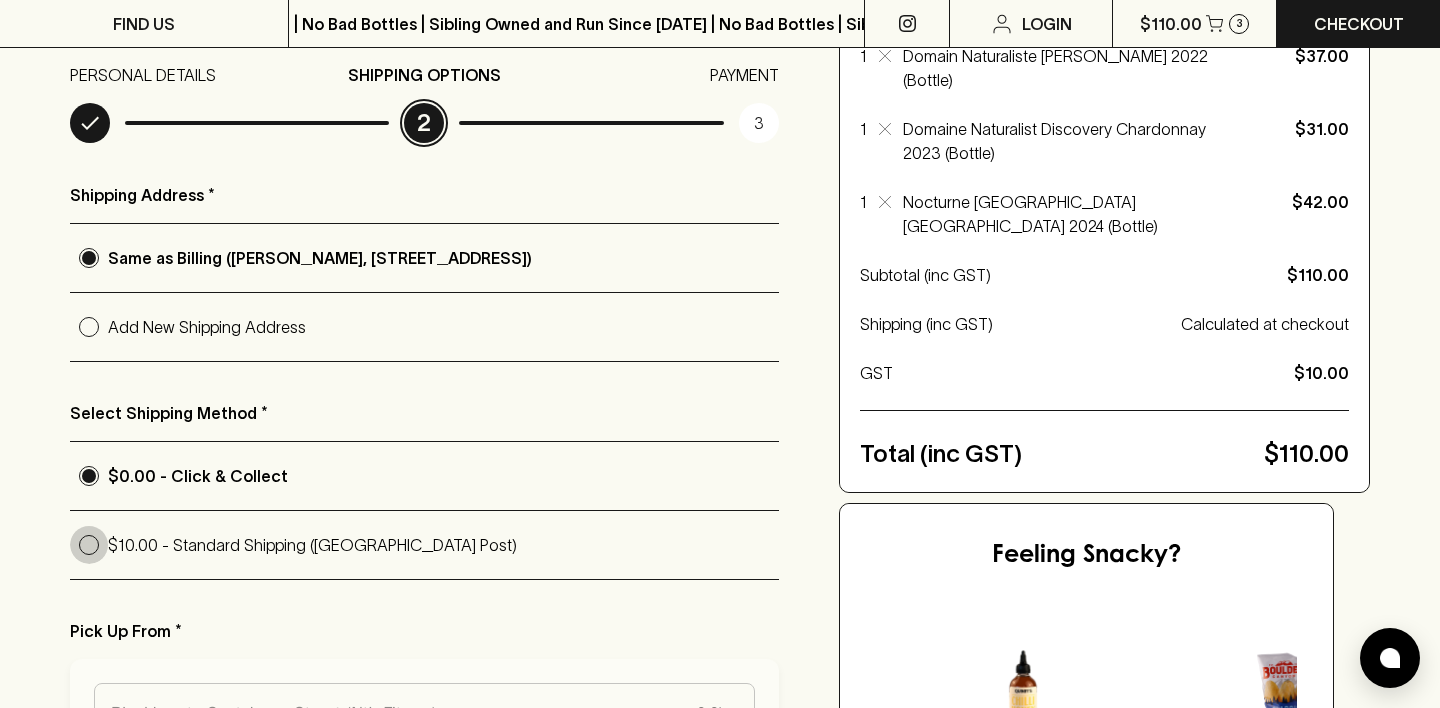 click on "$10.00 - Standard Shipping ([GEOGRAPHIC_DATA] Post)" at bounding box center (89, 545) 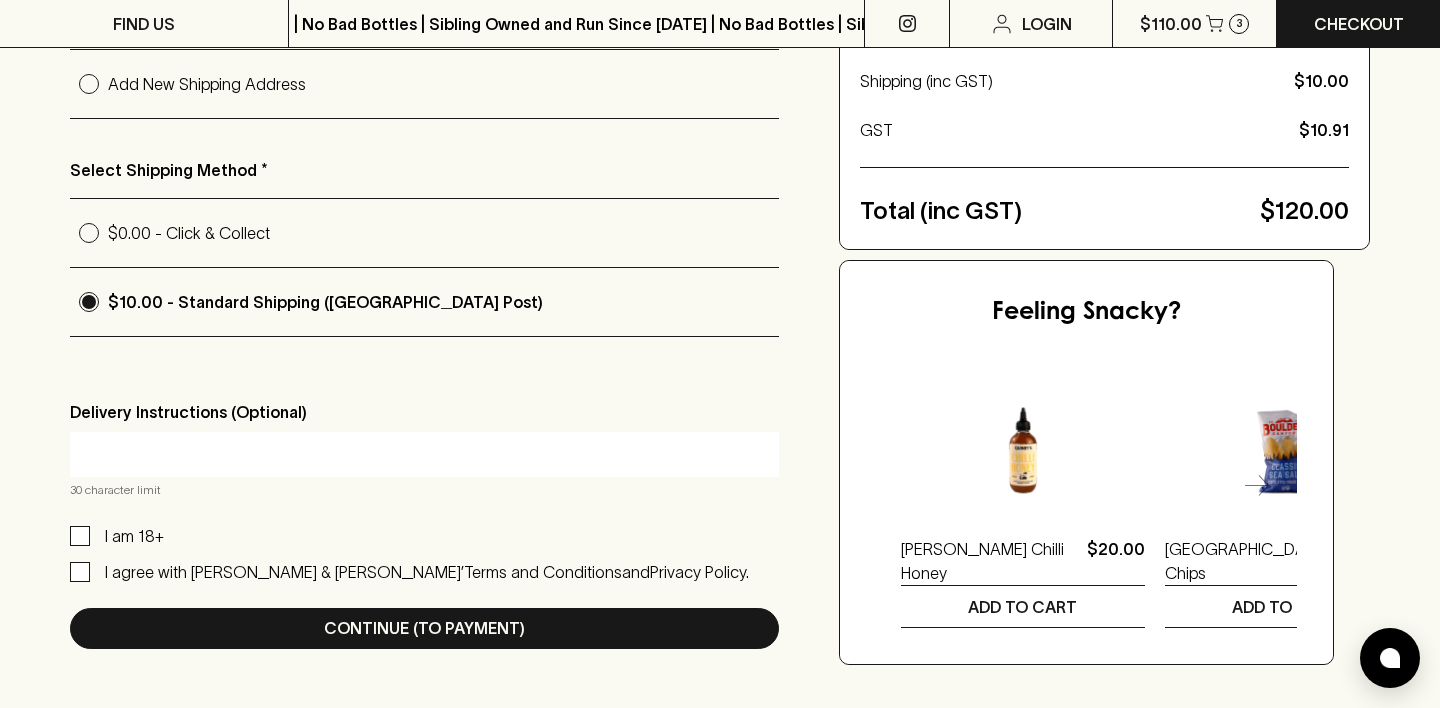 scroll, scrollTop: 518, scrollLeft: 0, axis: vertical 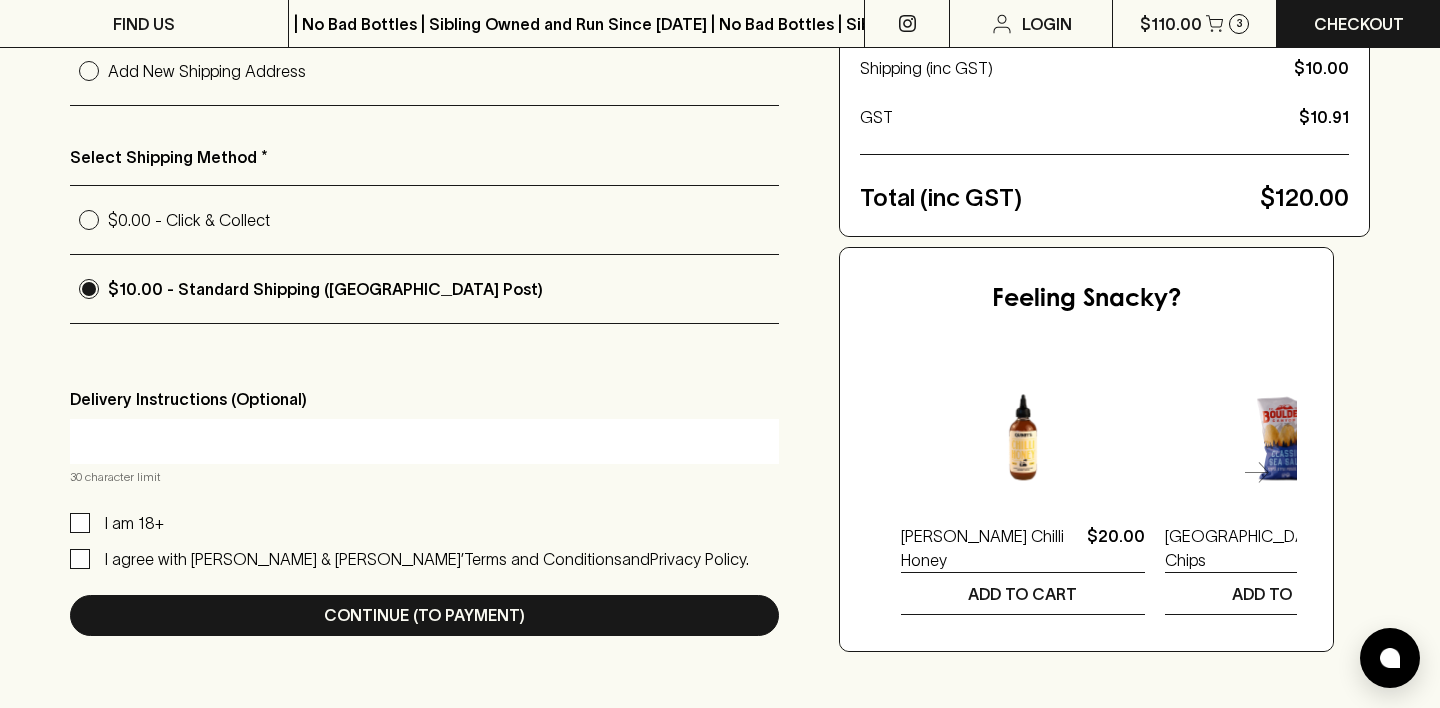 click on "Shipping Address * Same as Billing ([PERSON_NAME], [STREET_ADDRESS]) Add New Shipping Address Select Shipping Method * $0.00 - Click & Collect $10.00 - Standard Shipping ([GEOGRAPHIC_DATA] Post) Delivery Instructions (Optional) 30 character limit I am 18+ I agree with Blackhearts & Sparrows’   Terms and Conditions  and  Privacy Policy. Cart: 3 items / $120.00 View Continue (To Payment)" at bounding box center (424, 281) 